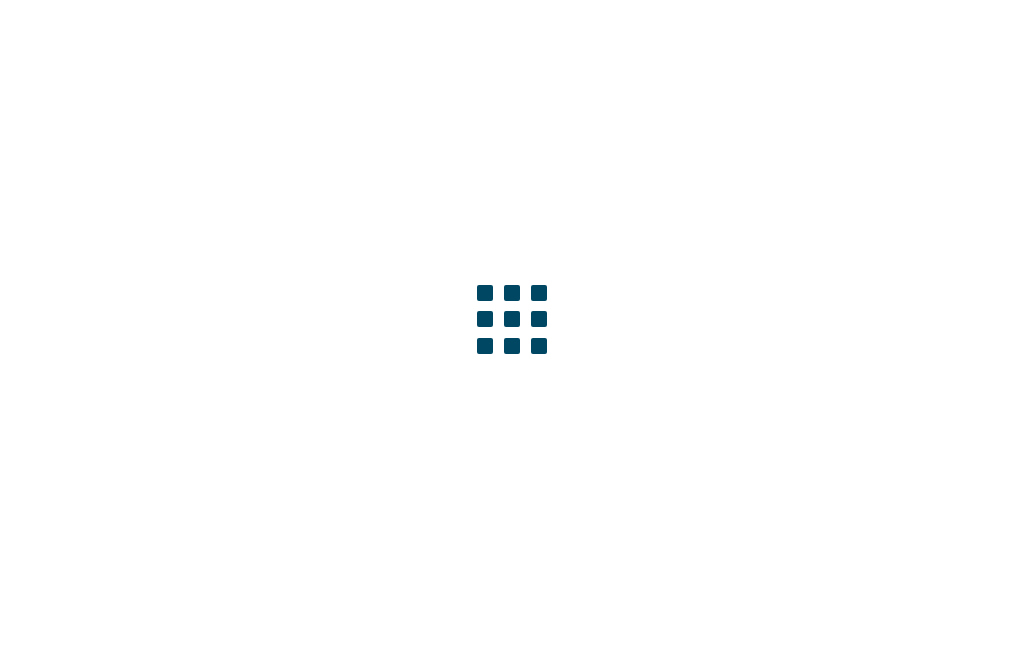 scroll, scrollTop: 0, scrollLeft: 0, axis: both 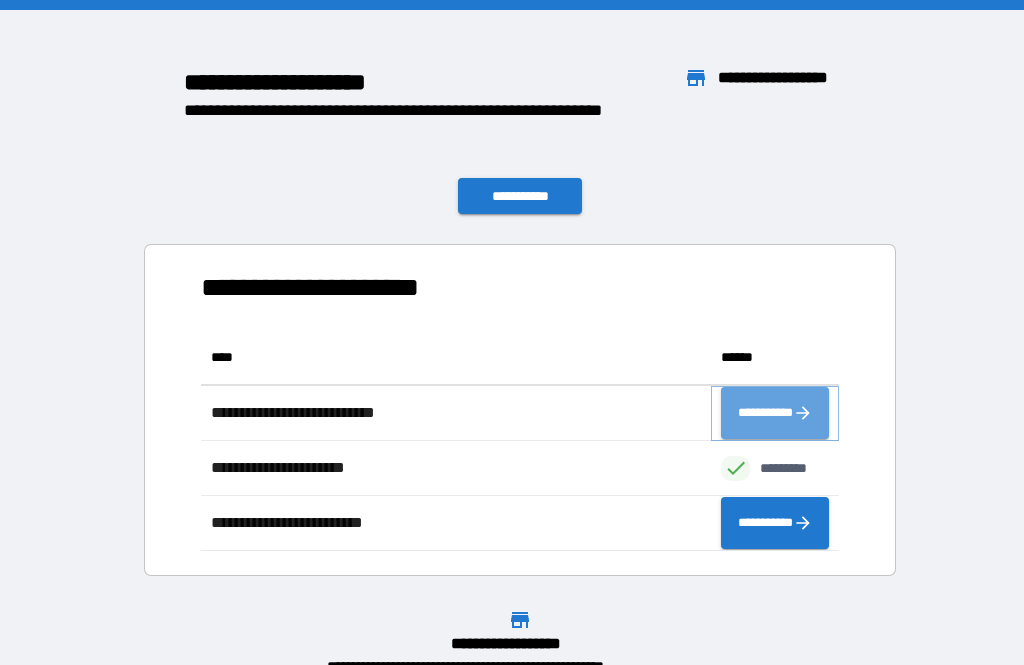 click 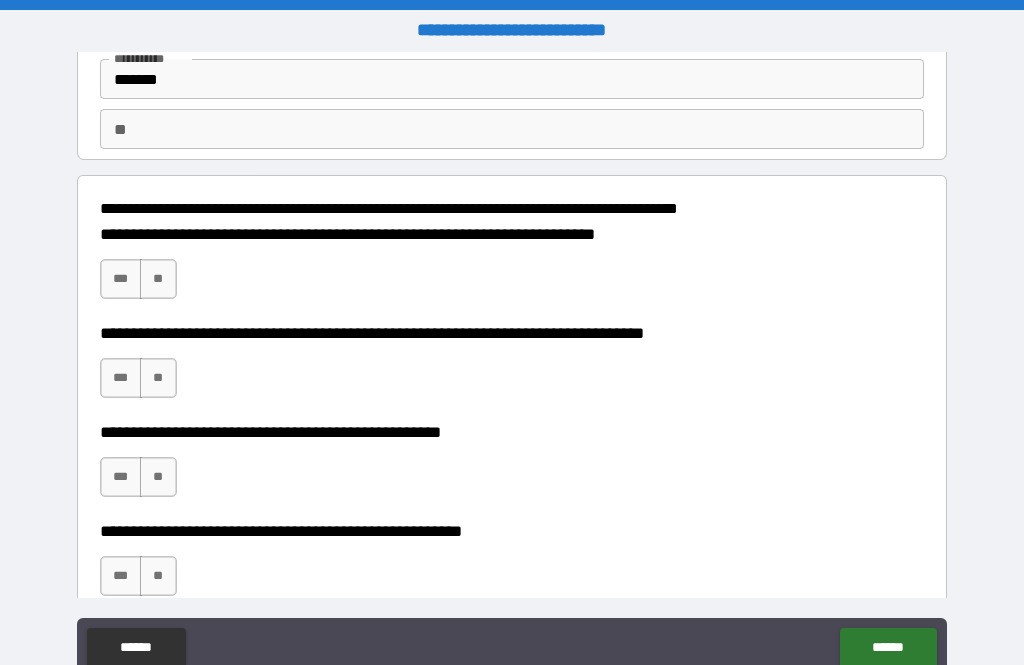 scroll, scrollTop: 134, scrollLeft: 0, axis: vertical 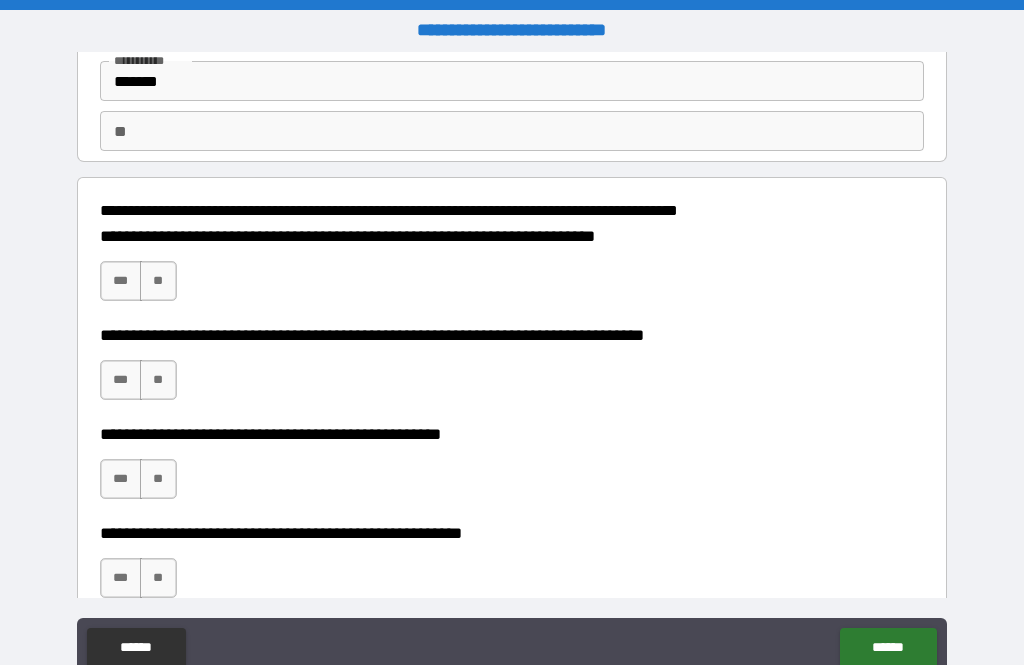 click on "**" at bounding box center (158, 281) 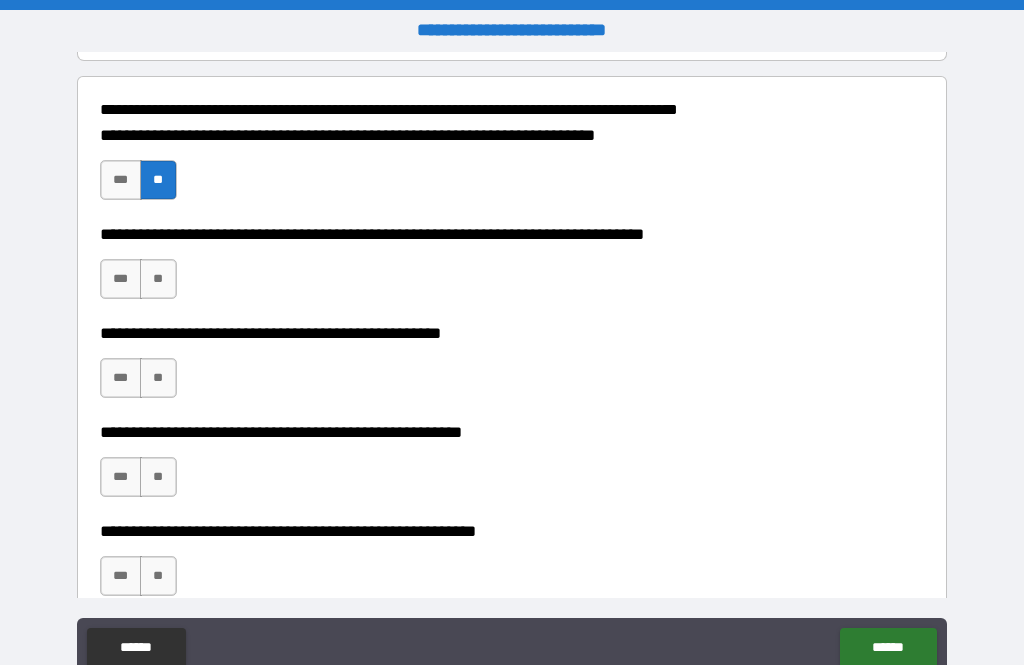 scroll, scrollTop: 235, scrollLeft: 0, axis: vertical 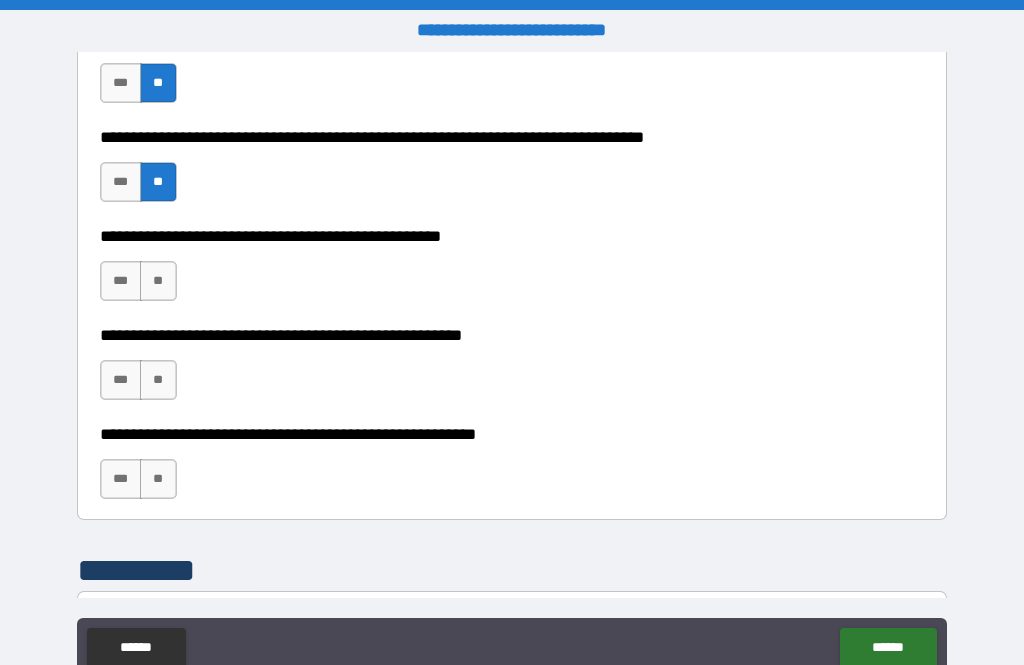 click on "**" at bounding box center (158, 281) 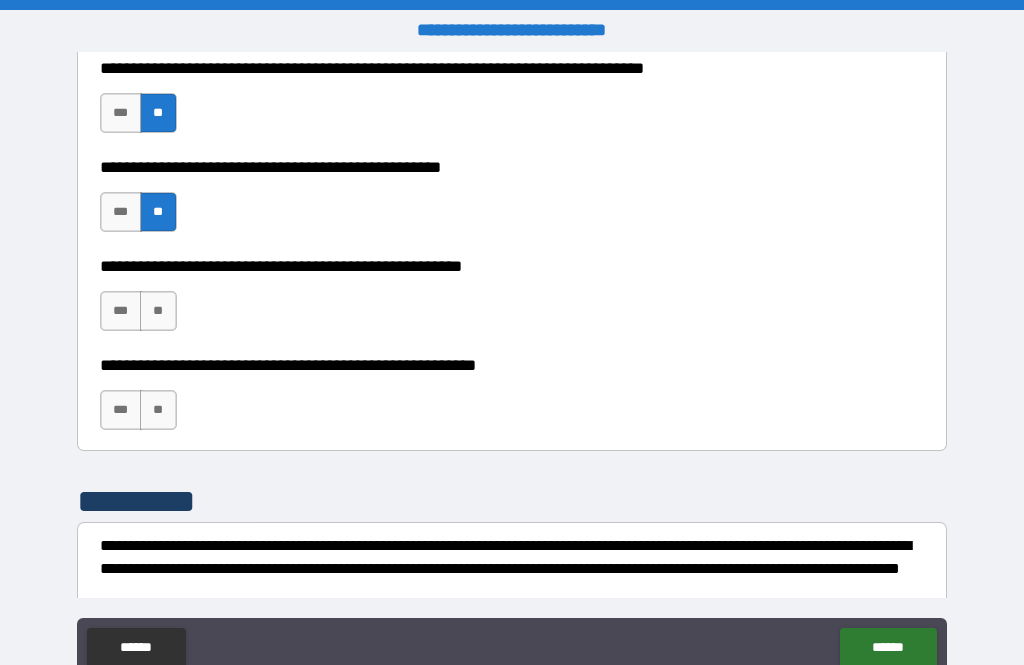 scroll, scrollTop: 412, scrollLeft: 0, axis: vertical 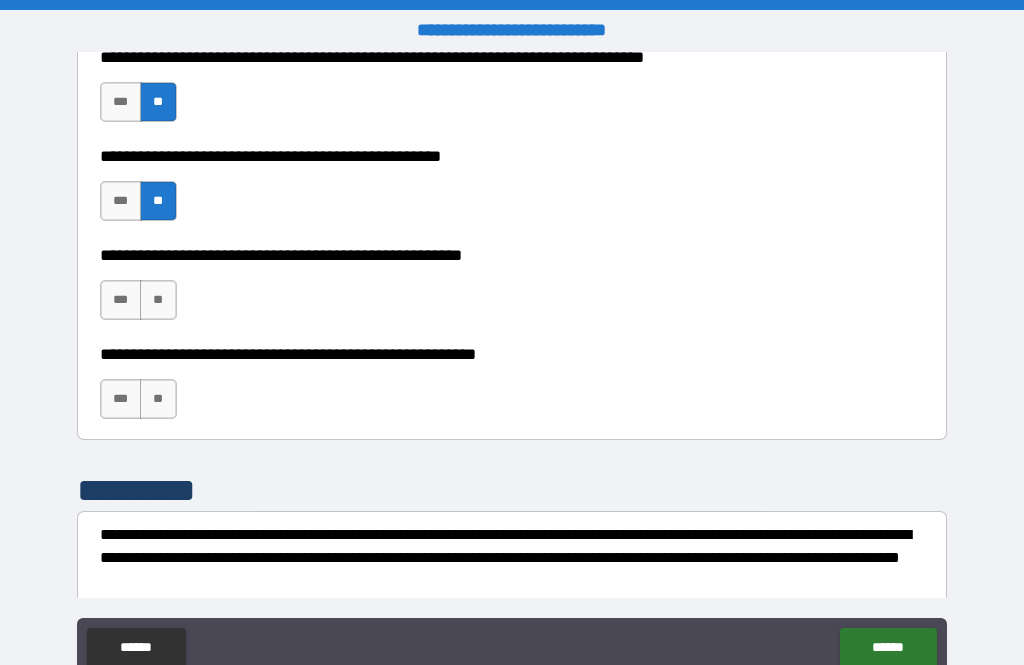 click on "**" at bounding box center (158, 300) 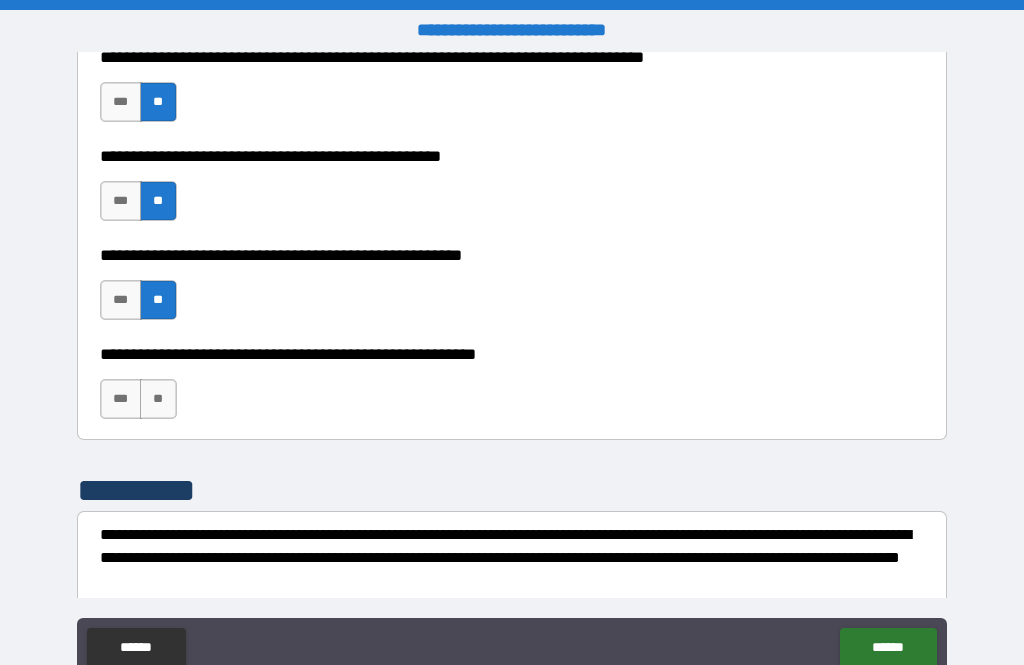 click on "**" at bounding box center [158, 399] 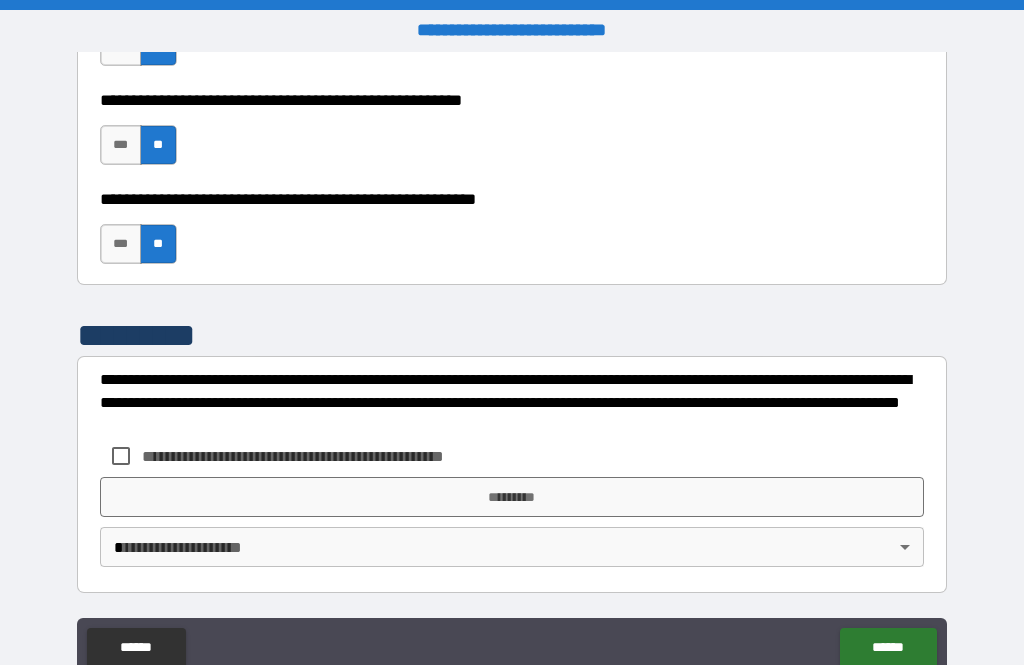 scroll, scrollTop: 567, scrollLeft: 0, axis: vertical 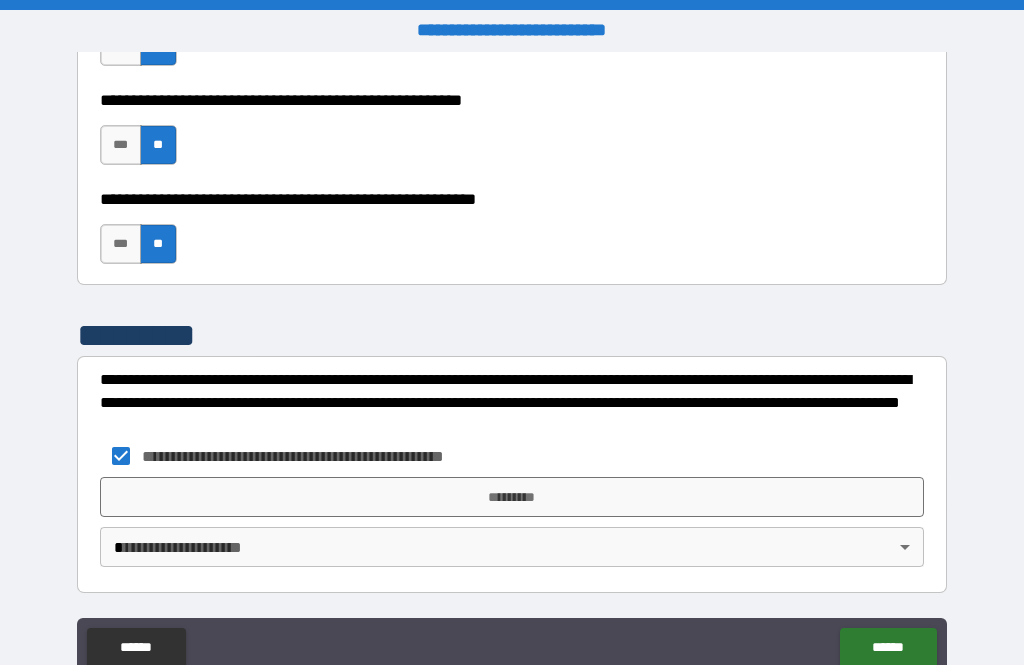 click on "*********" at bounding box center (512, 497) 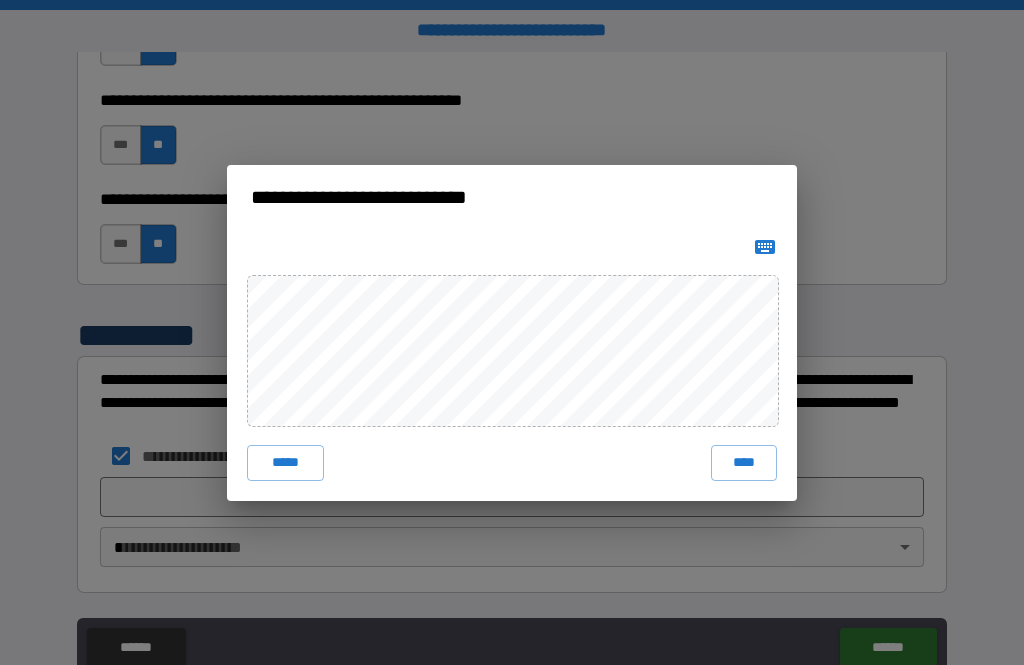 click on "****" at bounding box center (744, 463) 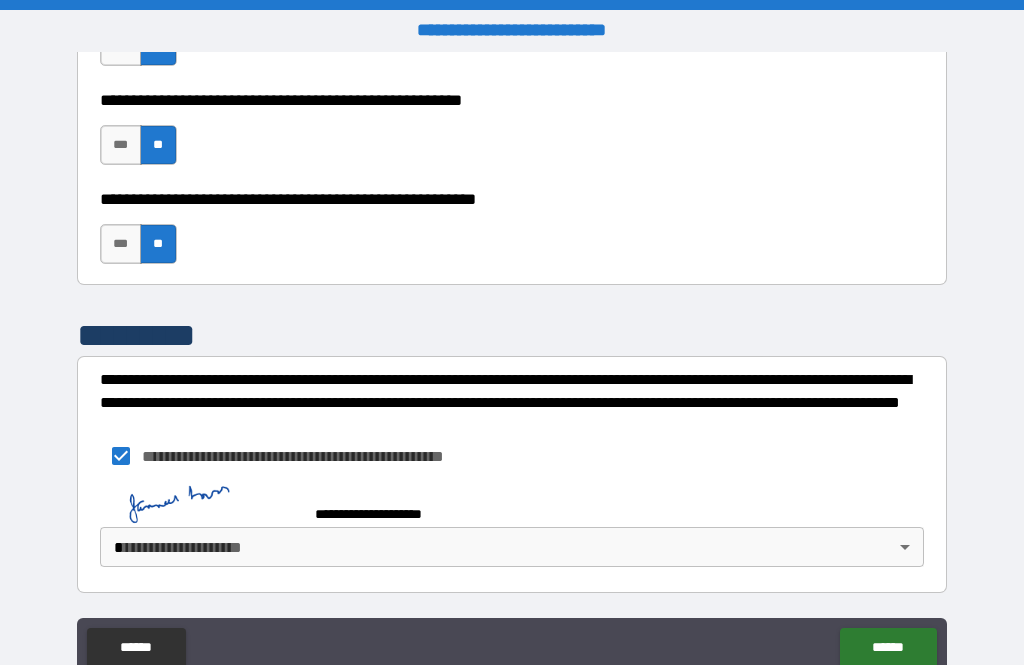 scroll, scrollTop: 557, scrollLeft: 0, axis: vertical 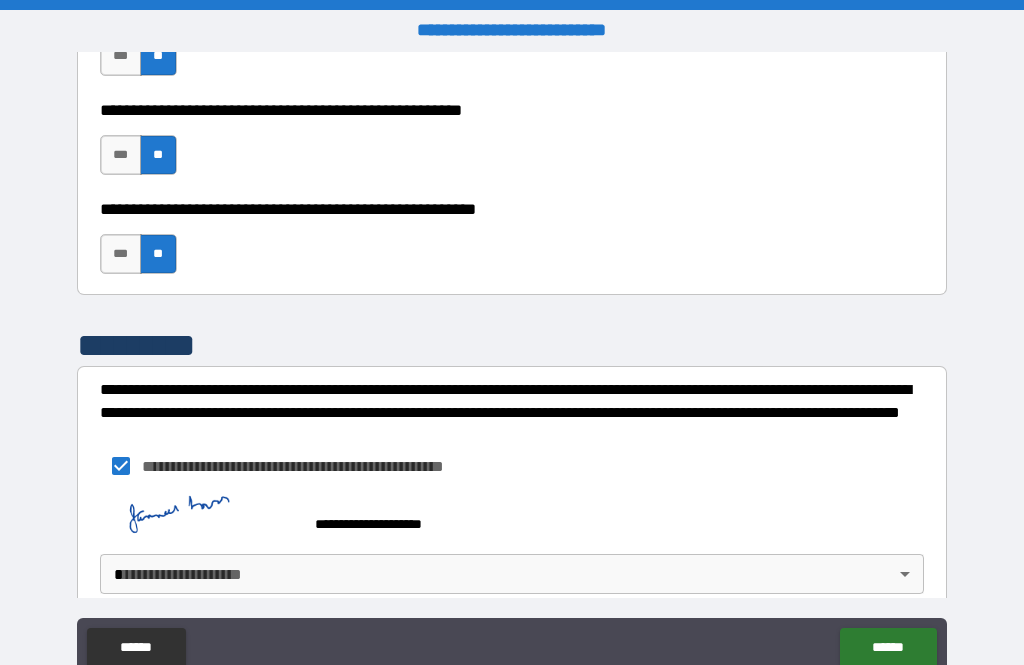 click on "******" at bounding box center [888, 648] 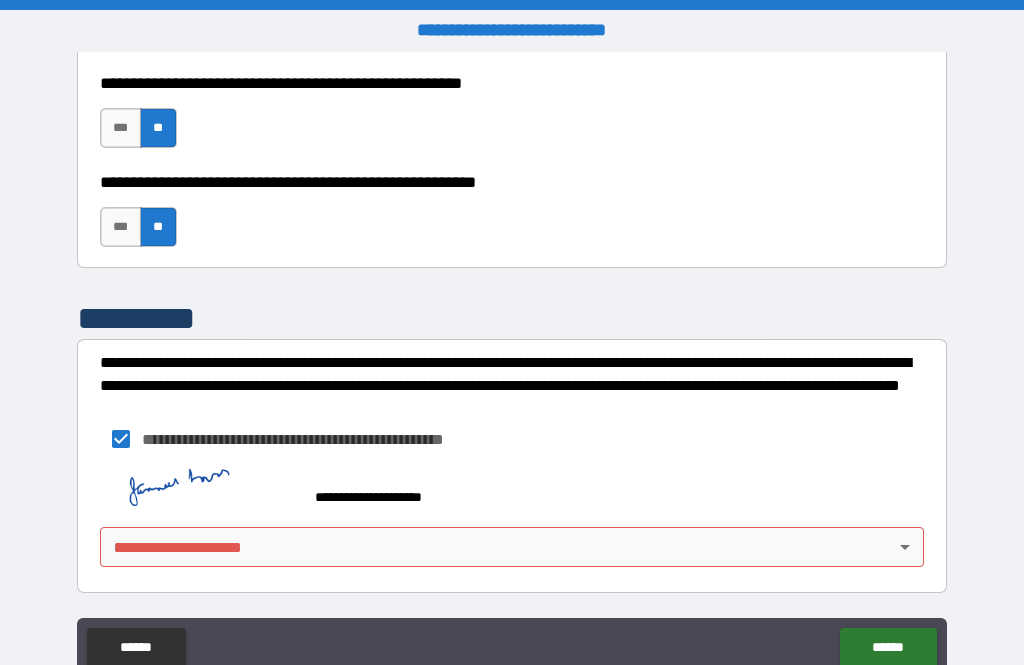 scroll, scrollTop: 584, scrollLeft: 0, axis: vertical 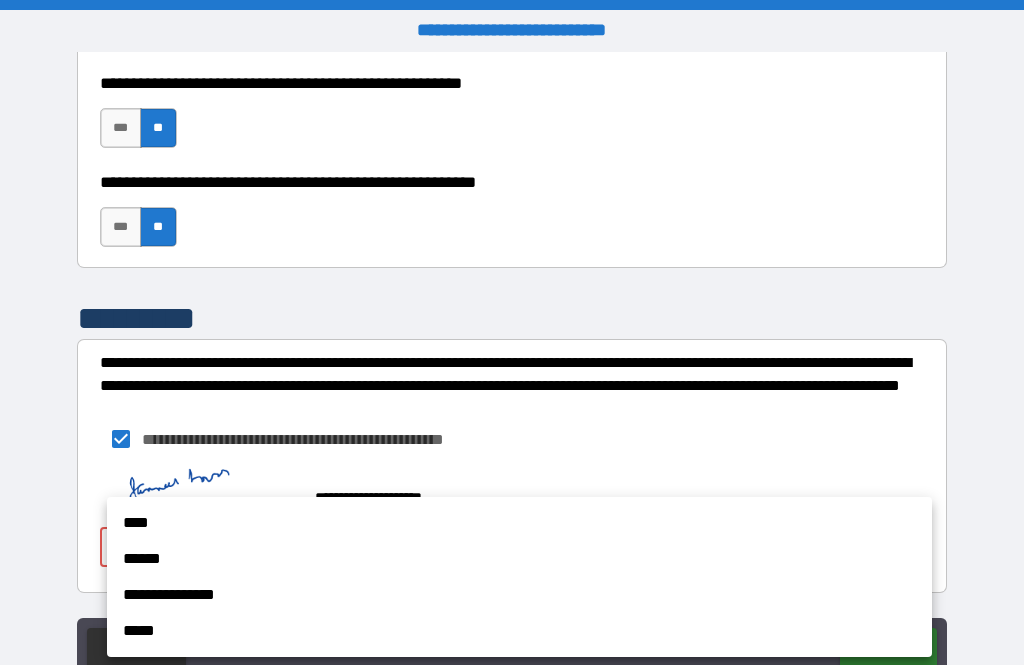 click on "****" at bounding box center [519, 523] 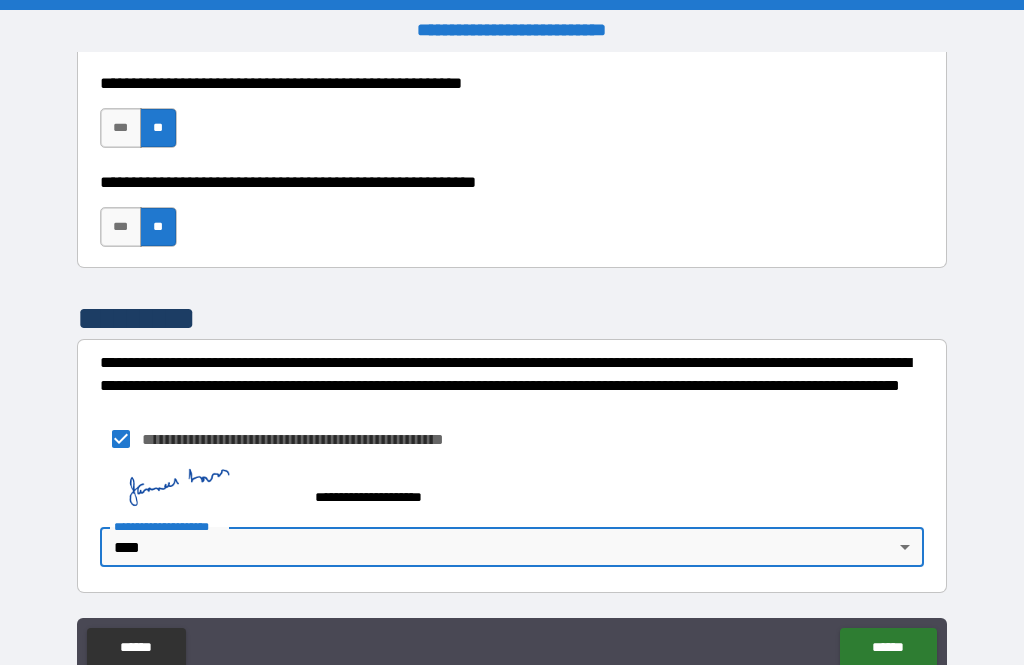 click on "******" at bounding box center (888, 648) 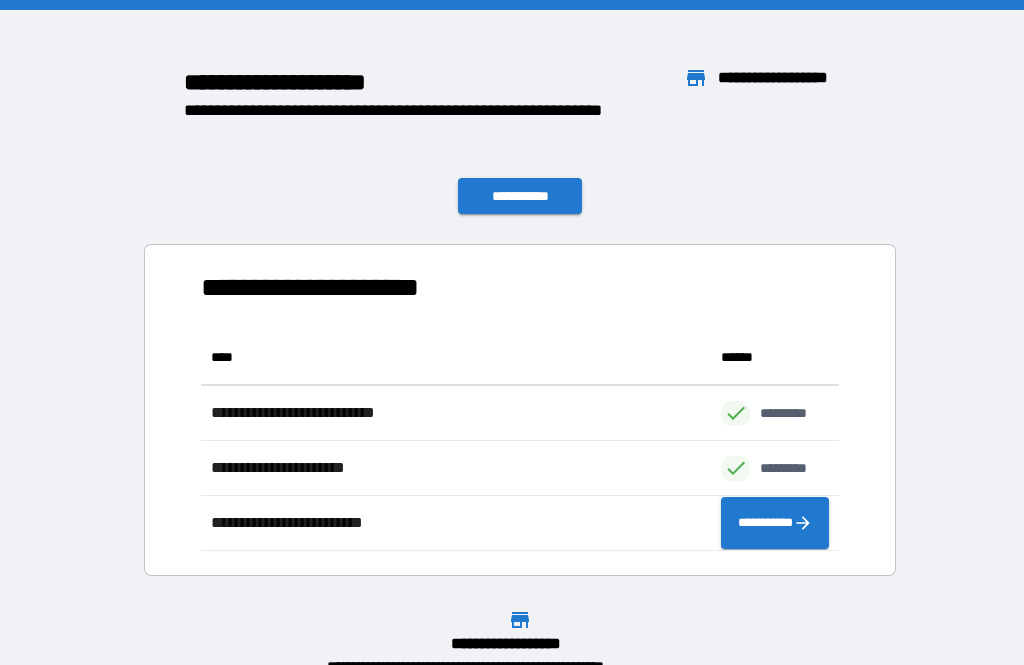 scroll, scrollTop: 1, scrollLeft: 1, axis: both 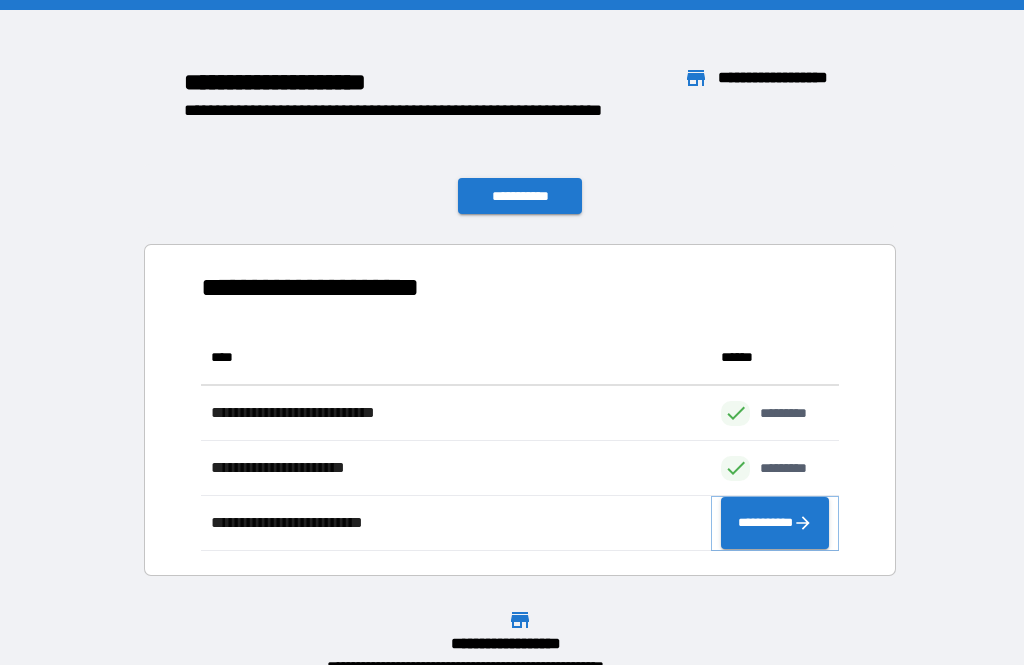 click on "**********" at bounding box center [775, 523] 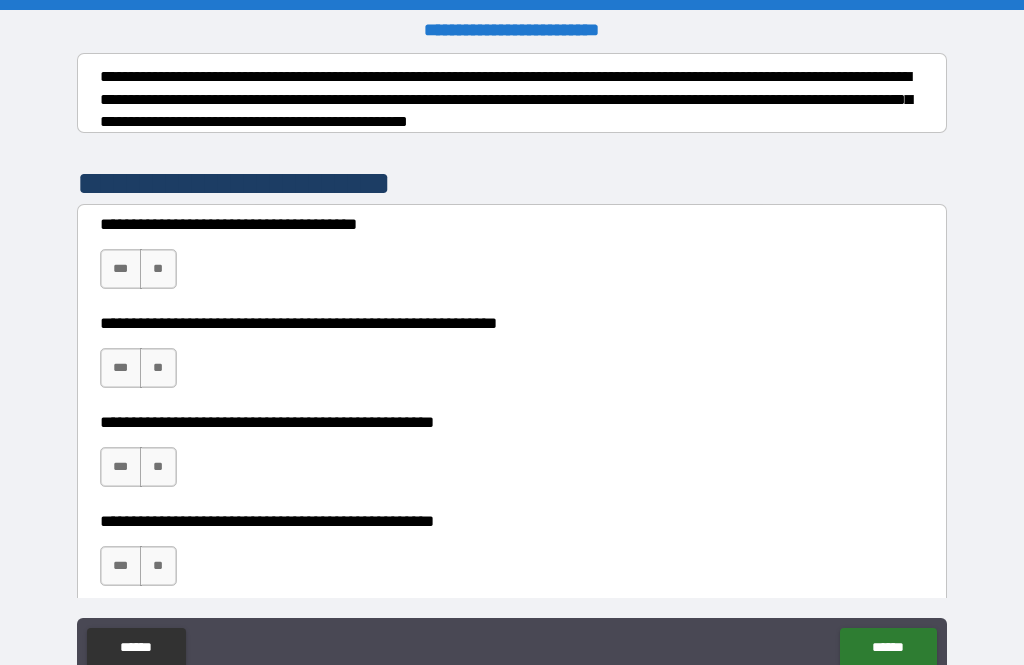 scroll, scrollTop: 322, scrollLeft: 0, axis: vertical 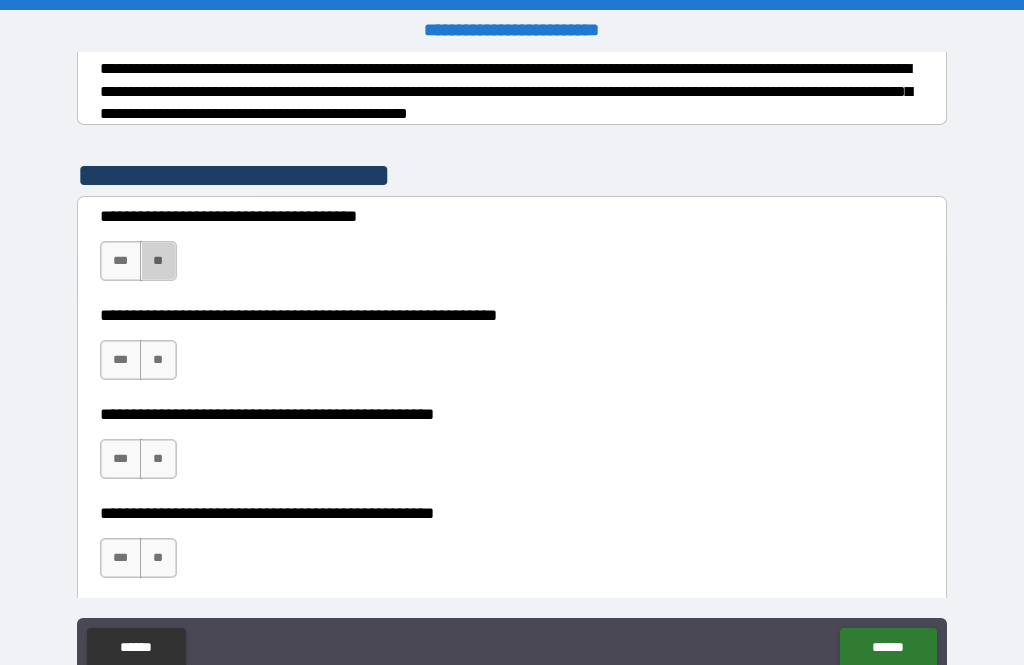 click on "**" at bounding box center [158, 261] 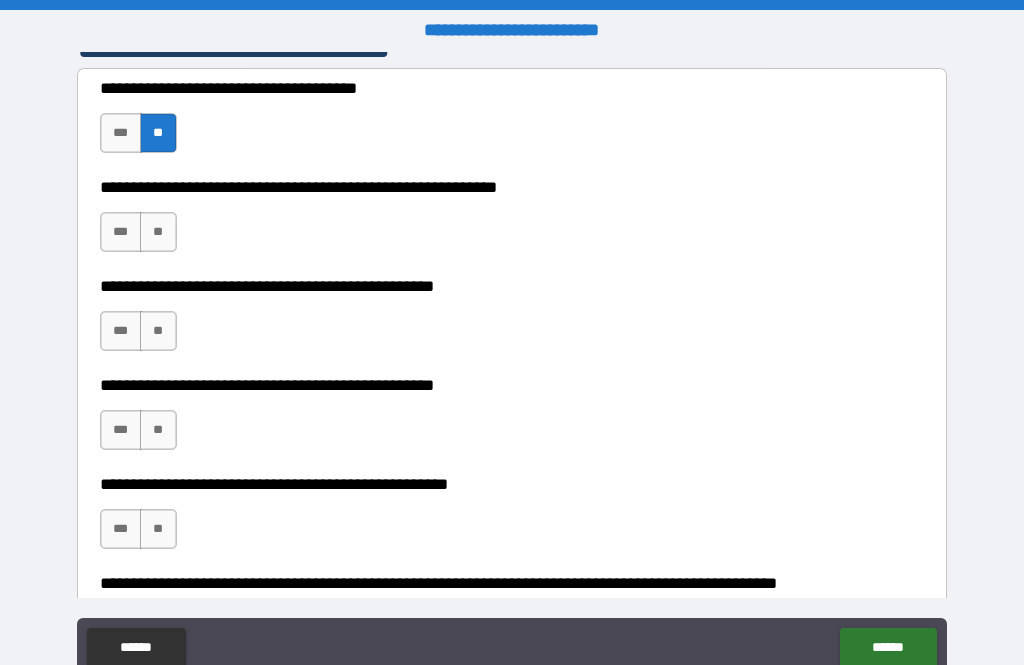 scroll, scrollTop: 451, scrollLeft: 0, axis: vertical 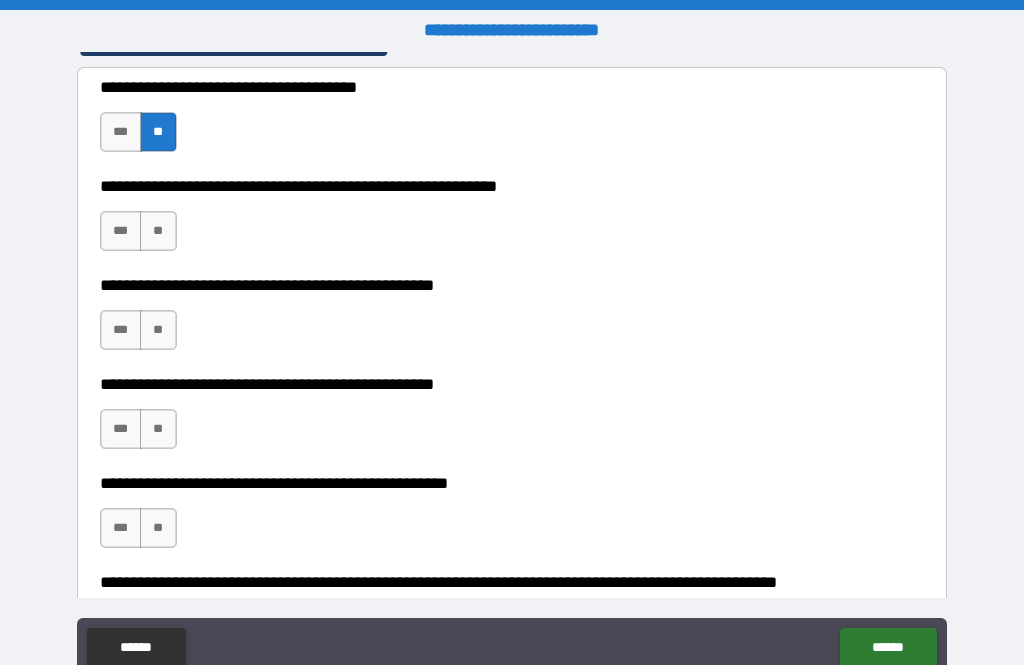 click on "**" at bounding box center (158, 231) 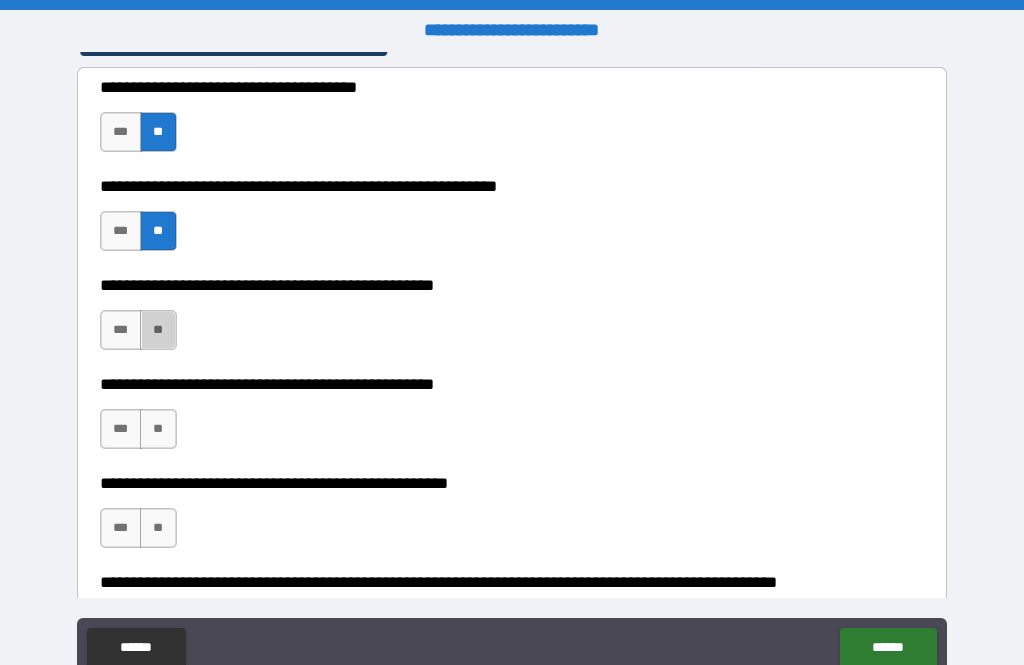 click on "**" at bounding box center [158, 330] 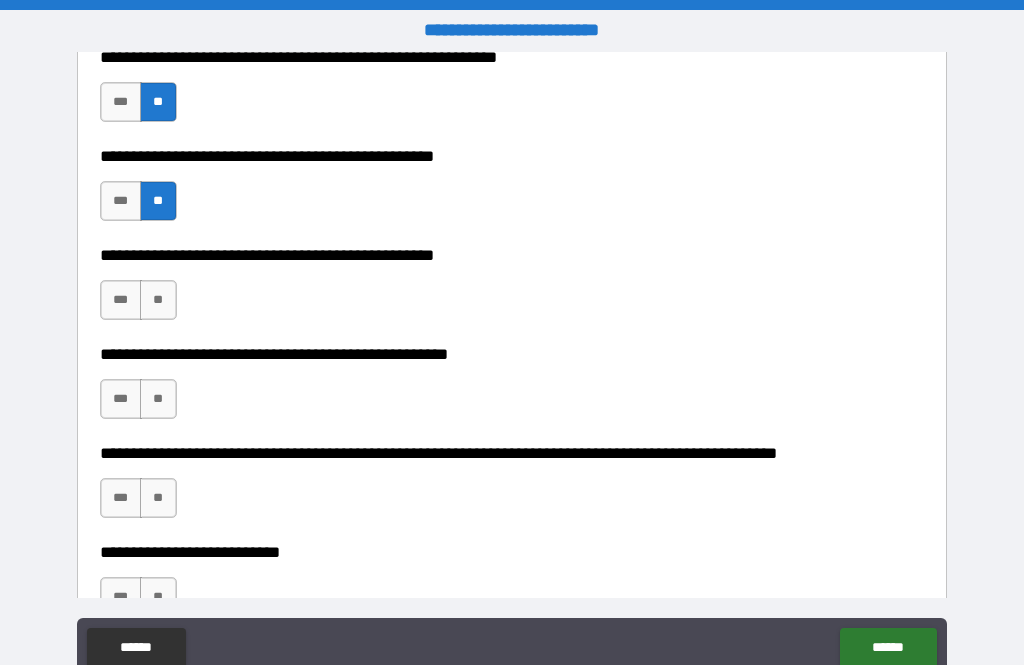 scroll, scrollTop: 592, scrollLeft: 0, axis: vertical 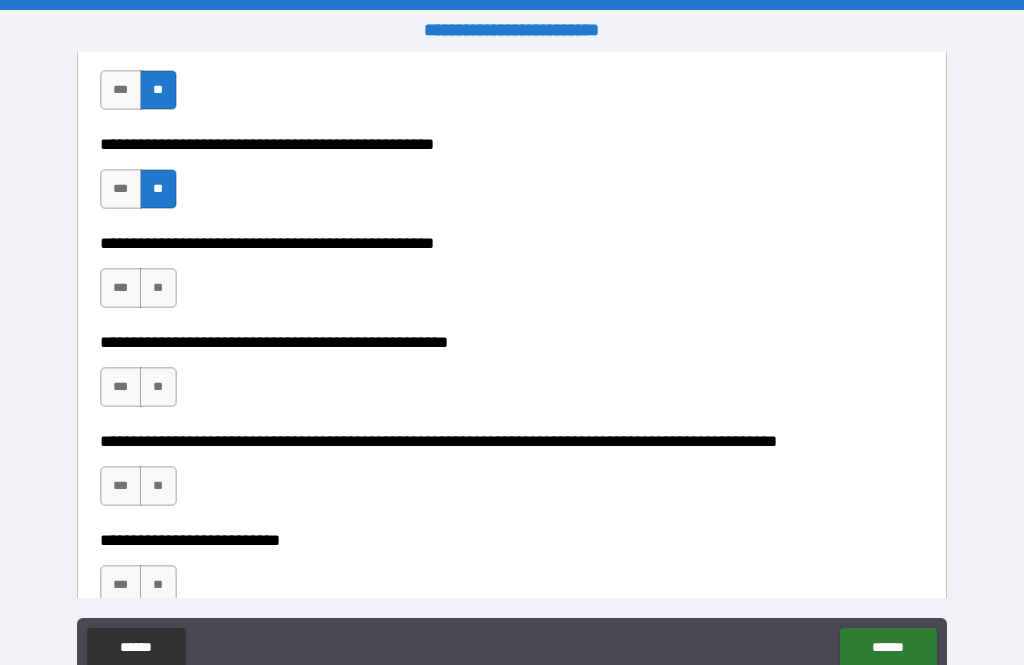 click on "**" at bounding box center (158, 288) 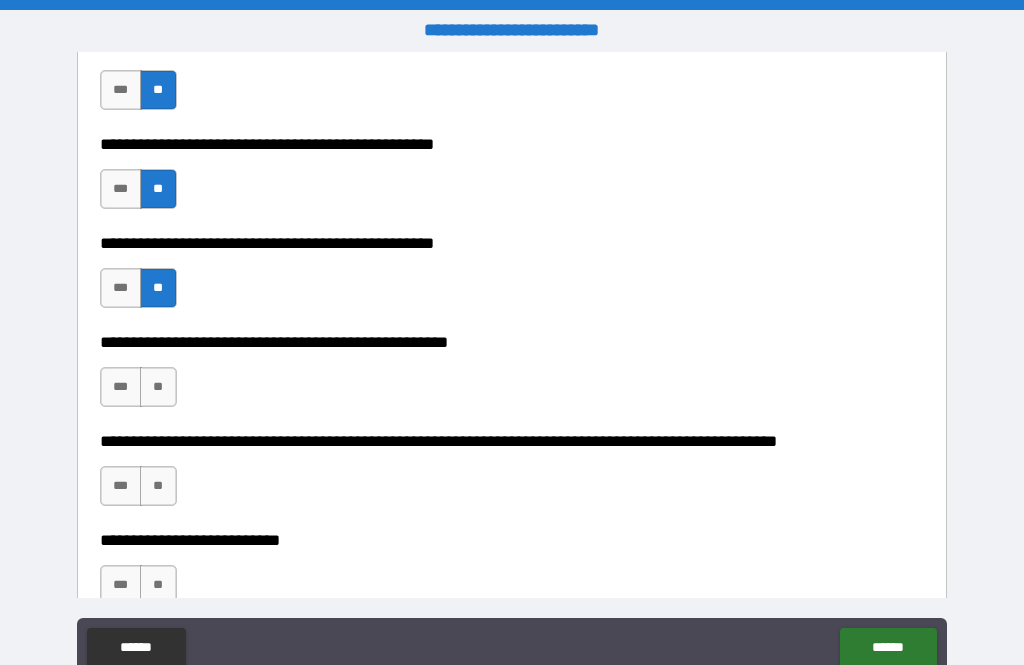 click on "**" at bounding box center [158, 387] 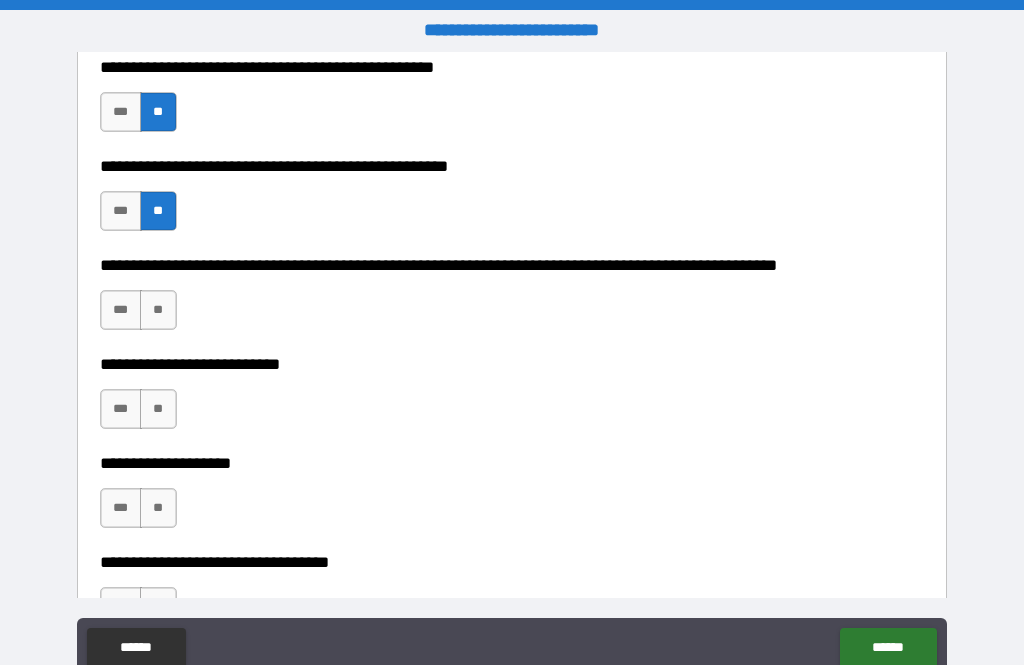 scroll, scrollTop: 770, scrollLeft: 0, axis: vertical 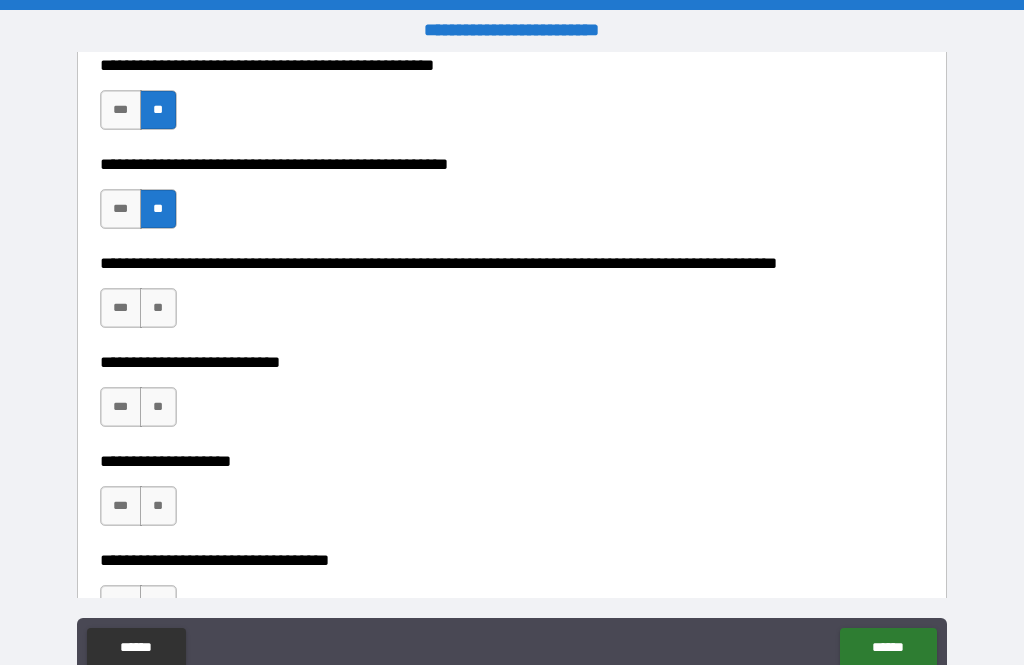 click on "**" at bounding box center (158, 308) 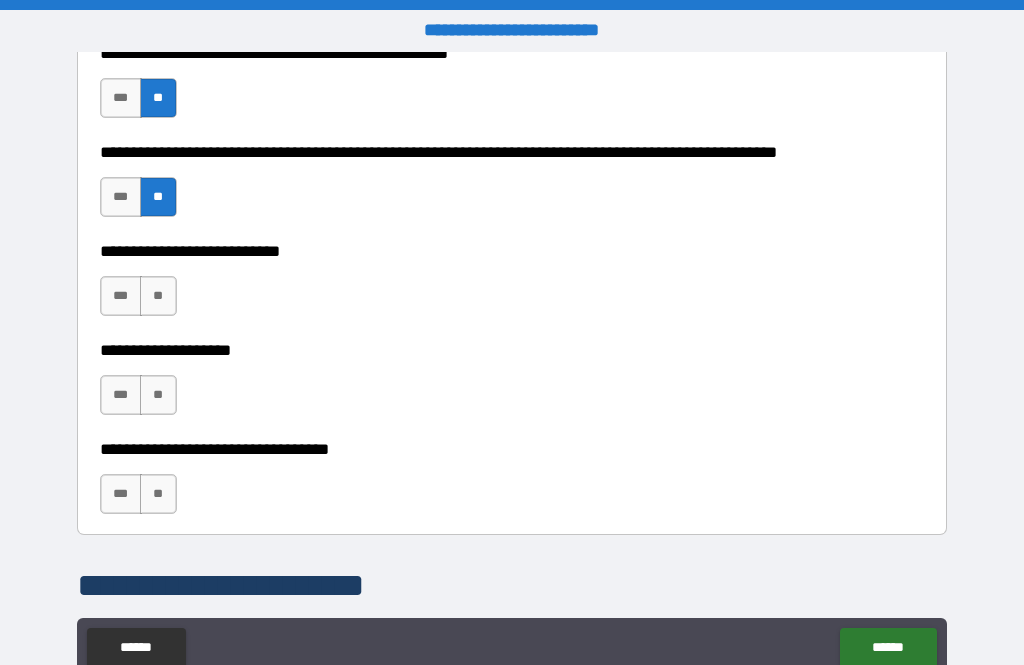 scroll, scrollTop: 884, scrollLeft: 0, axis: vertical 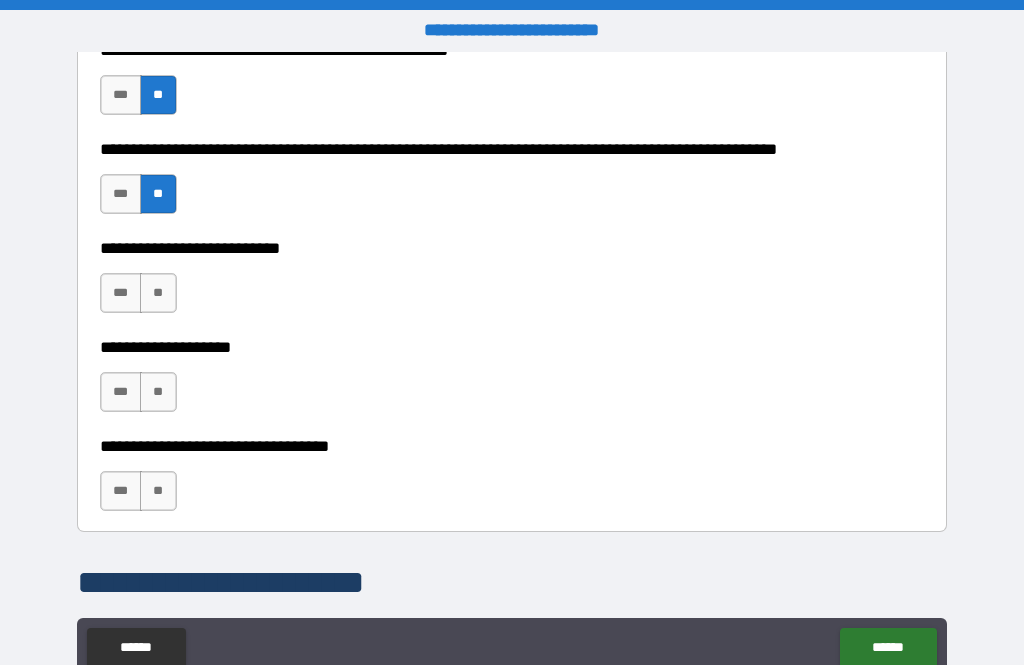 click on "**" at bounding box center (158, 293) 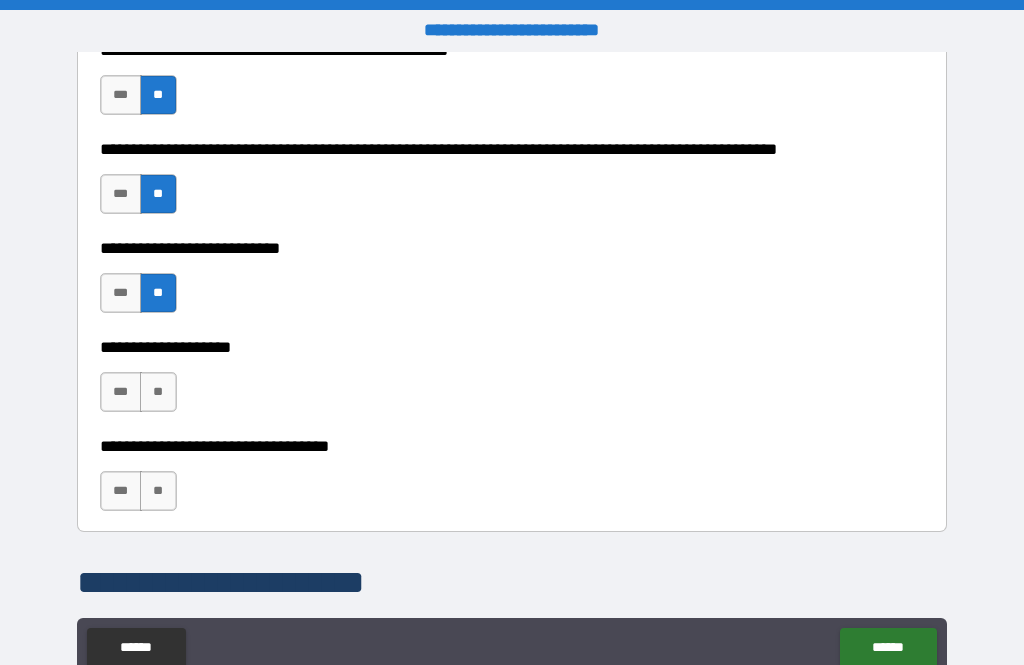 click on "**" at bounding box center (158, 392) 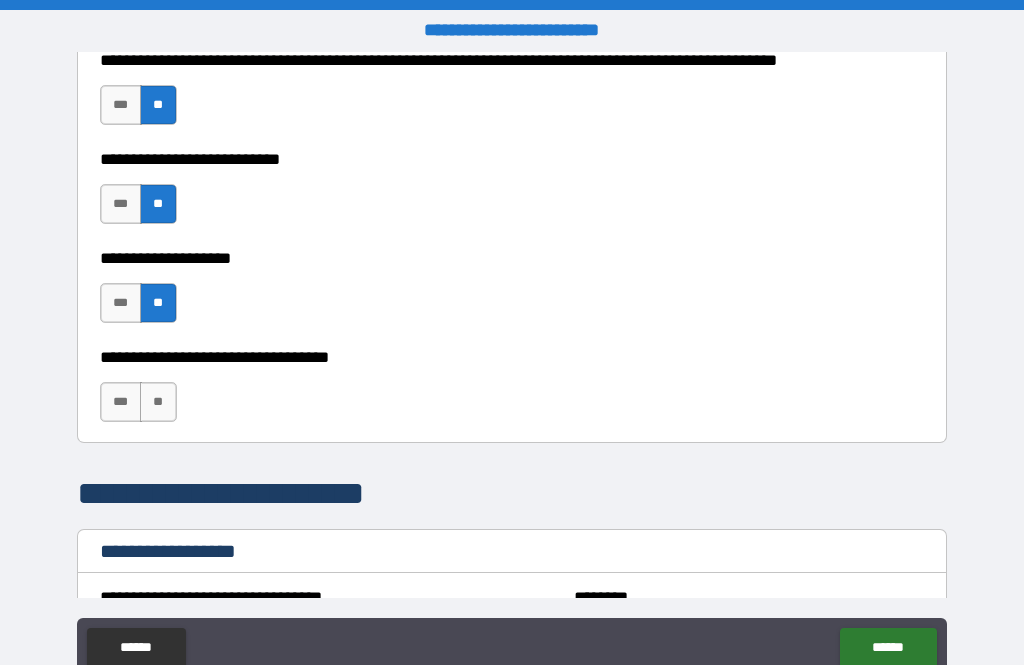 scroll, scrollTop: 1025, scrollLeft: 0, axis: vertical 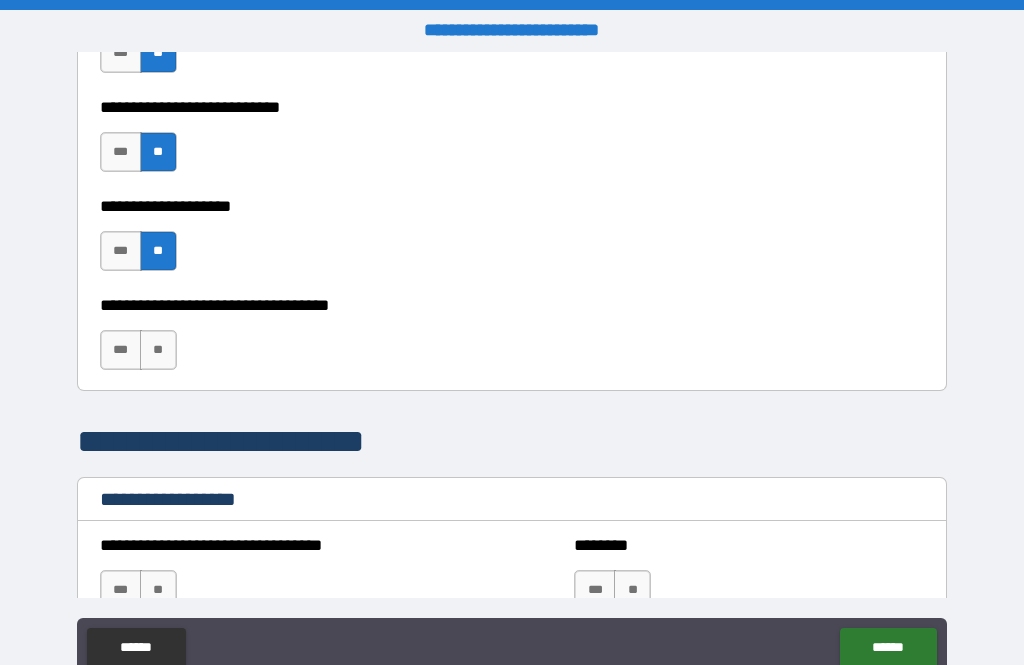 click on "**" at bounding box center [158, 350] 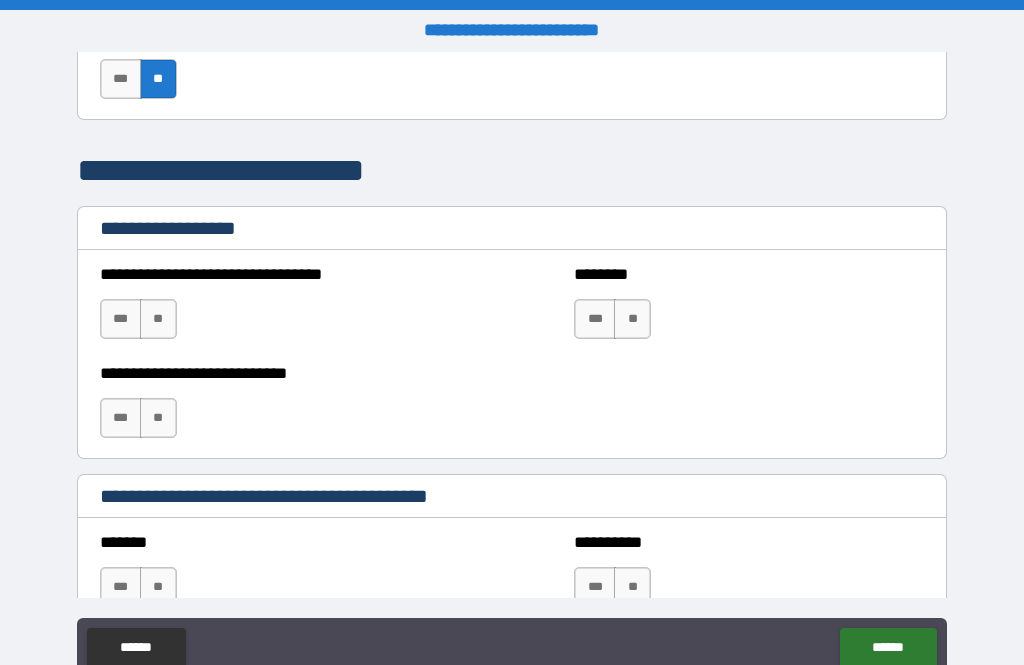 scroll, scrollTop: 1298, scrollLeft: 0, axis: vertical 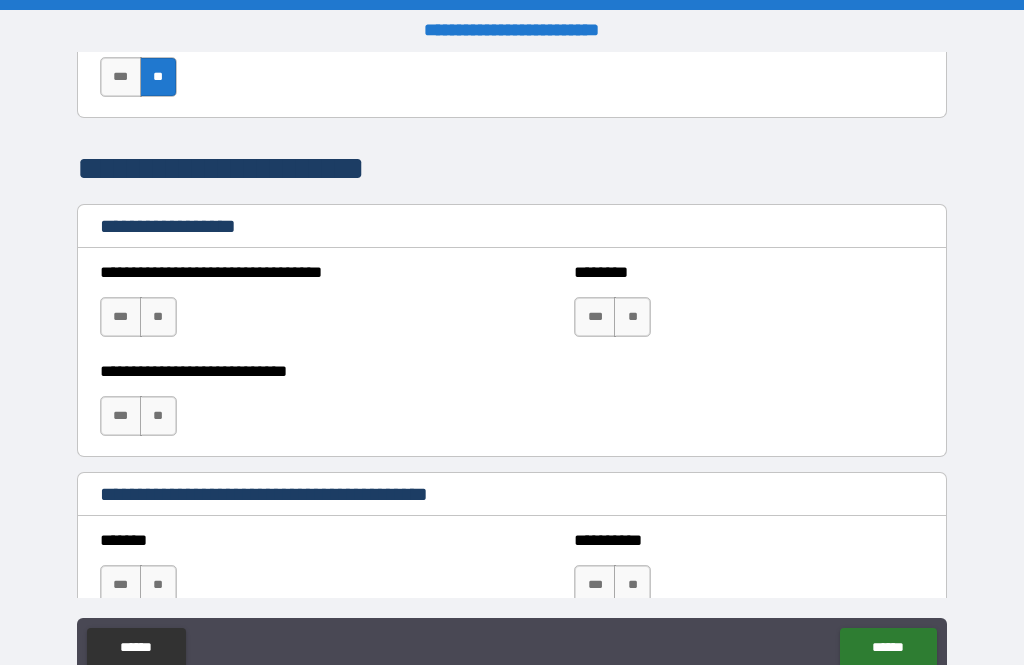 click on "**" at bounding box center (158, 317) 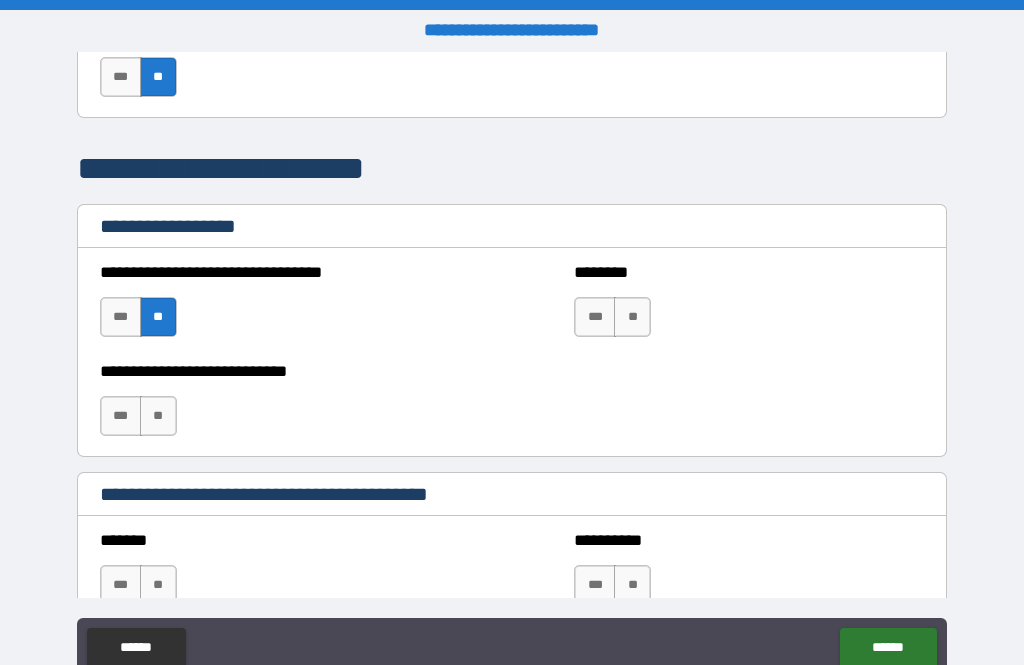 click on "**" at bounding box center [632, 317] 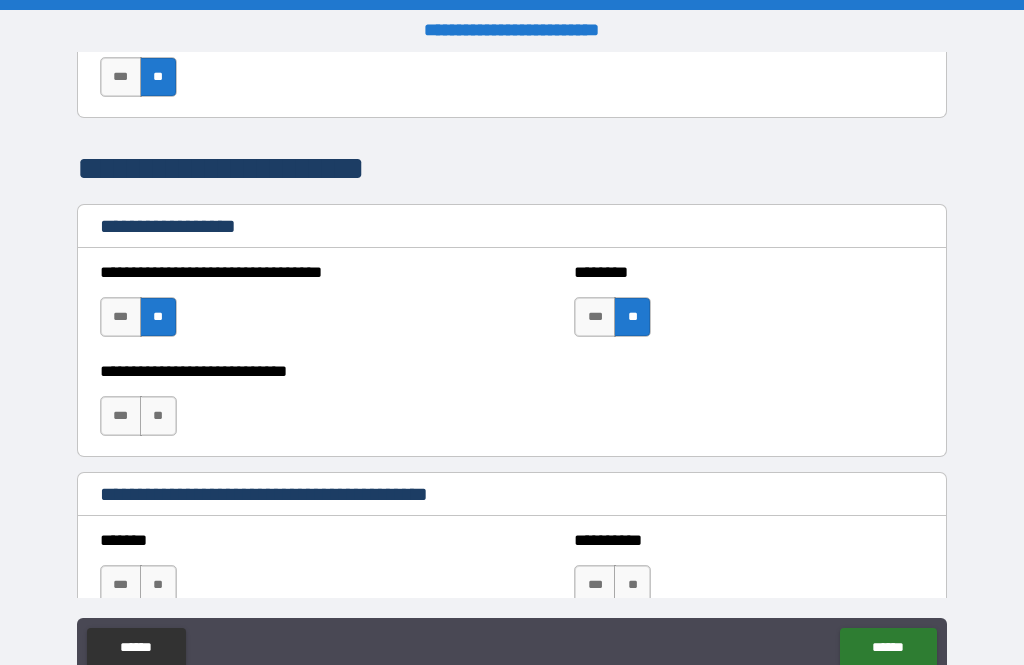 click on "**" at bounding box center [158, 416] 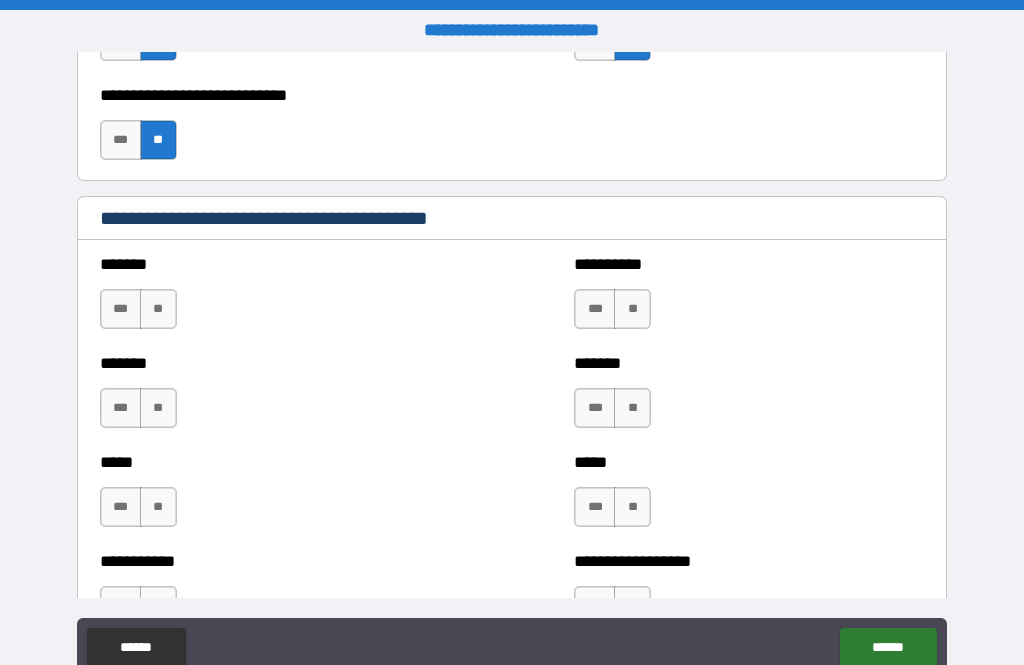 scroll, scrollTop: 1572, scrollLeft: 0, axis: vertical 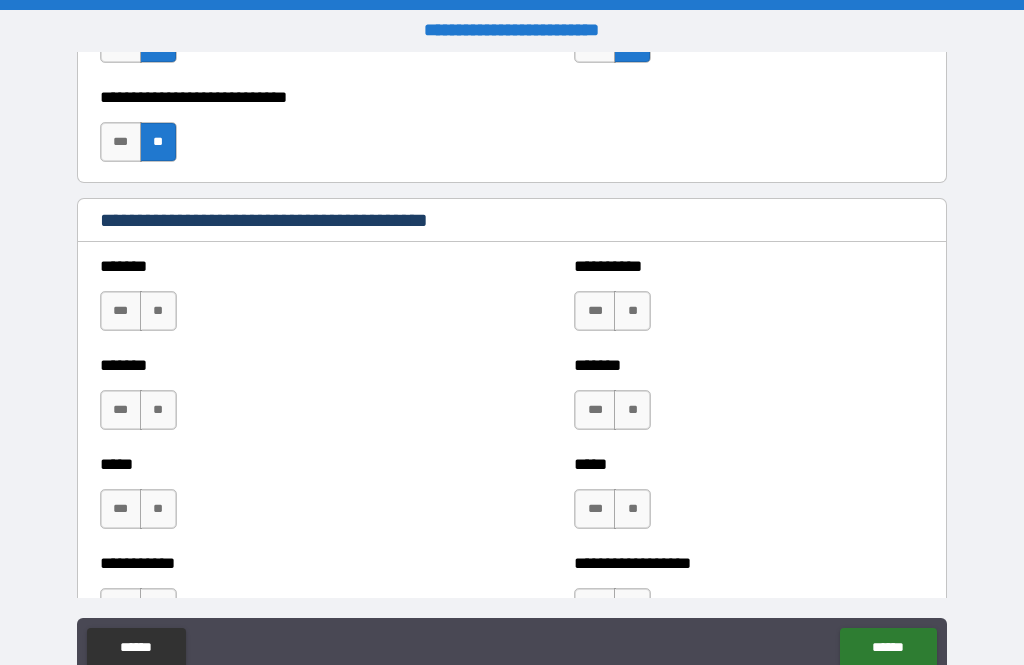 click on "***" at bounding box center [595, 311] 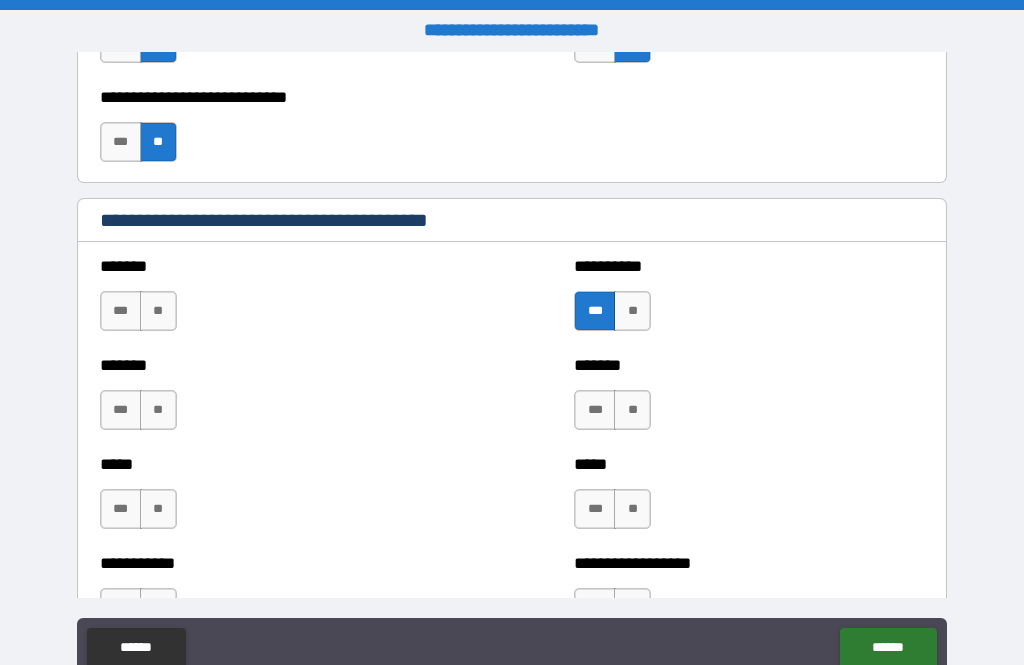 click on "**" at bounding box center [158, 311] 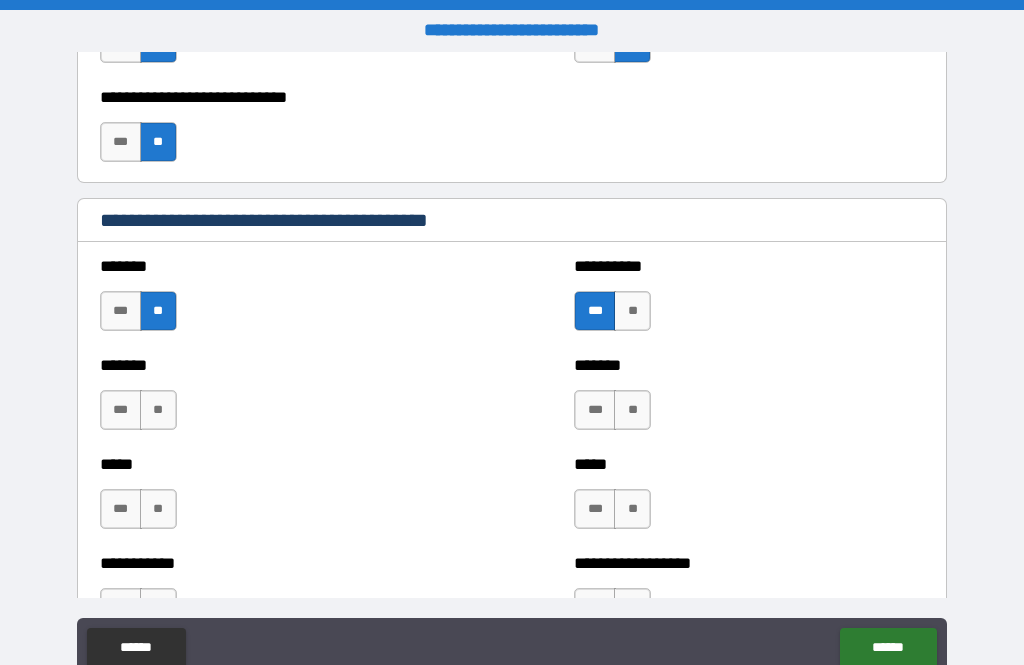 click on "**" at bounding box center [158, 410] 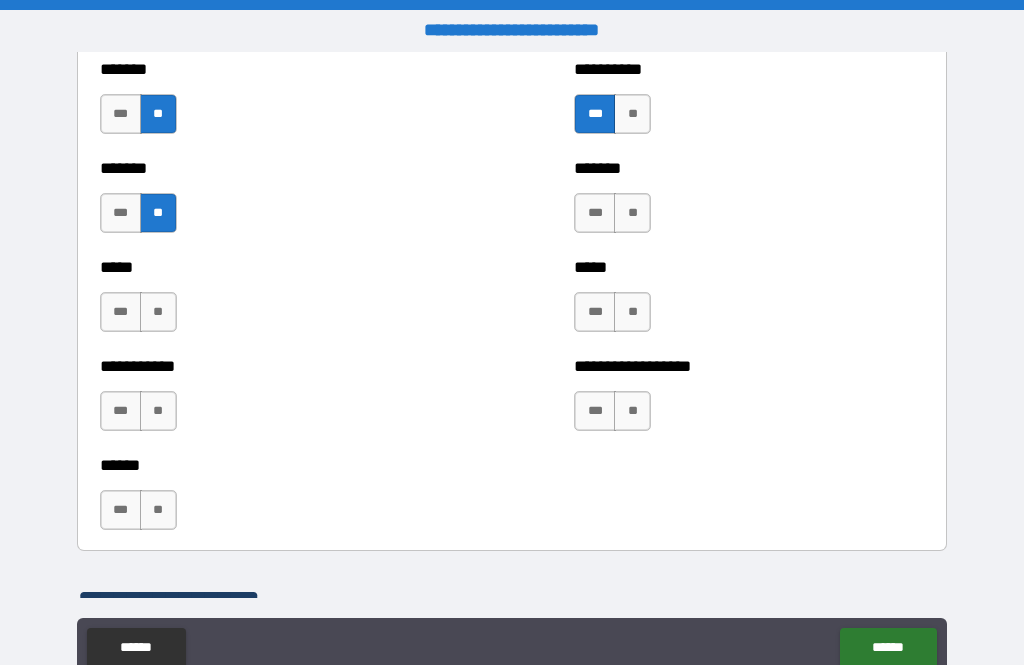scroll, scrollTop: 1781, scrollLeft: 0, axis: vertical 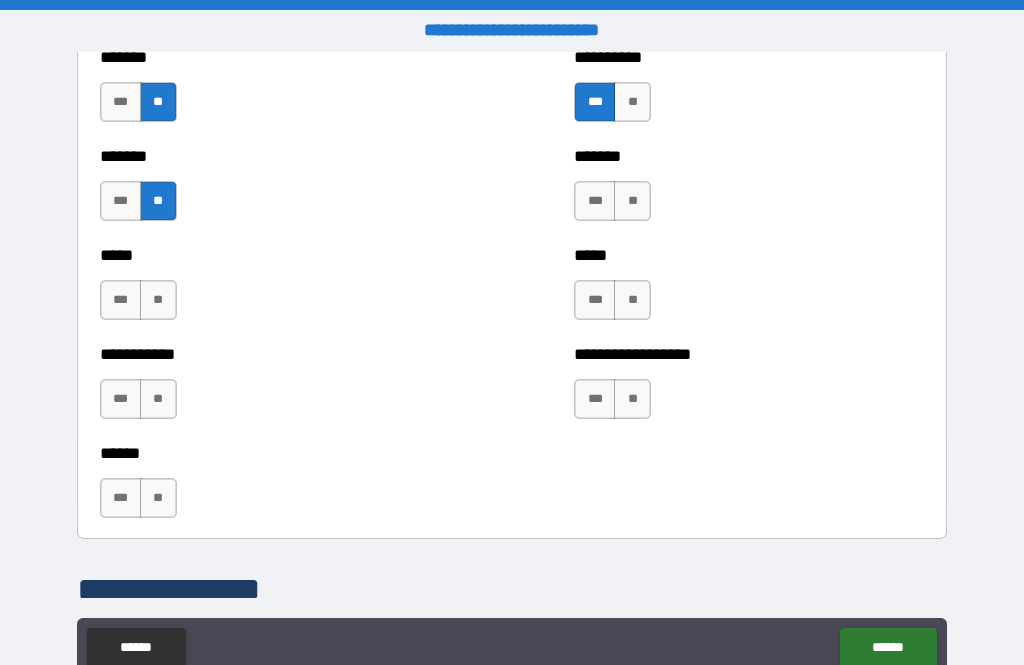 click on "**" at bounding box center (158, 300) 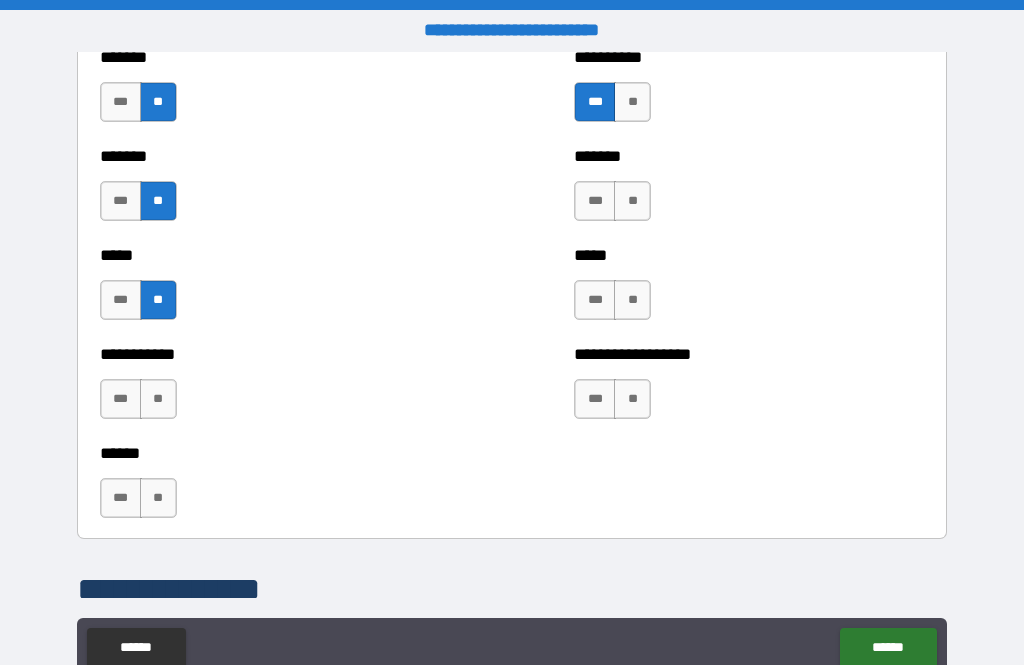 click on "***" at bounding box center [121, 399] 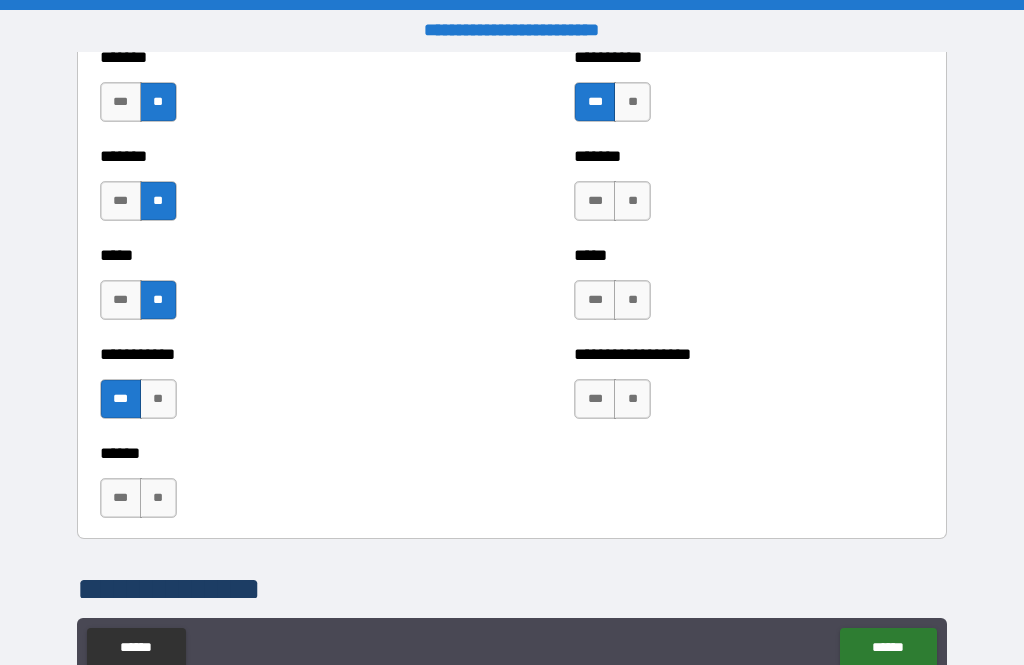 click on "**" at bounding box center [632, 300] 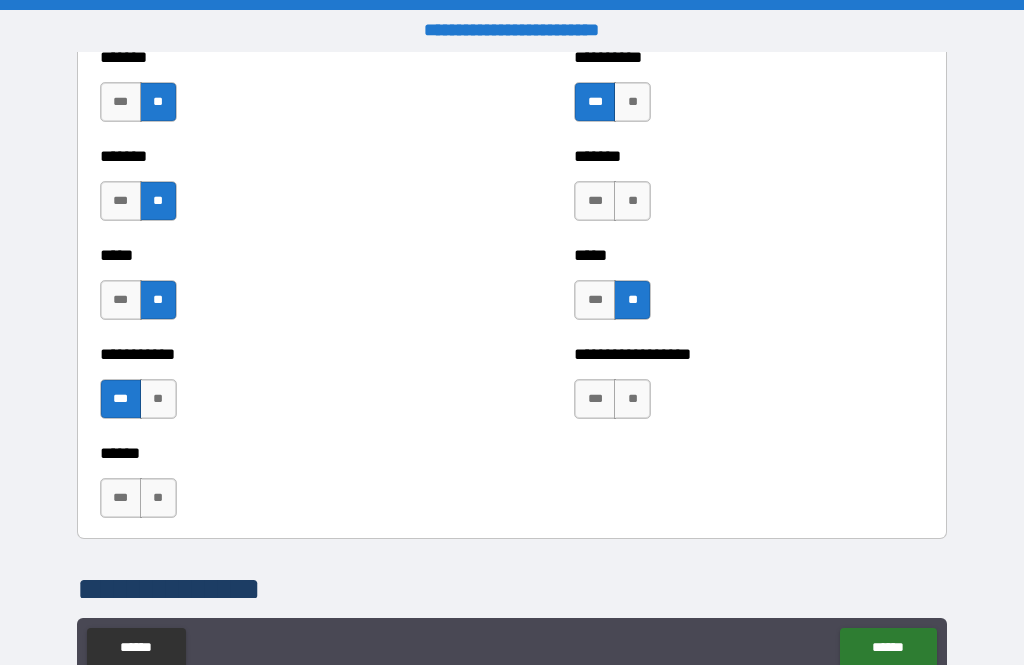click on "**" at bounding box center [632, 399] 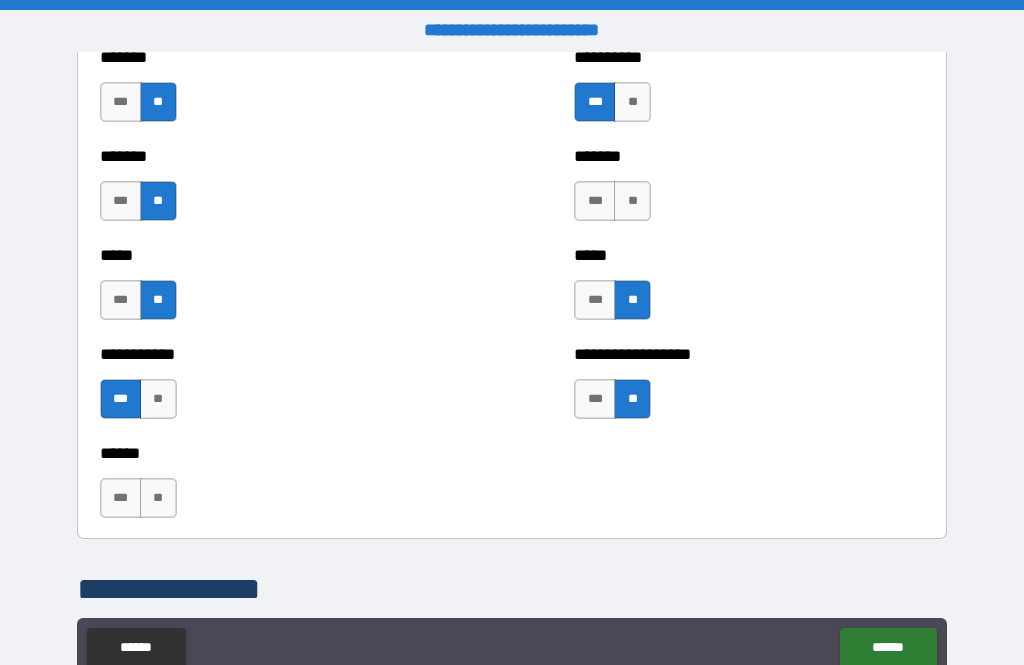 click on "**" at bounding box center [632, 201] 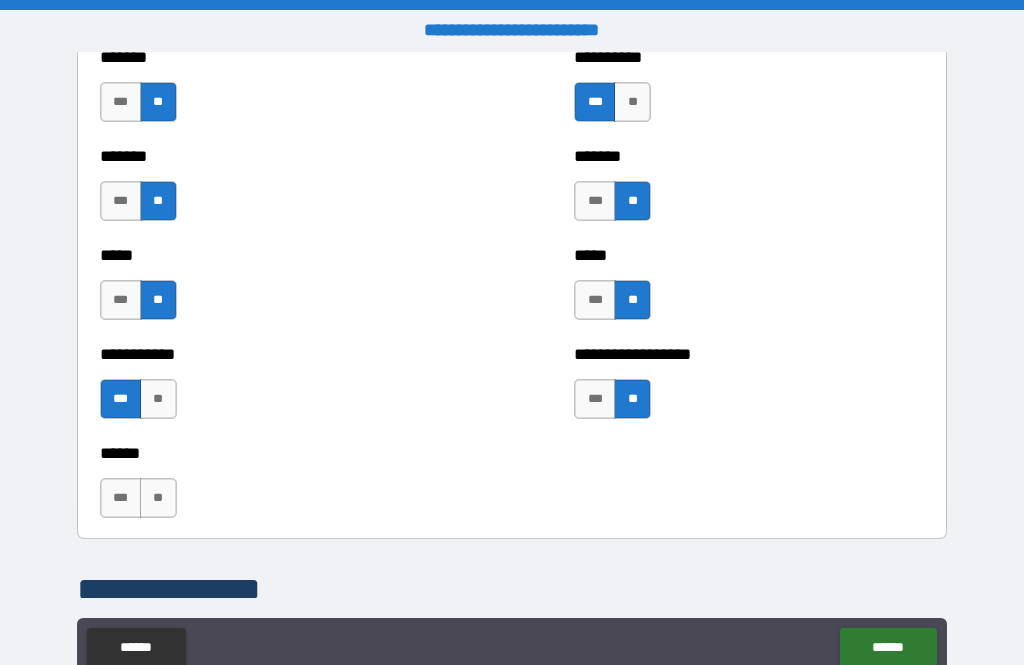 click on "**" at bounding box center [158, 498] 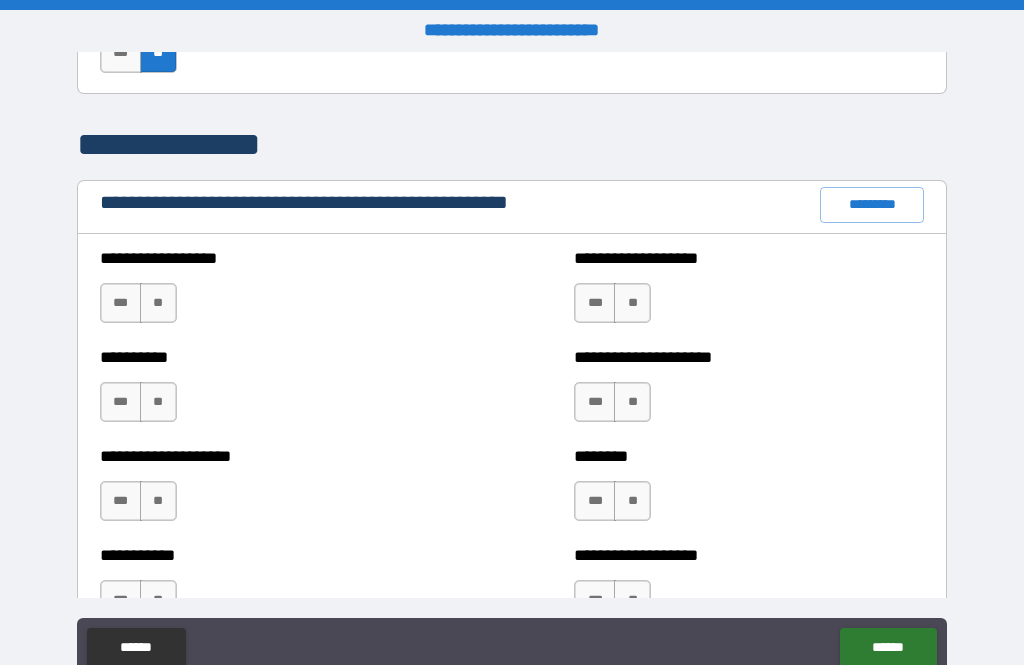 scroll, scrollTop: 2227, scrollLeft: 0, axis: vertical 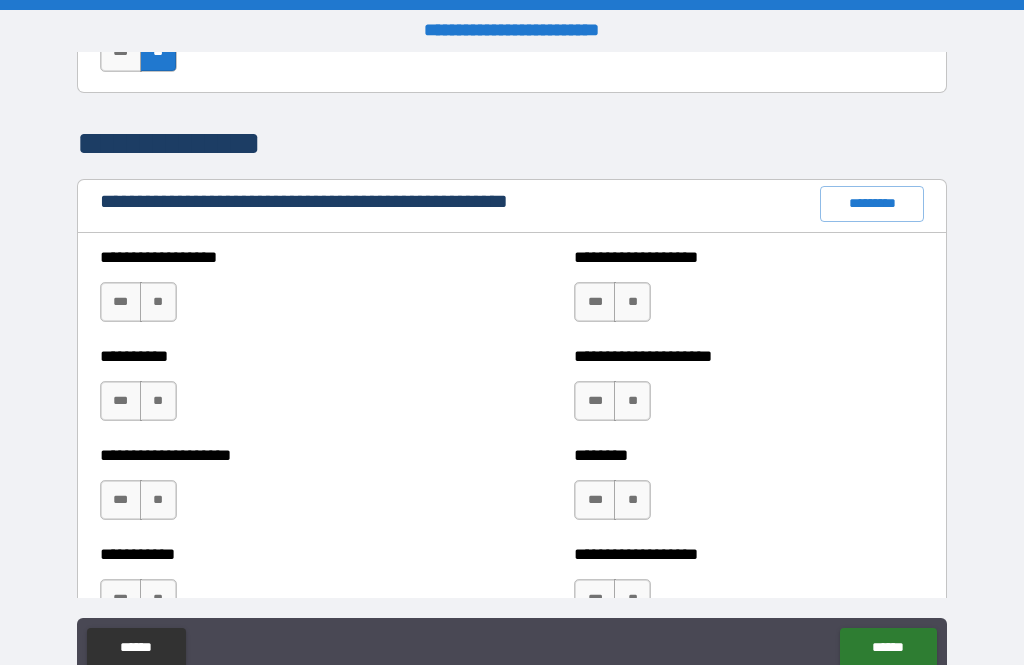 click on "**" at bounding box center [158, 302] 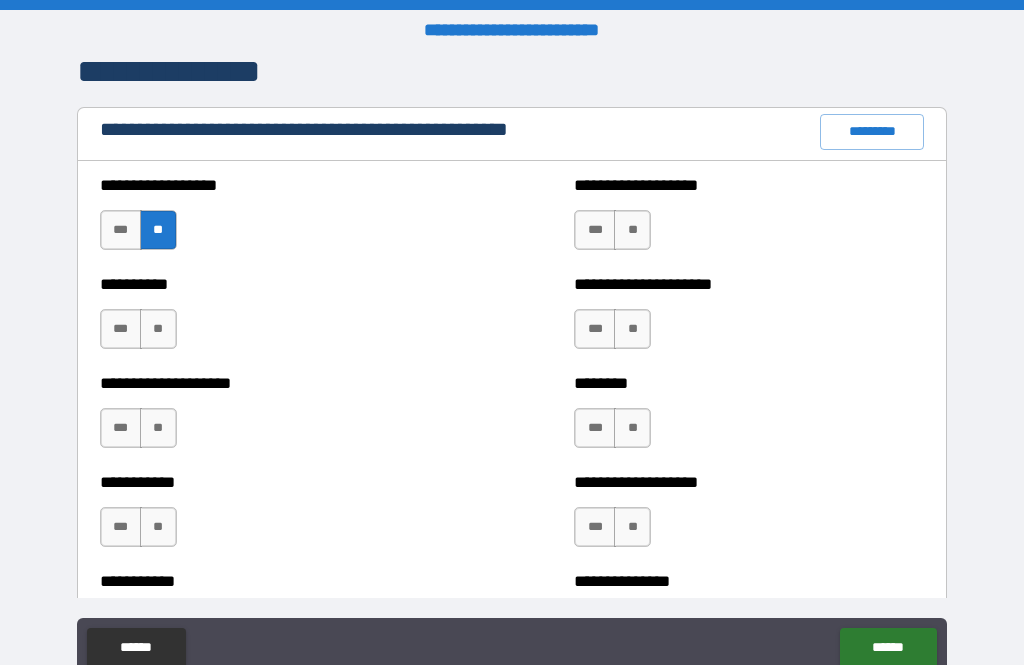 scroll, scrollTop: 2300, scrollLeft: 0, axis: vertical 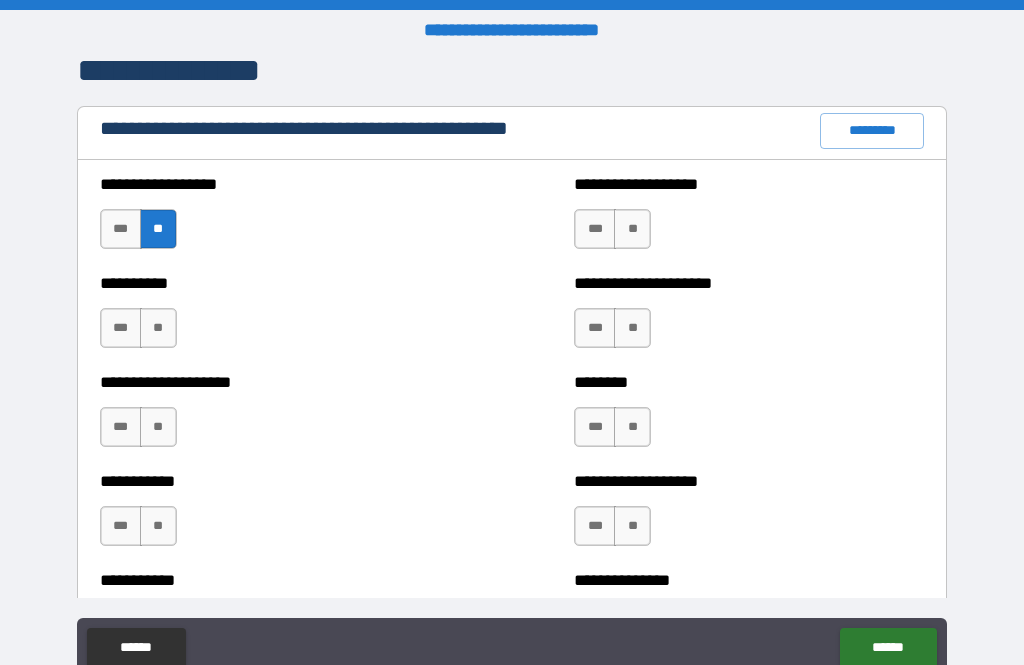 click on "**" at bounding box center [632, 229] 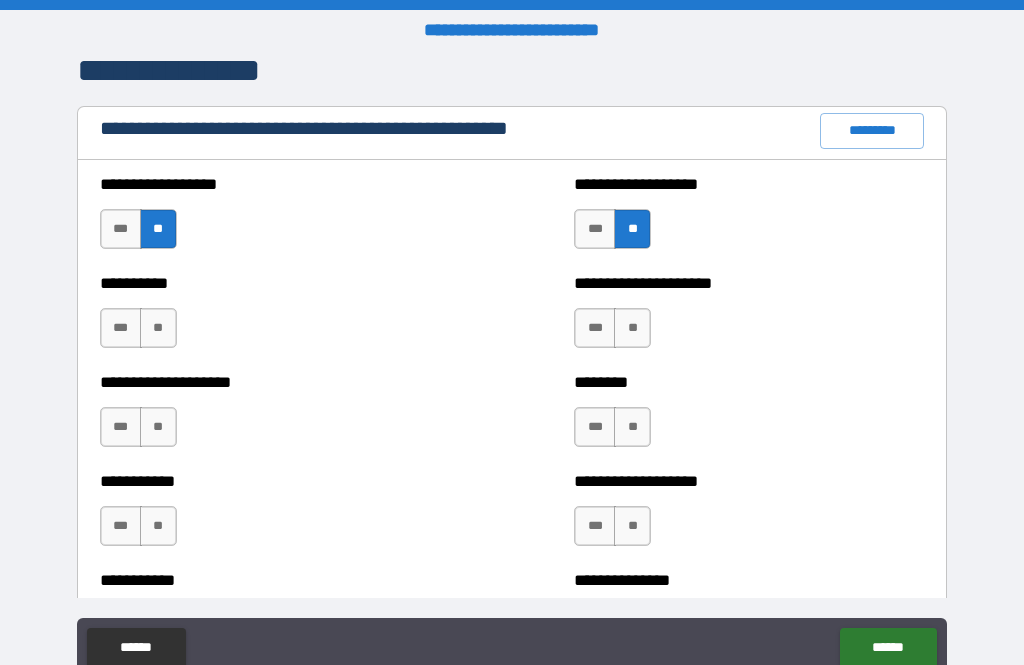 click on "**" at bounding box center [158, 328] 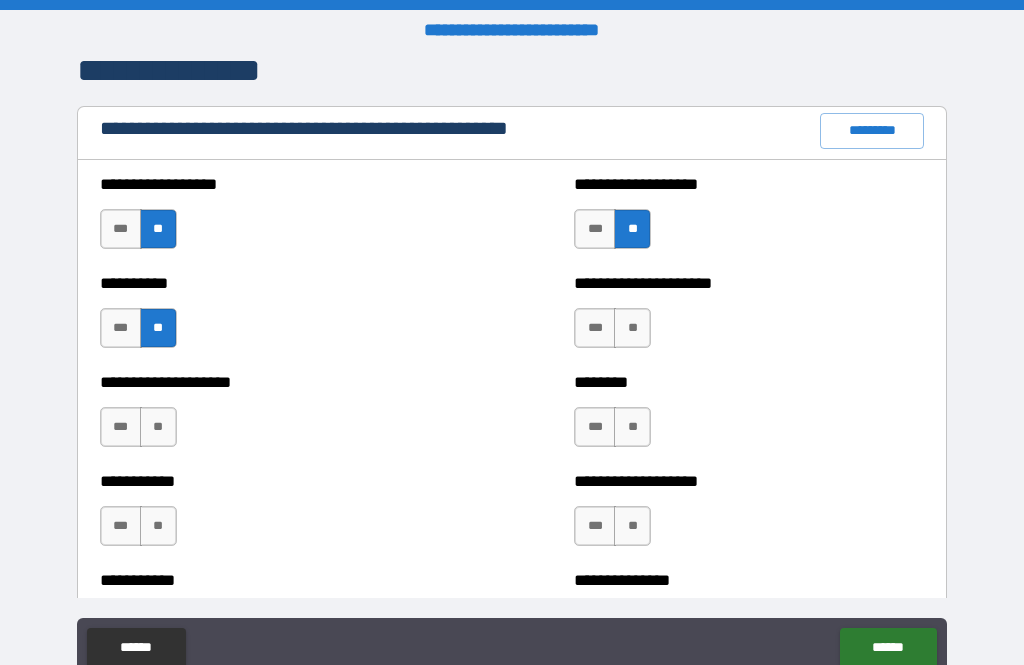 click on "**" at bounding box center (632, 328) 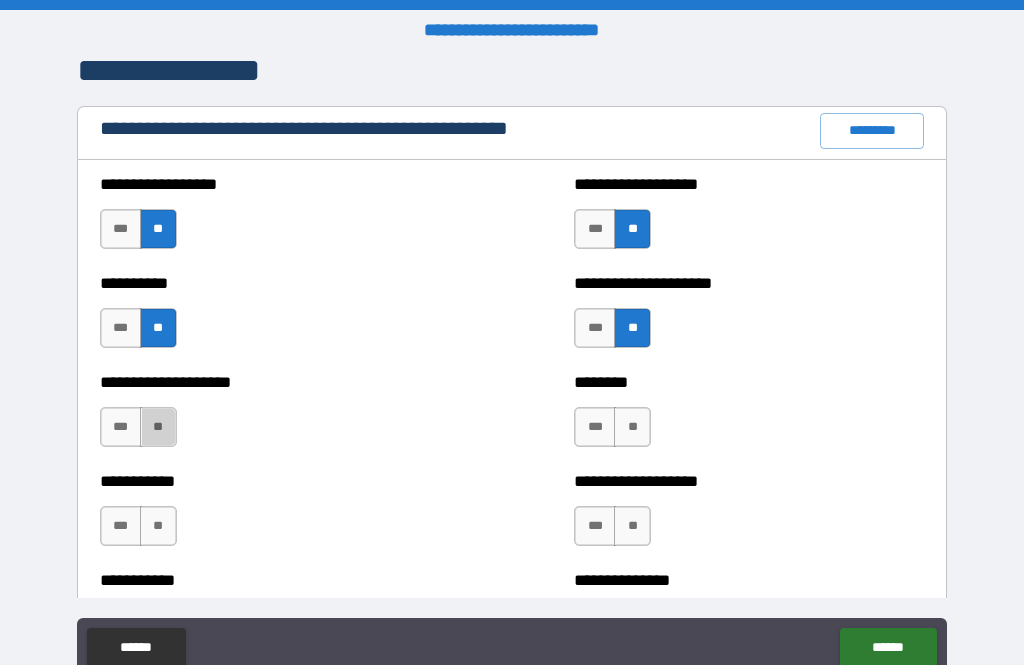 click on "**" at bounding box center (158, 427) 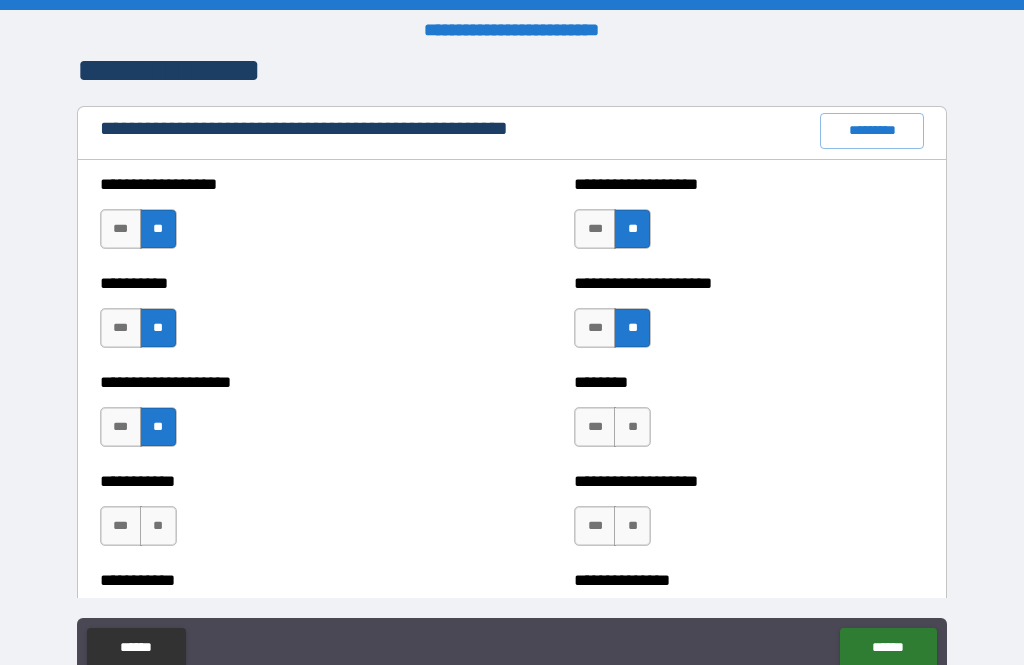 click on "**" at bounding box center (632, 427) 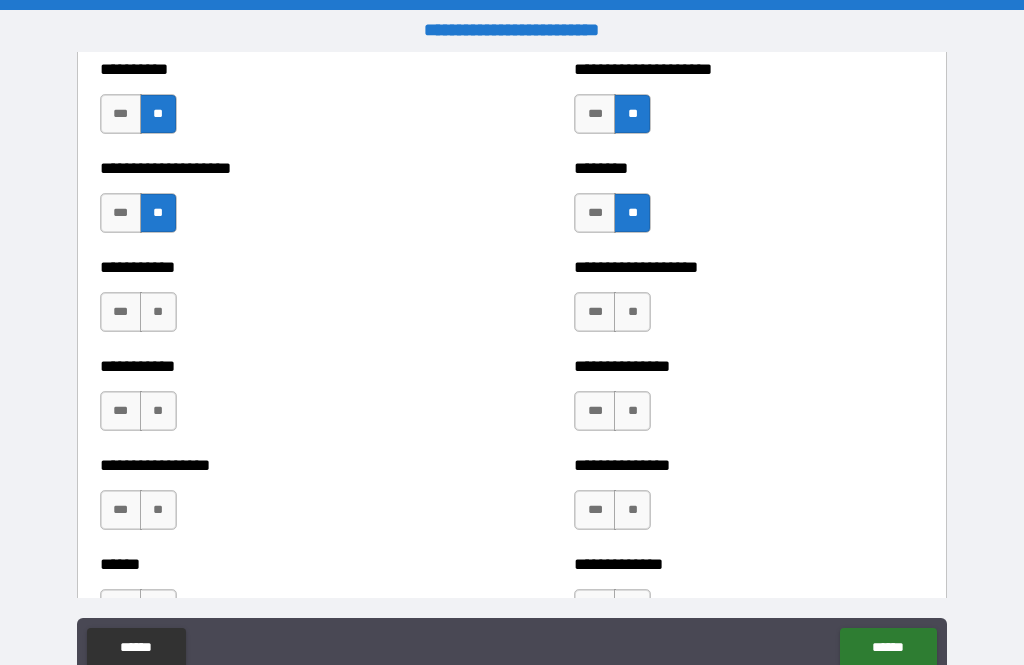 scroll, scrollTop: 2514, scrollLeft: 0, axis: vertical 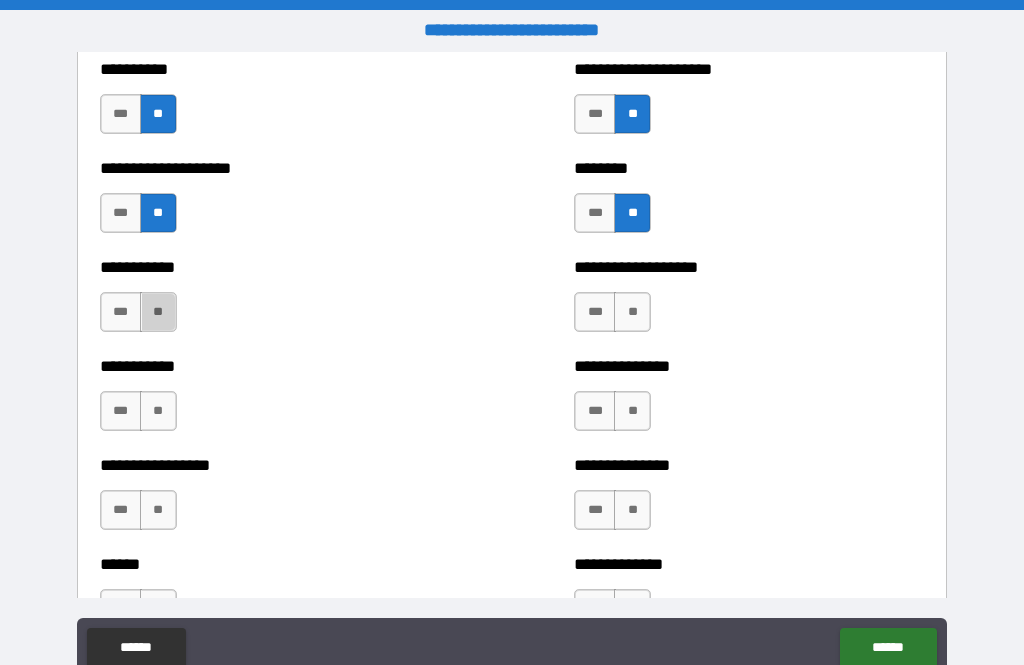 click on "**" at bounding box center (158, 312) 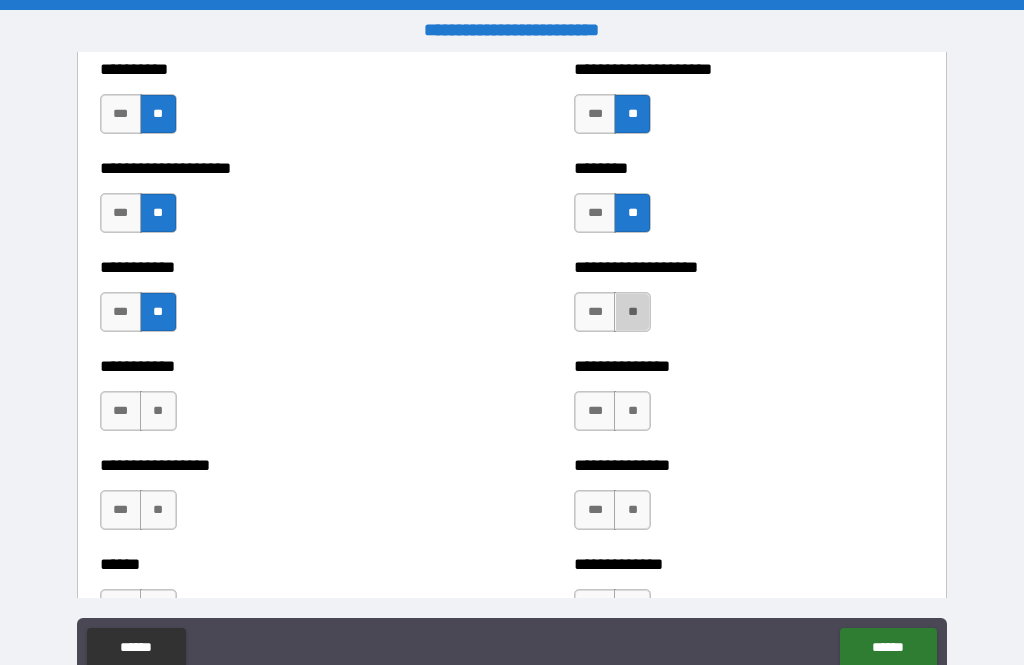 click on "**" at bounding box center (632, 312) 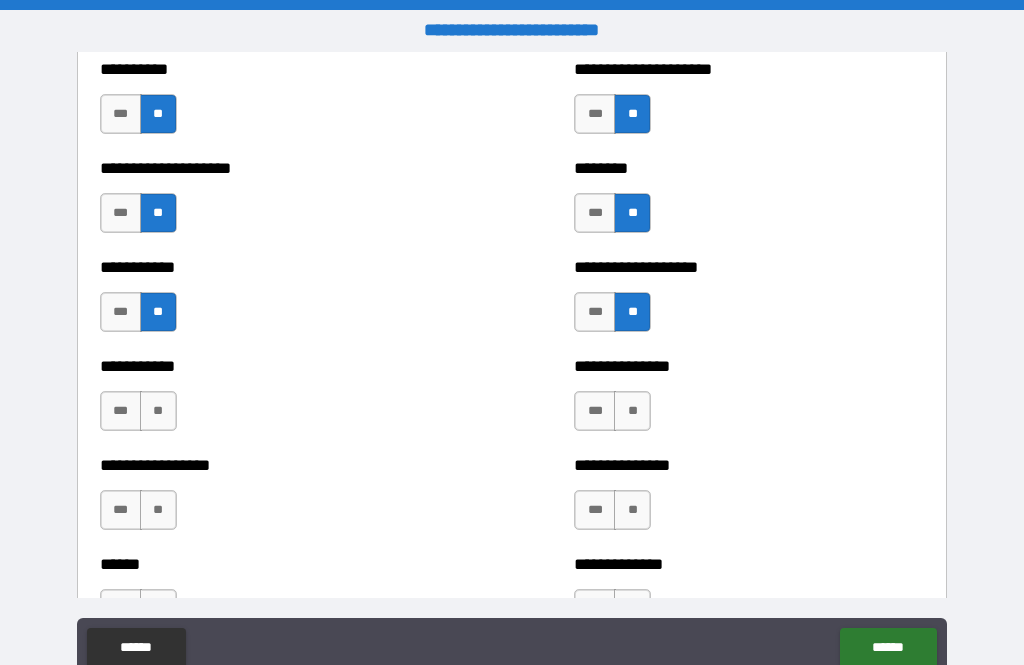 click on "**" at bounding box center [158, 411] 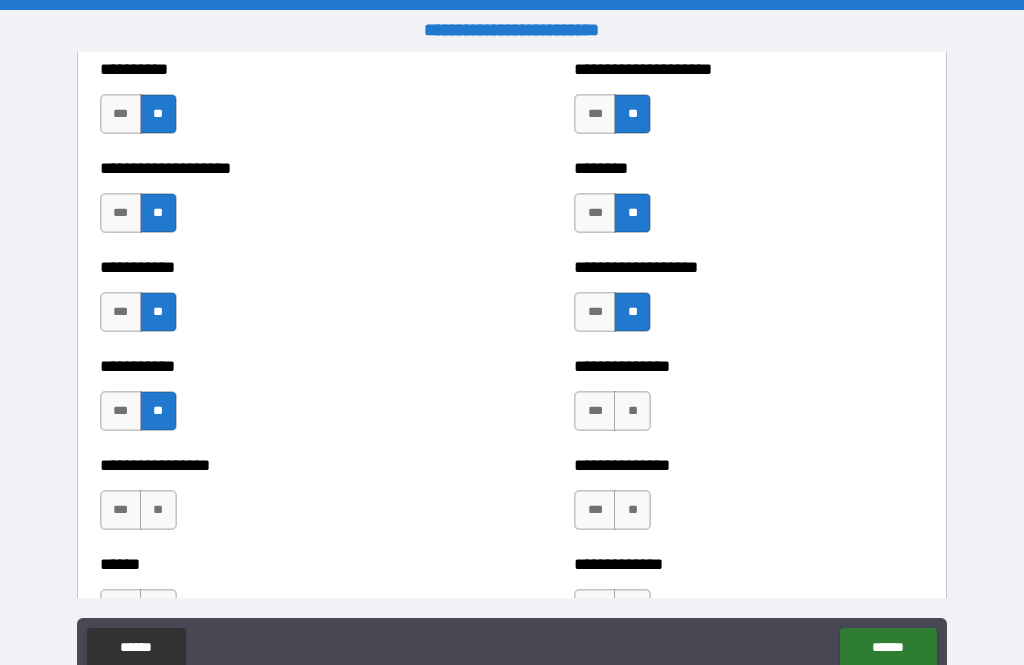 click on "**" at bounding box center [632, 411] 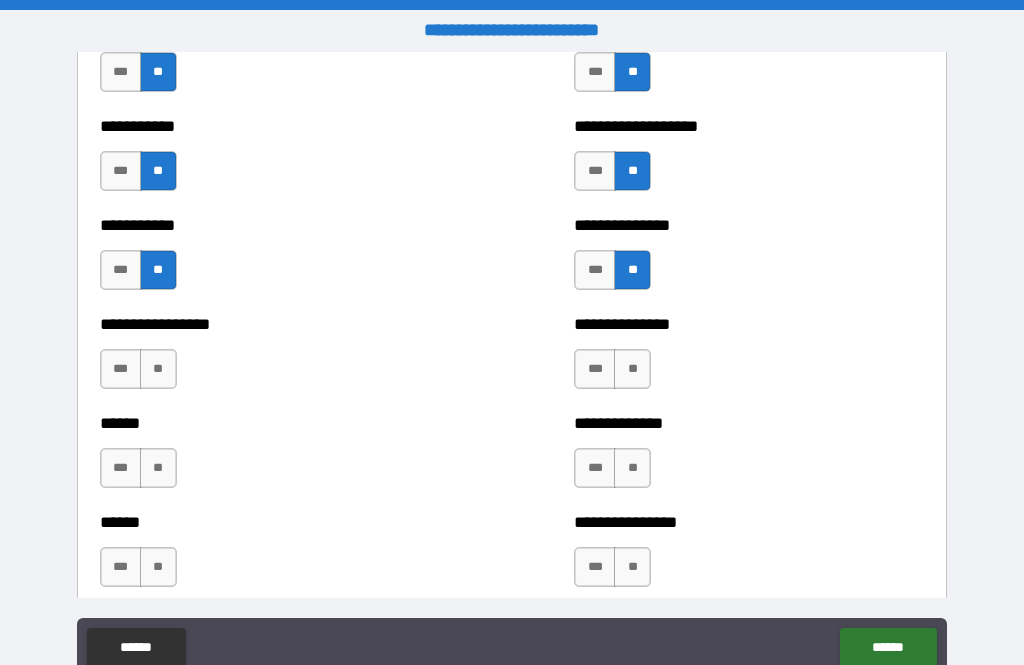 scroll, scrollTop: 2656, scrollLeft: 0, axis: vertical 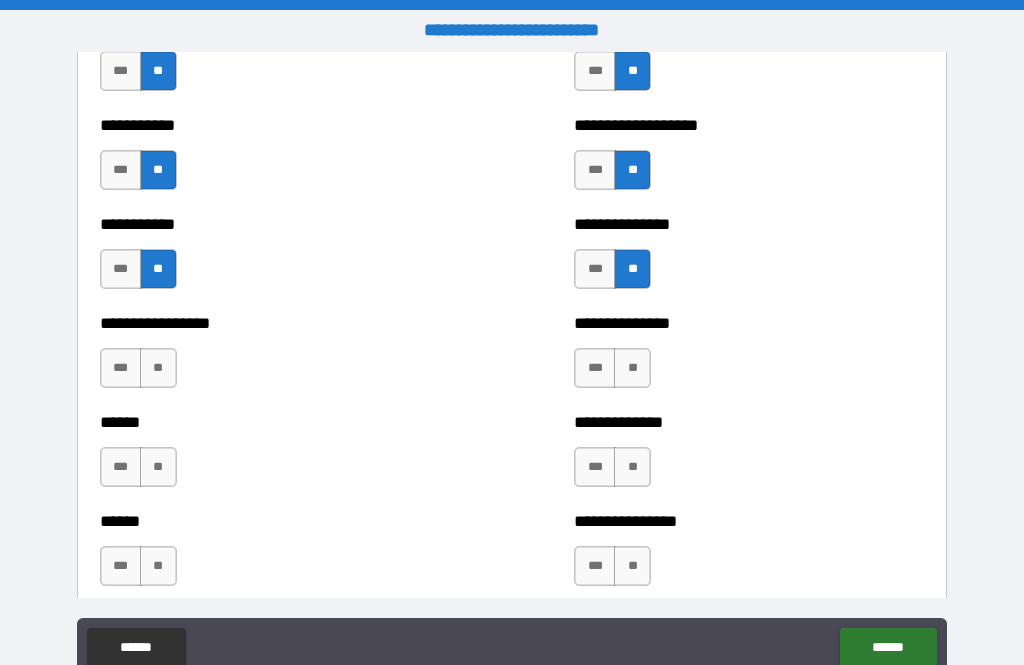 click on "**" at bounding box center (158, 368) 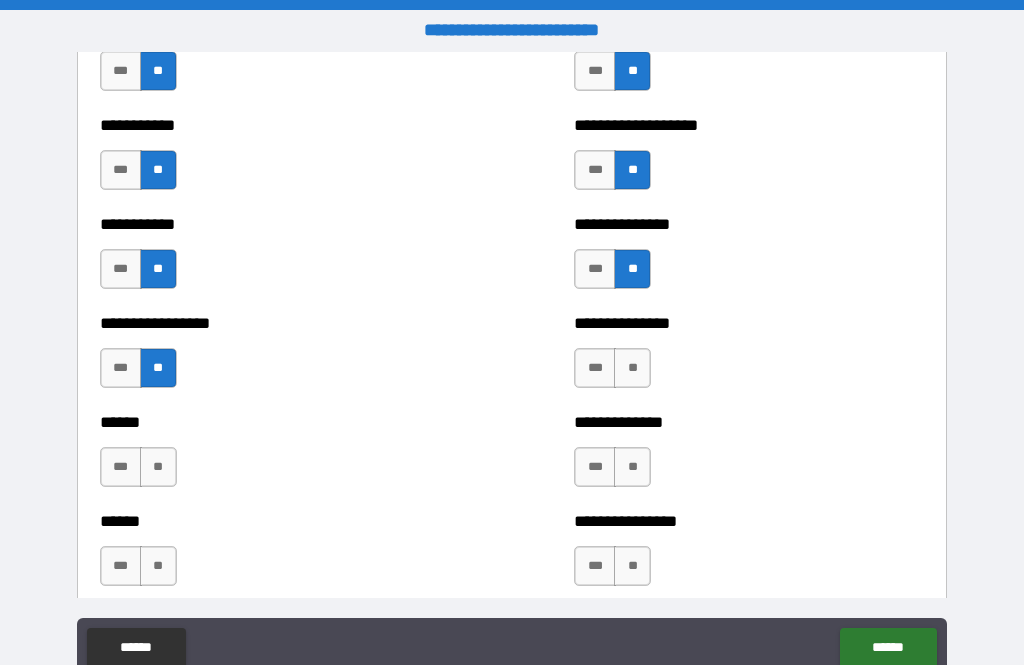 click on "**" at bounding box center (632, 368) 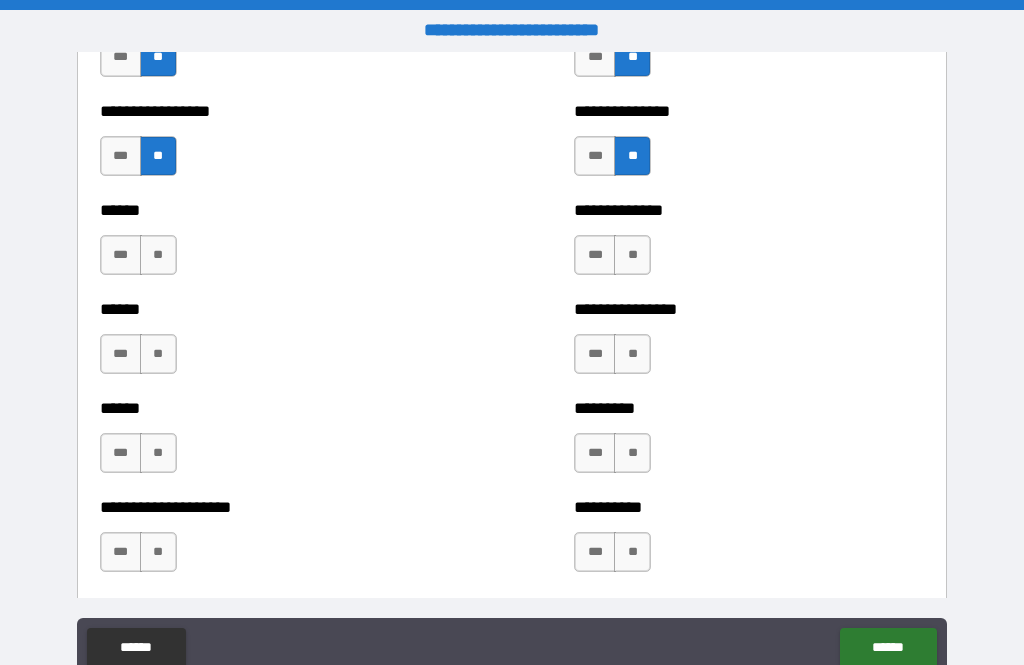 scroll, scrollTop: 2869, scrollLeft: 0, axis: vertical 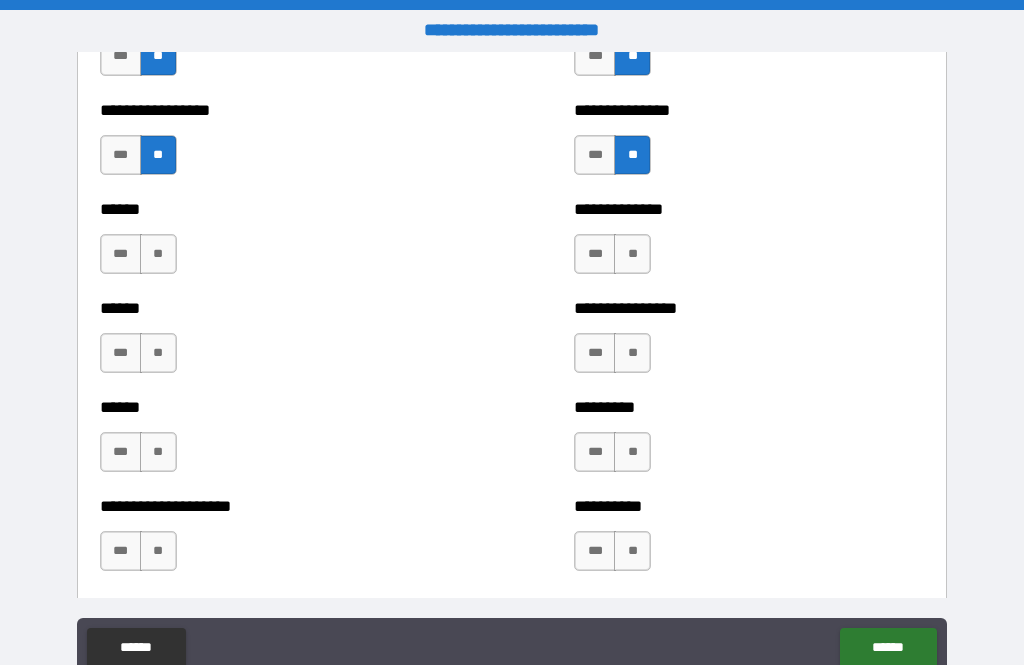 click on "**" at bounding box center [158, 254] 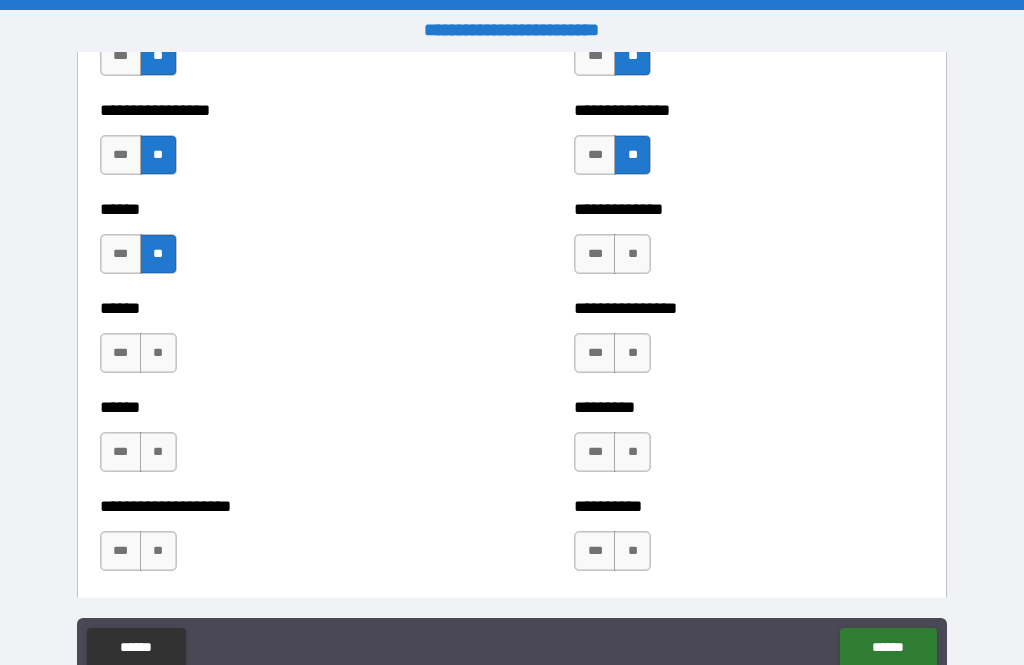click on "**" at bounding box center (632, 254) 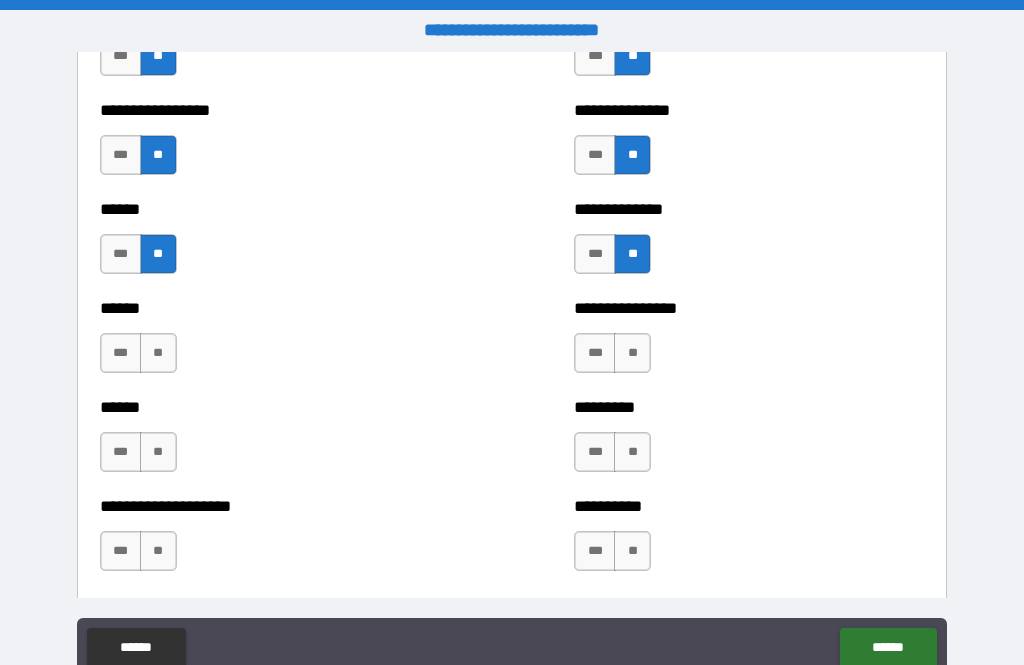 click on "**" at bounding box center [632, 353] 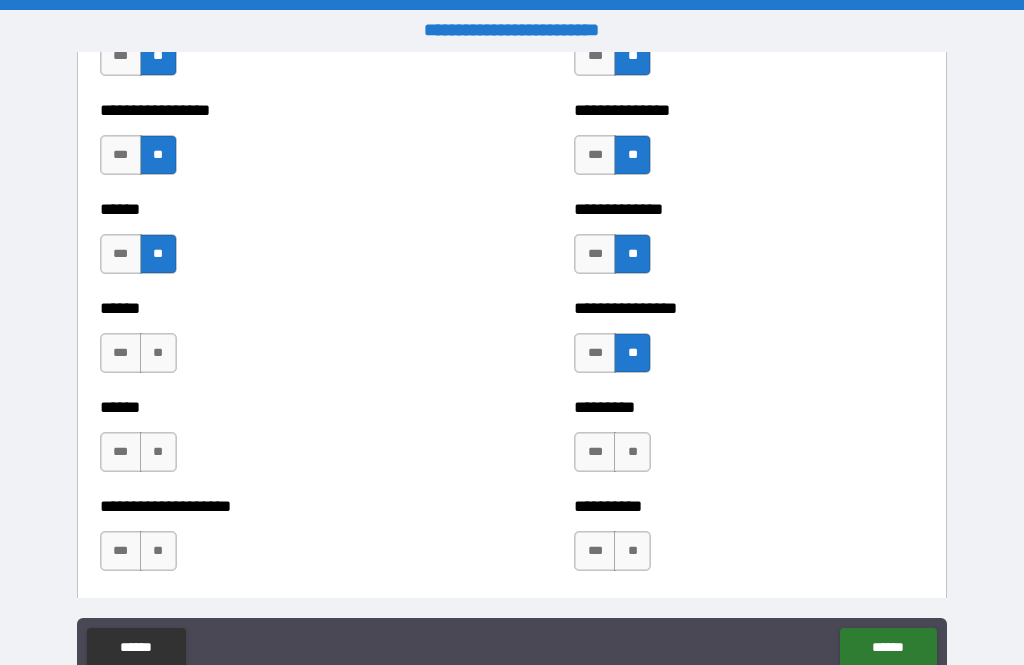 click on "**" at bounding box center [158, 452] 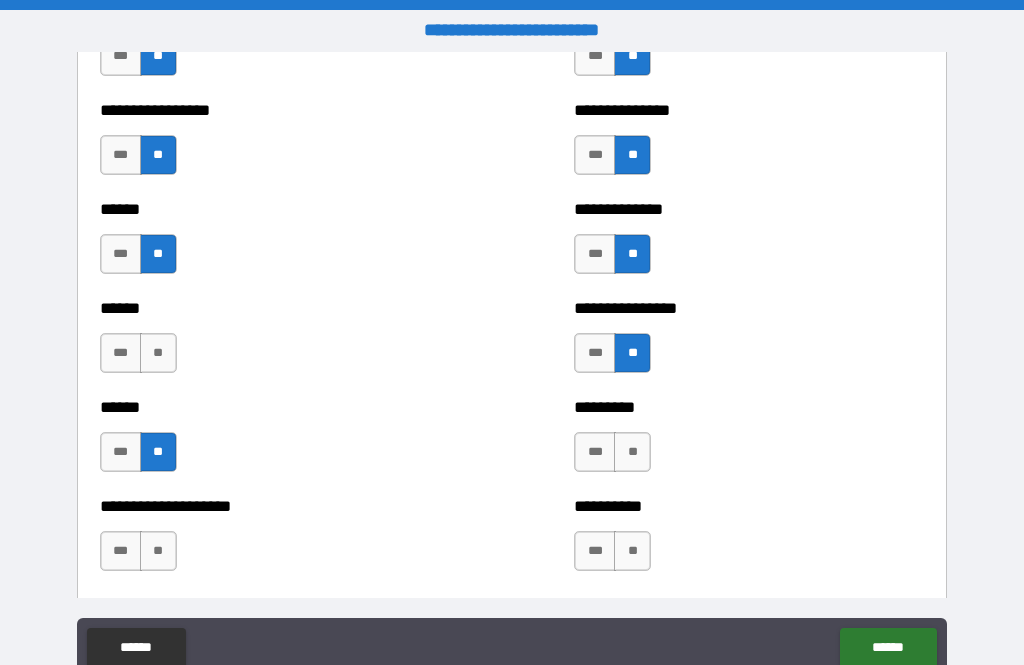 click on "**" at bounding box center (158, 353) 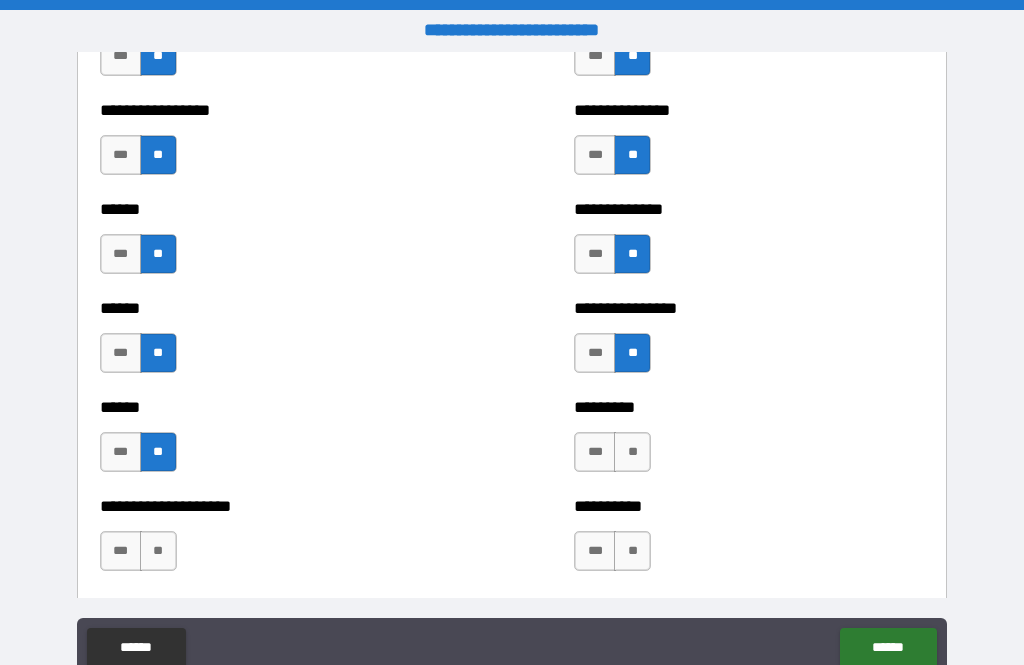 click on "**" at bounding box center [632, 452] 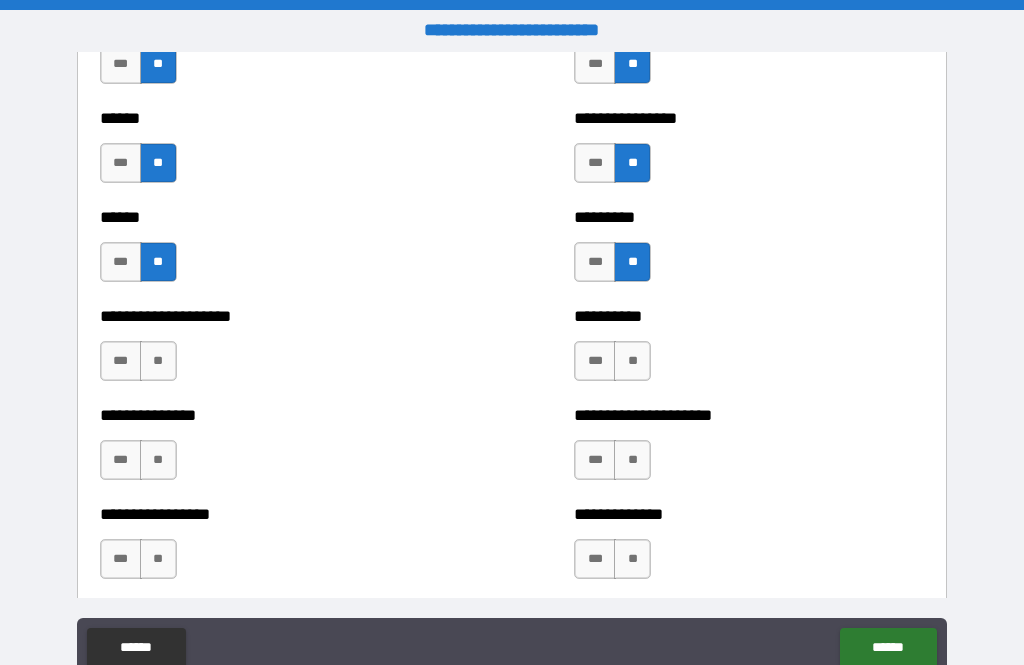 scroll, scrollTop: 3054, scrollLeft: 0, axis: vertical 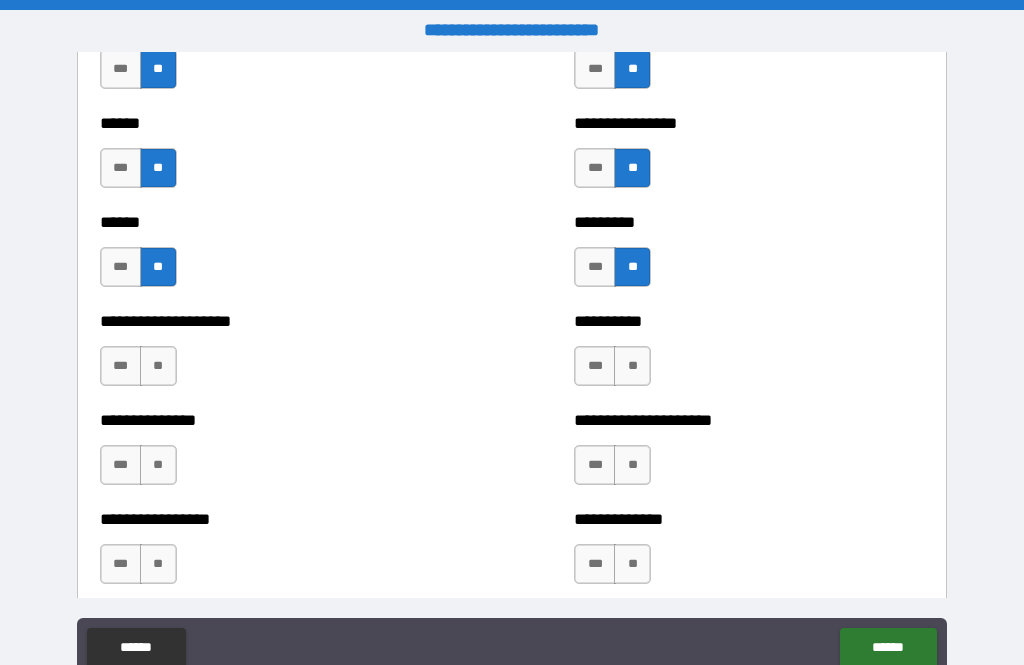 click on "**" at bounding box center [158, 366] 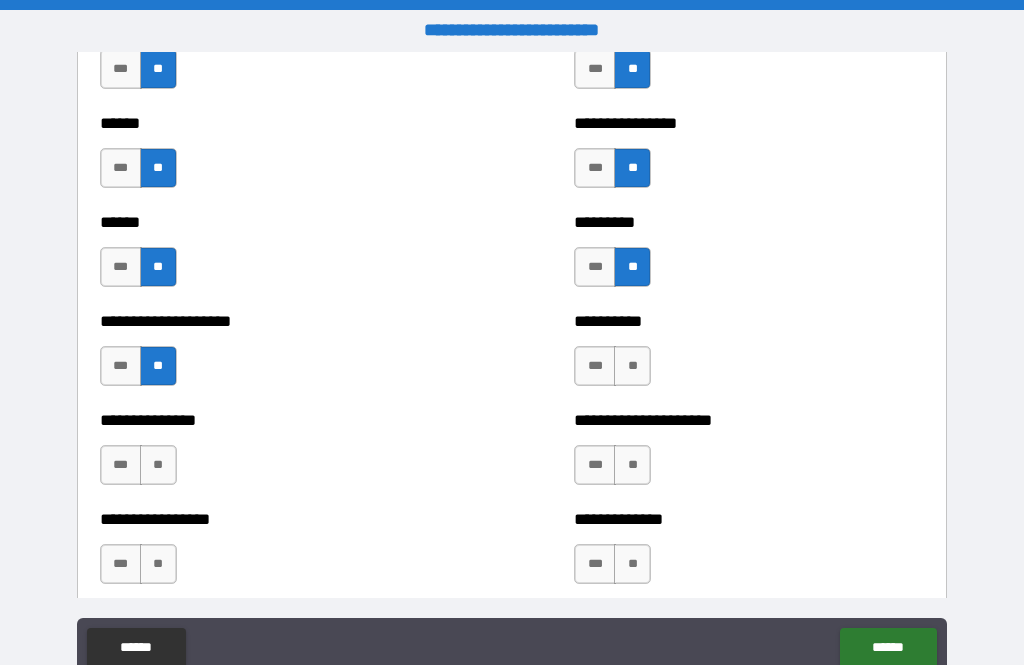 click on "**" at bounding box center [632, 366] 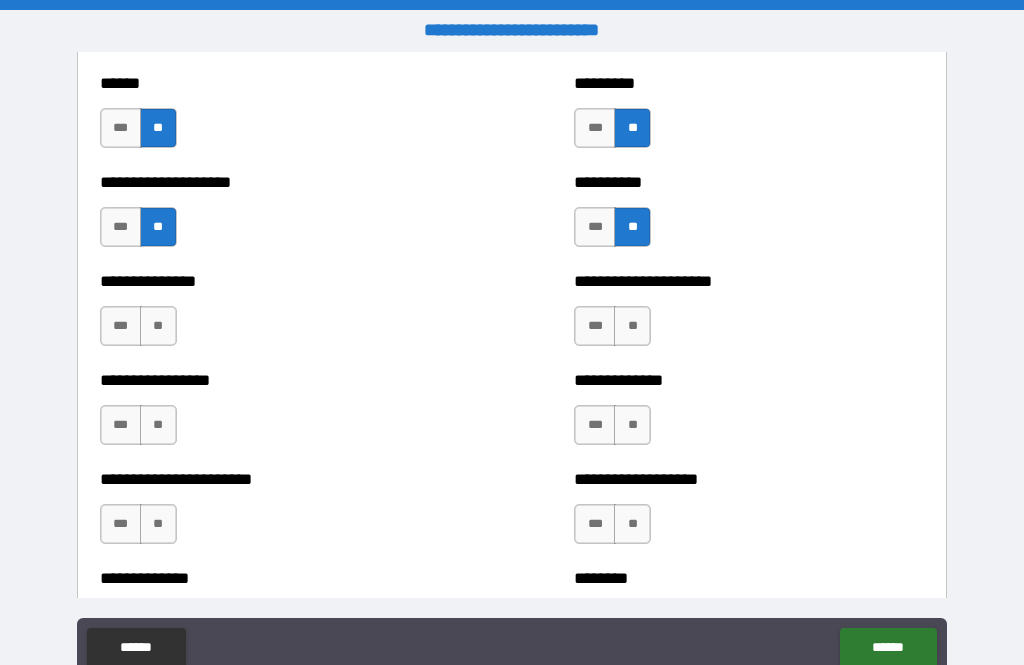 scroll, scrollTop: 3205, scrollLeft: 0, axis: vertical 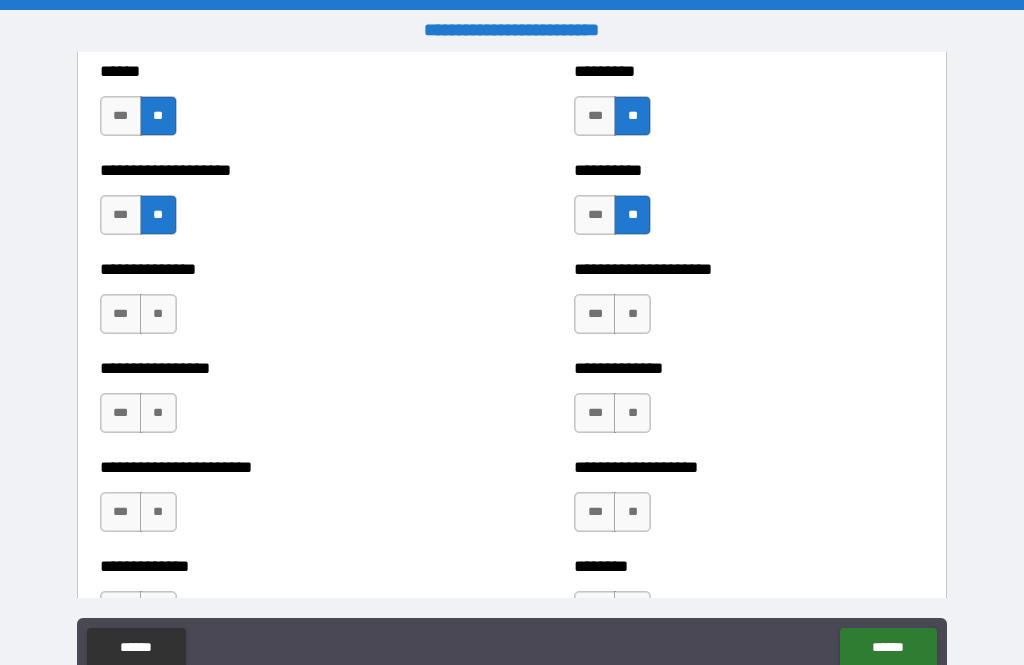 click on "**" at bounding box center [158, 314] 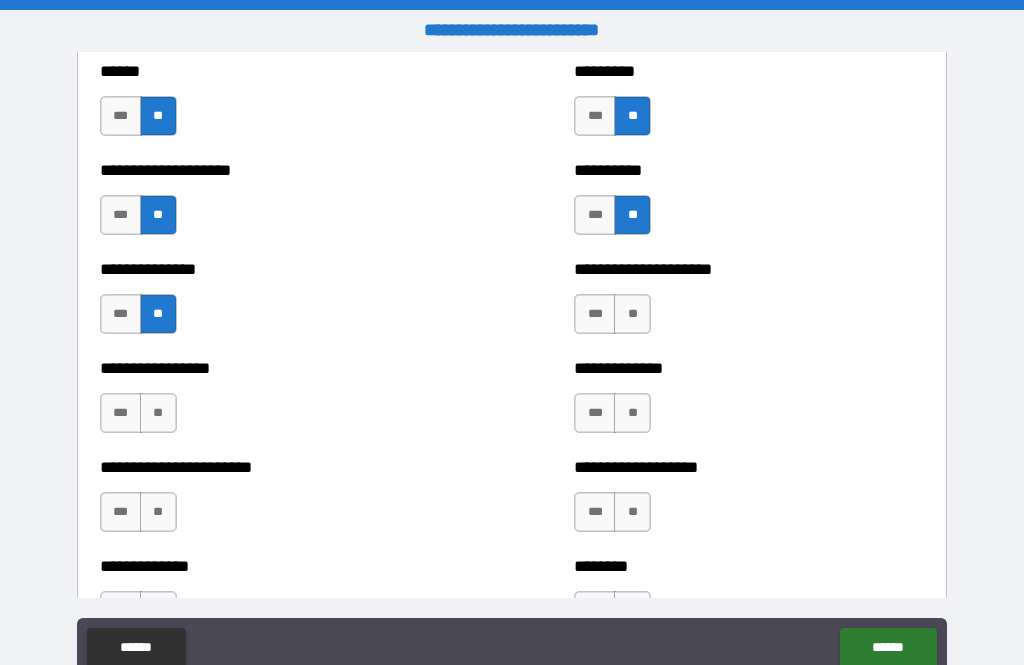 click on "**" at bounding box center (632, 314) 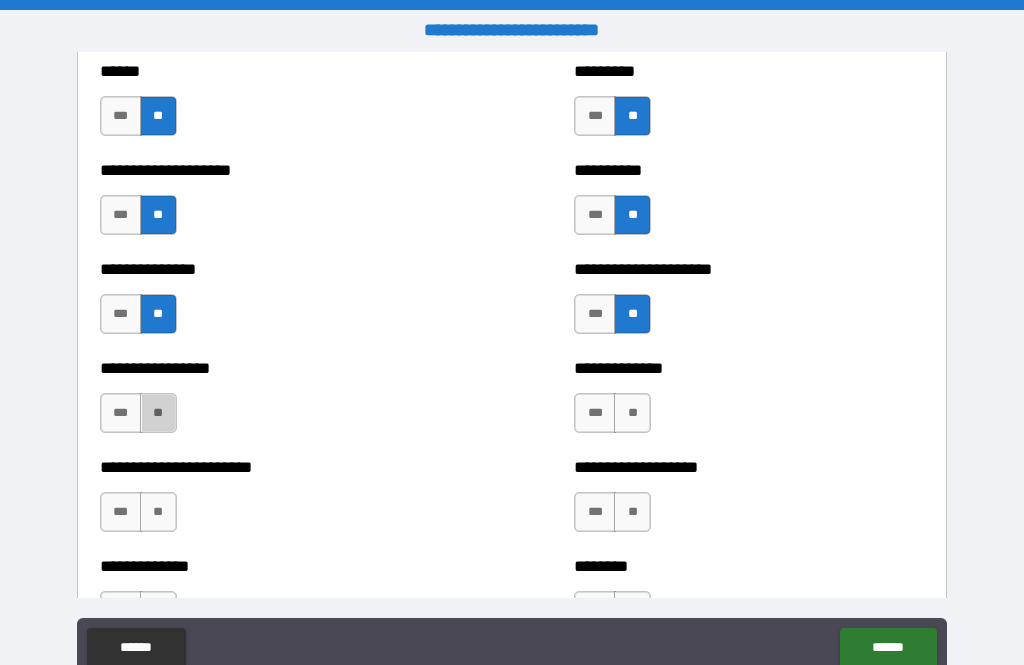 click on "**" at bounding box center (158, 413) 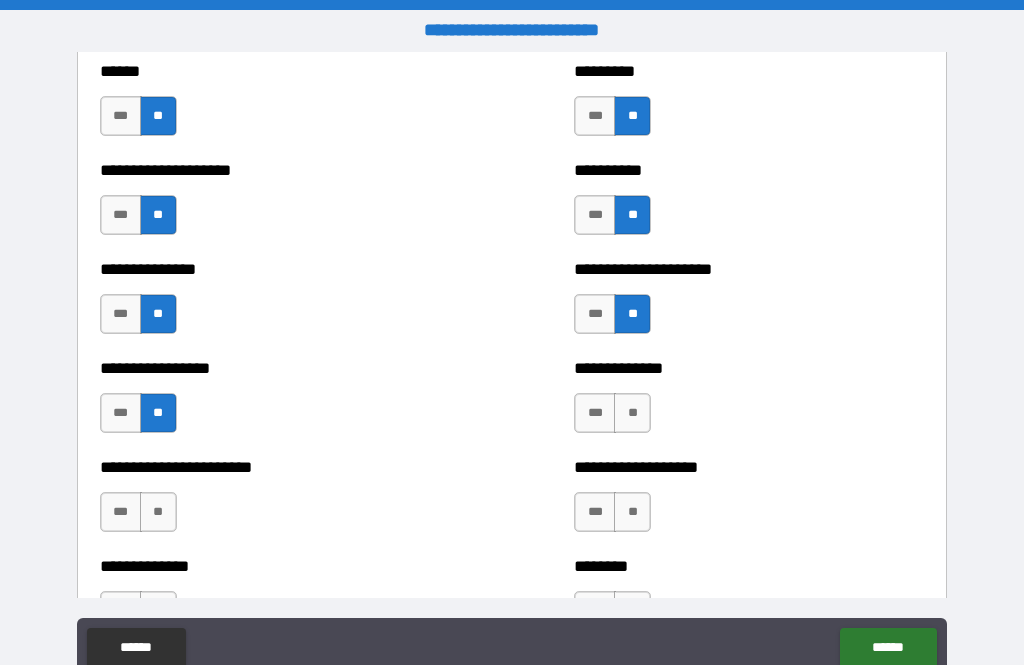 click on "**" at bounding box center [632, 413] 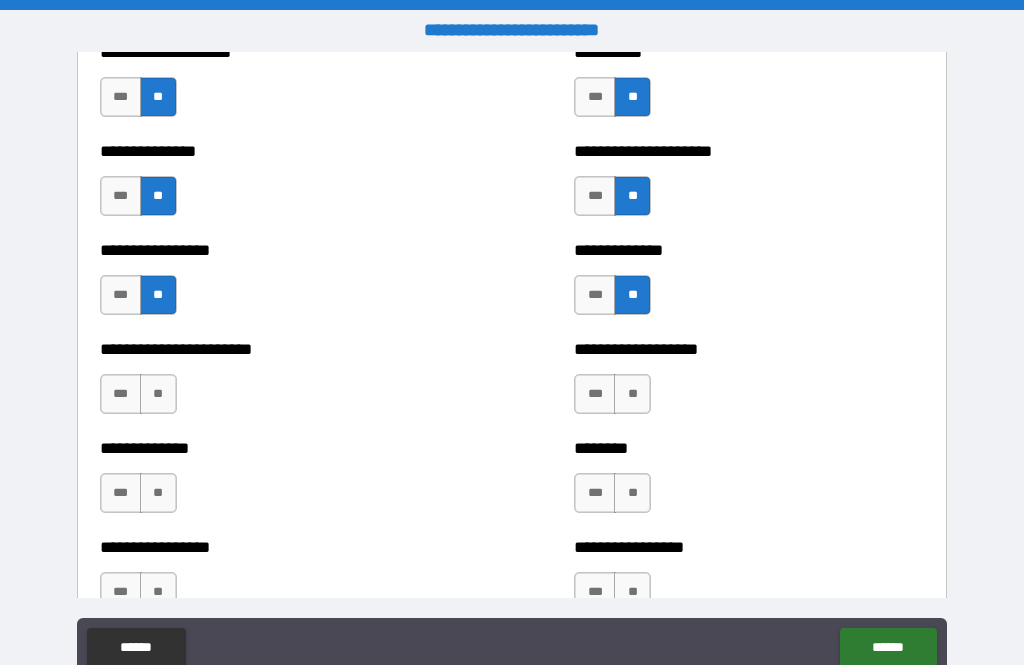 scroll, scrollTop: 3324, scrollLeft: 0, axis: vertical 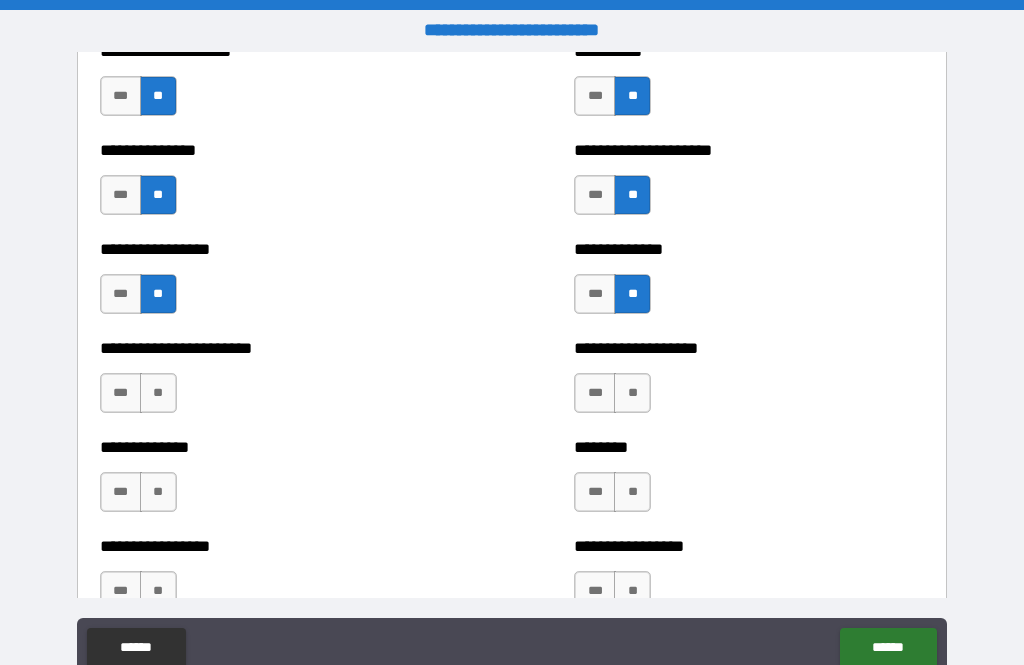 click on "**" at bounding box center [158, 393] 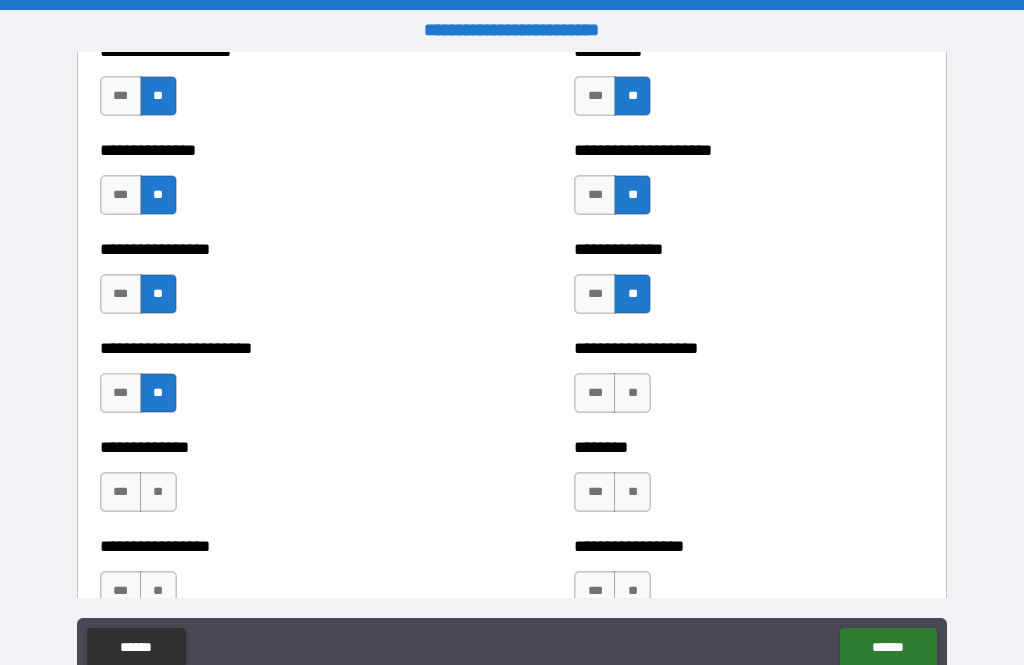 click on "**" at bounding box center [632, 393] 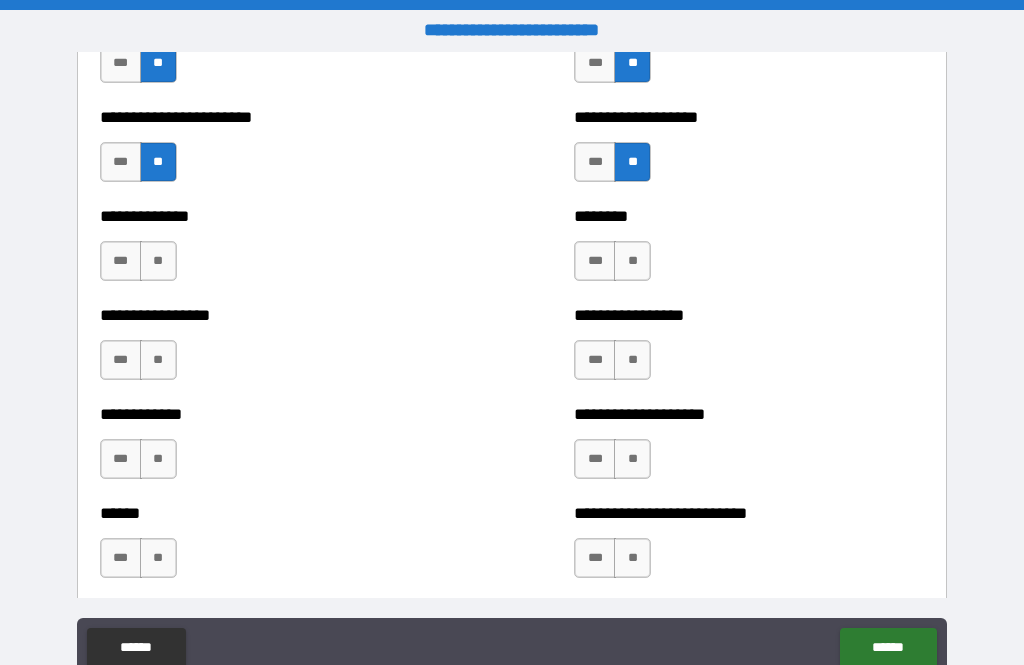 scroll, scrollTop: 3556, scrollLeft: 0, axis: vertical 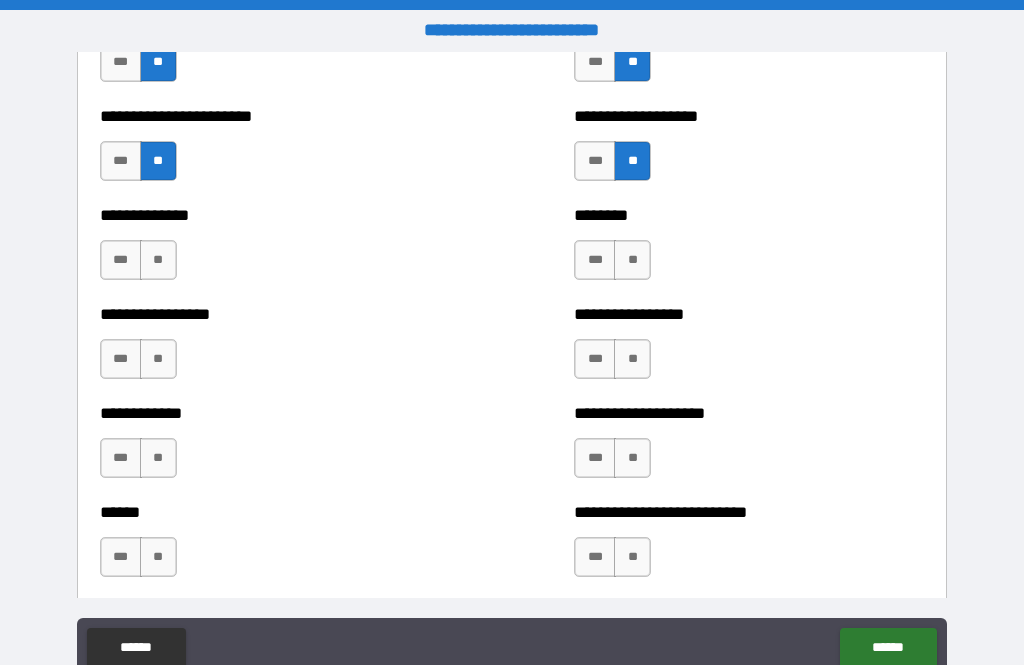 click on "**" at bounding box center (158, 260) 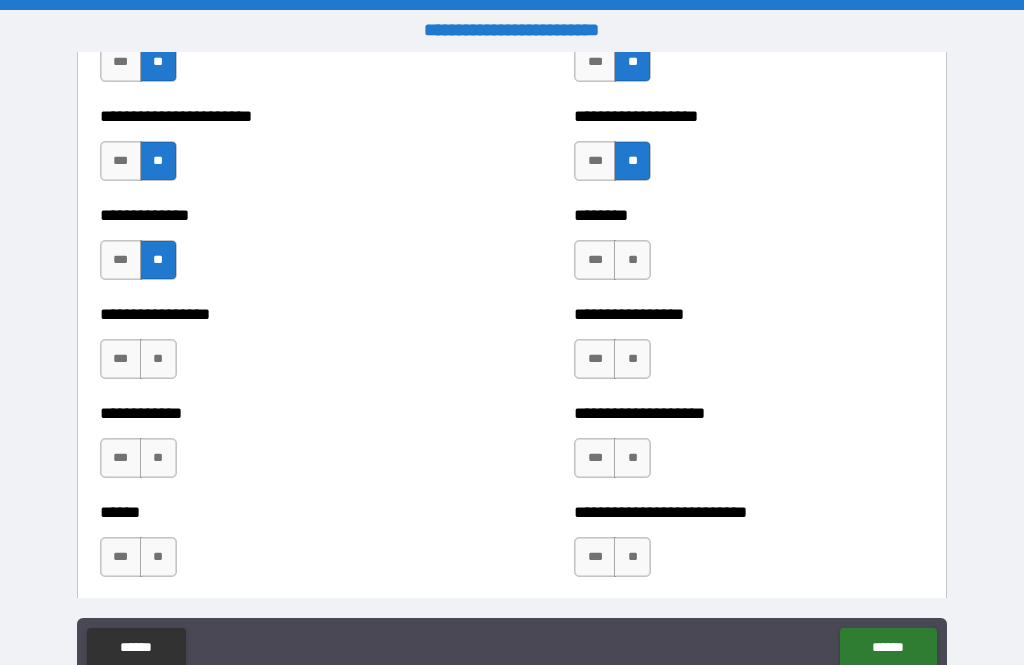 click on "**" at bounding box center [632, 260] 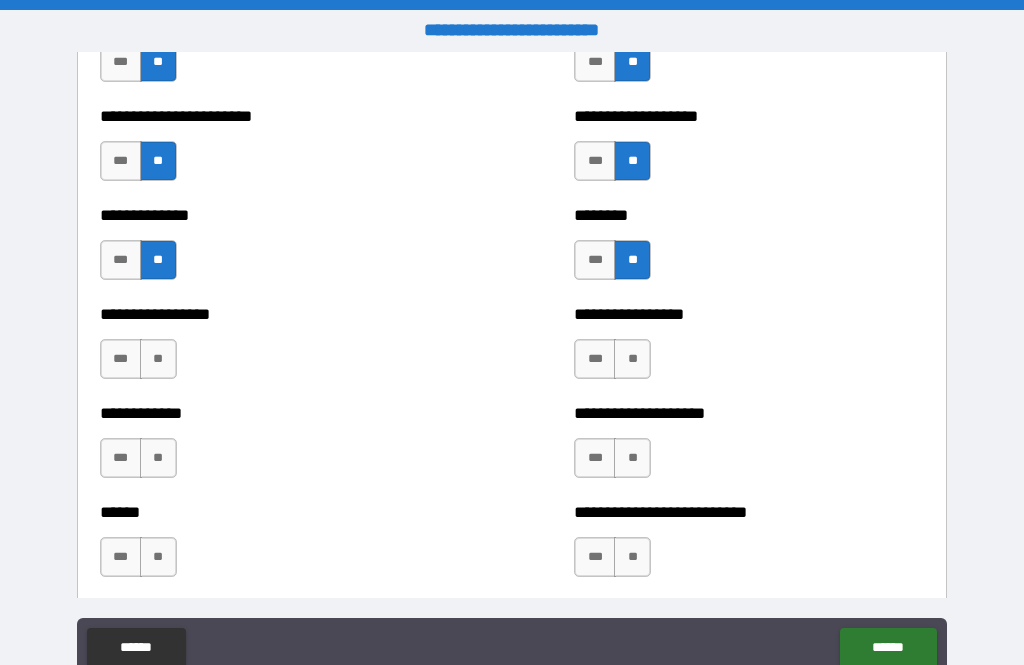 click on "**" at bounding box center (158, 359) 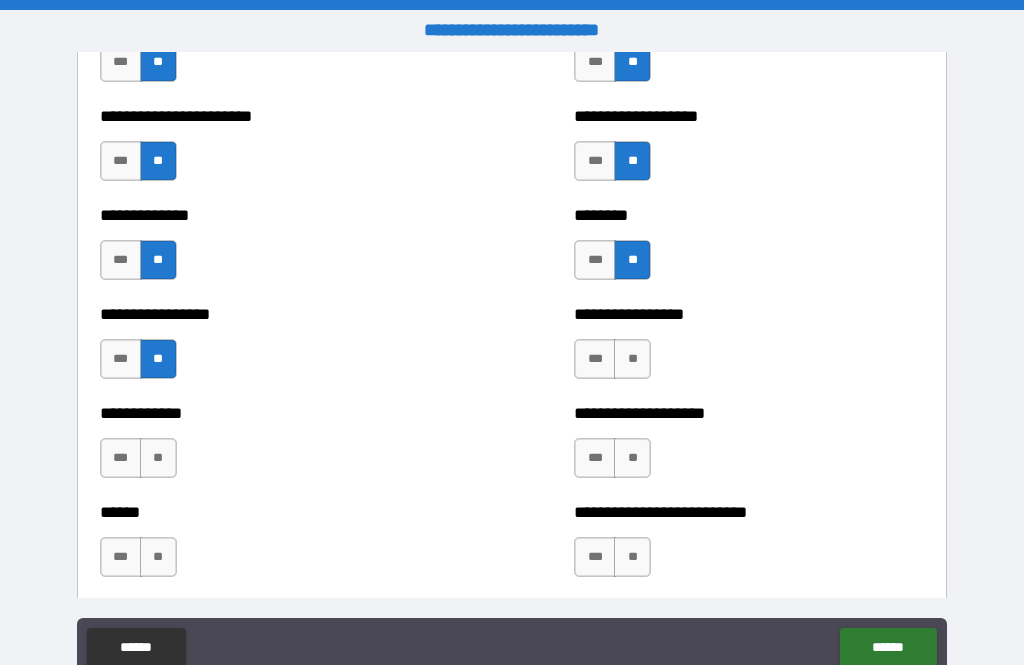 click on "**" at bounding box center (632, 359) 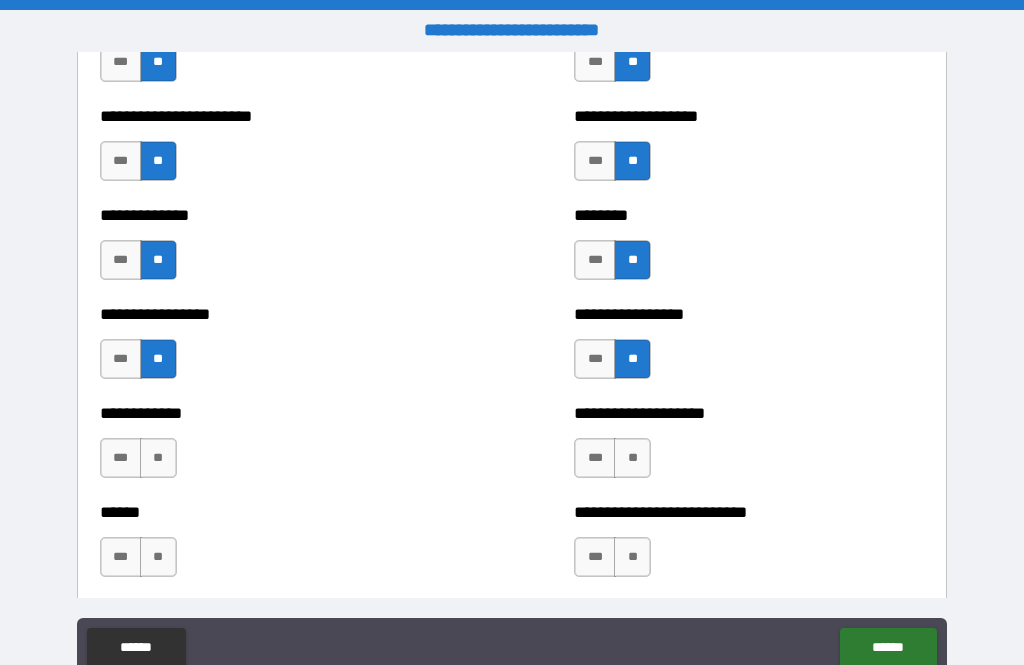 click on "**" at bounding box center (158, 458) 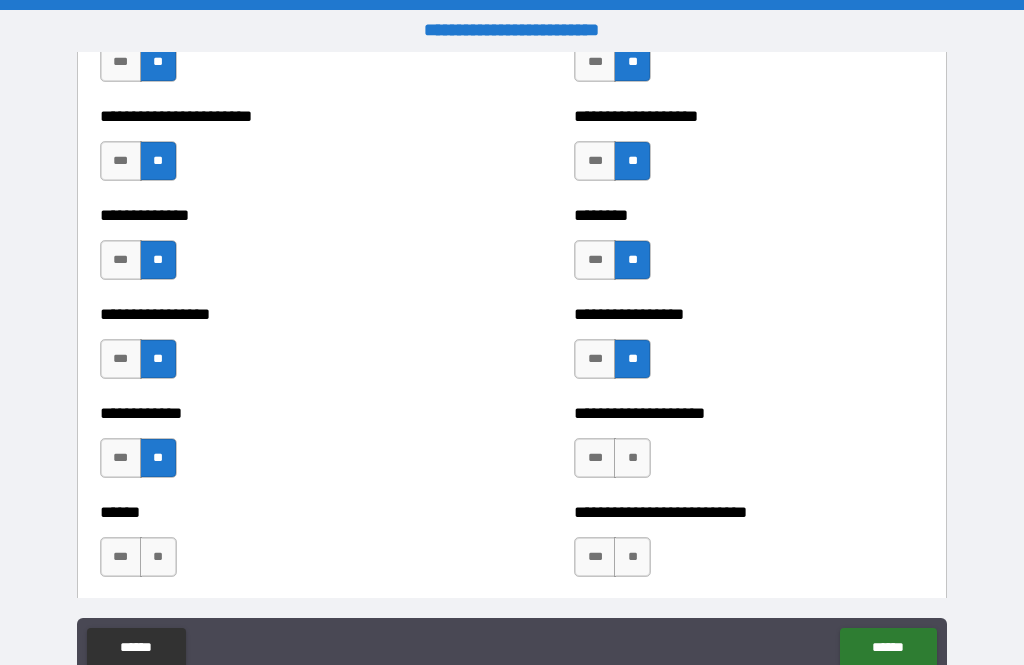 click on "**" at bounding box center (632, 458) 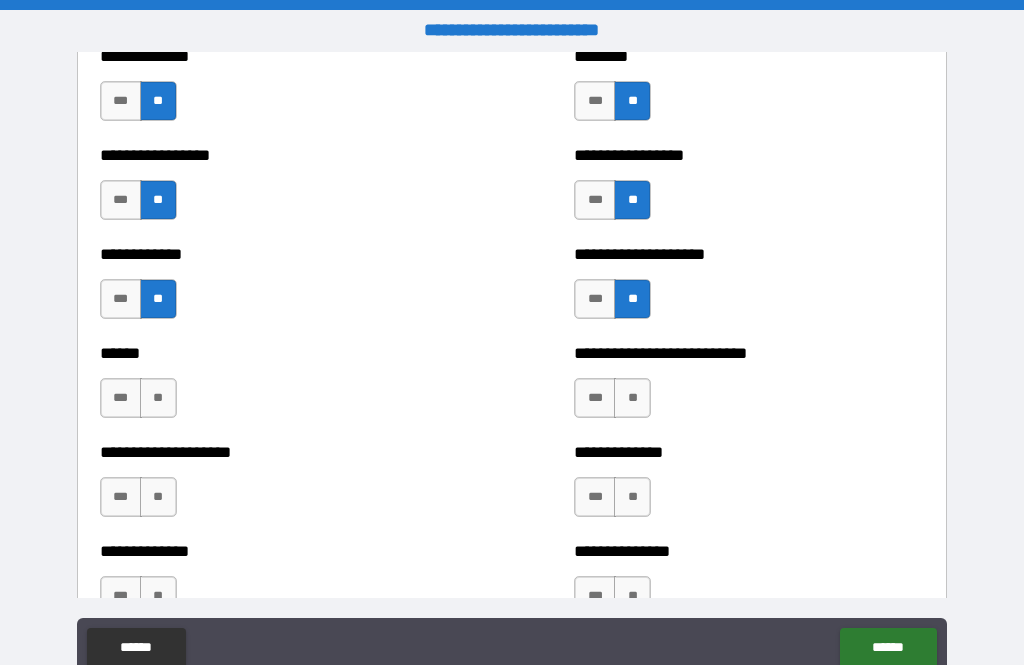 scroll, scrollTop: 3714, scrollLeft: 0, axis: vertical 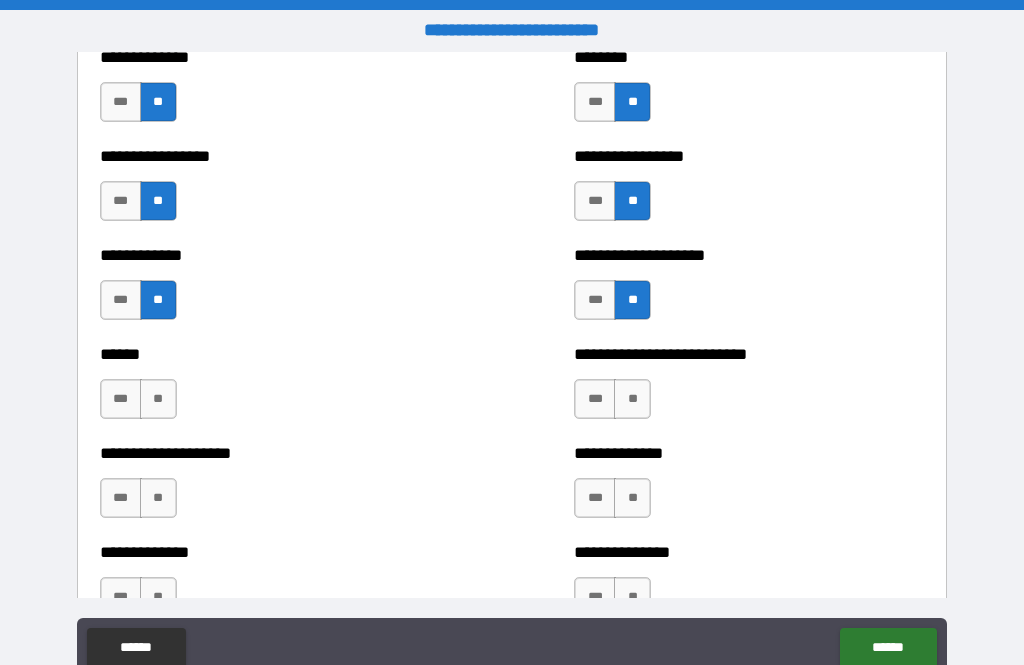 click on "**" at bounding box center [158, 399] 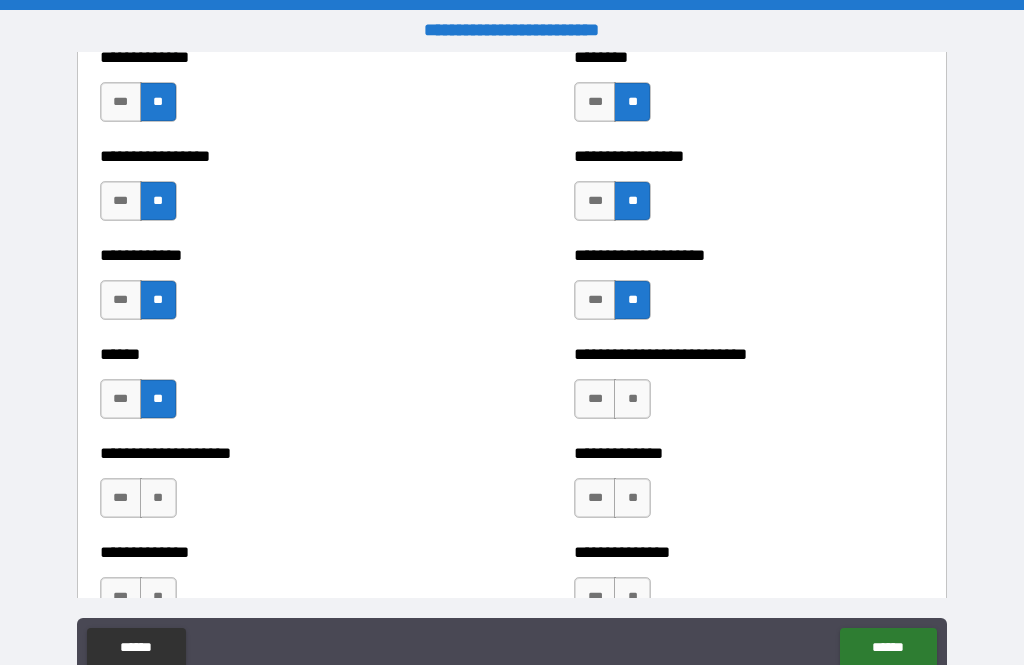 click on "**" at bounding box center (632, 399) 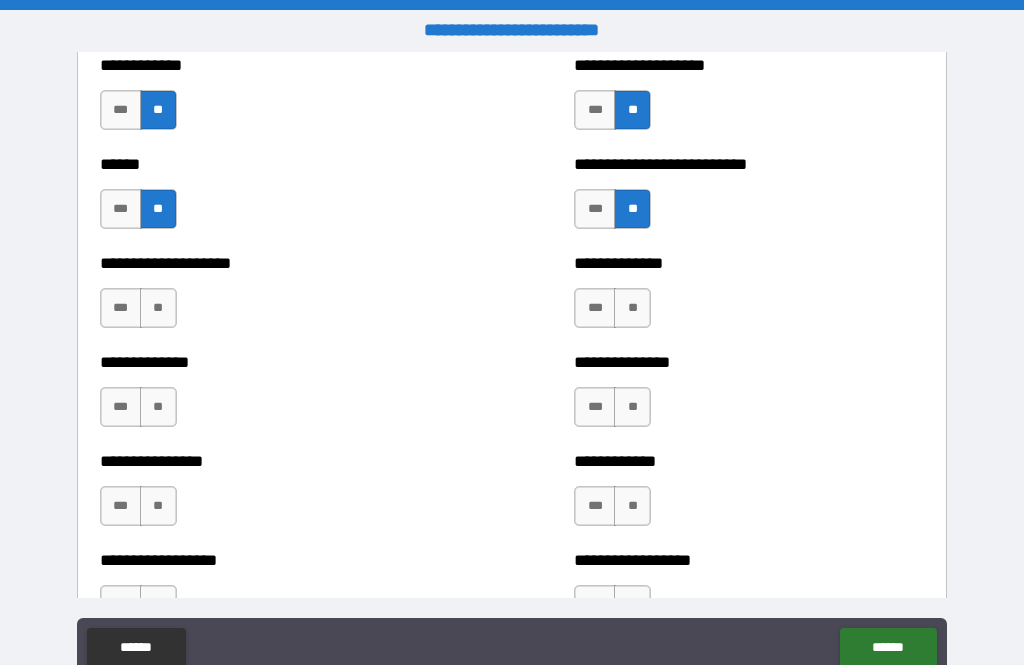 scroll, scrollTop: 3905, scrollLeft: 0, axis: vertical 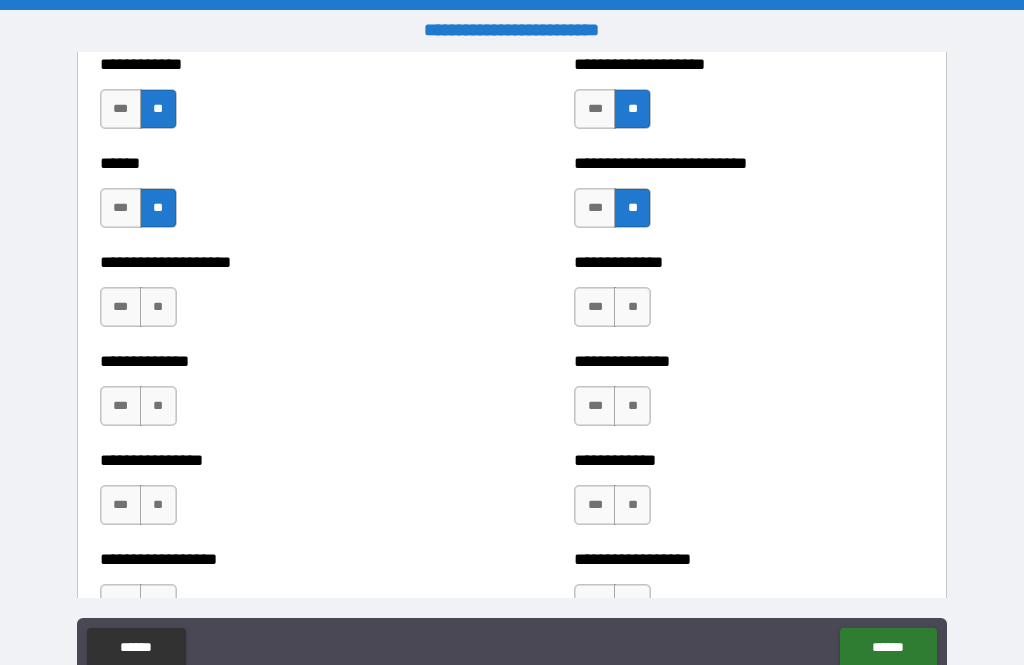 click on "**" at bounding box center [632, 307] 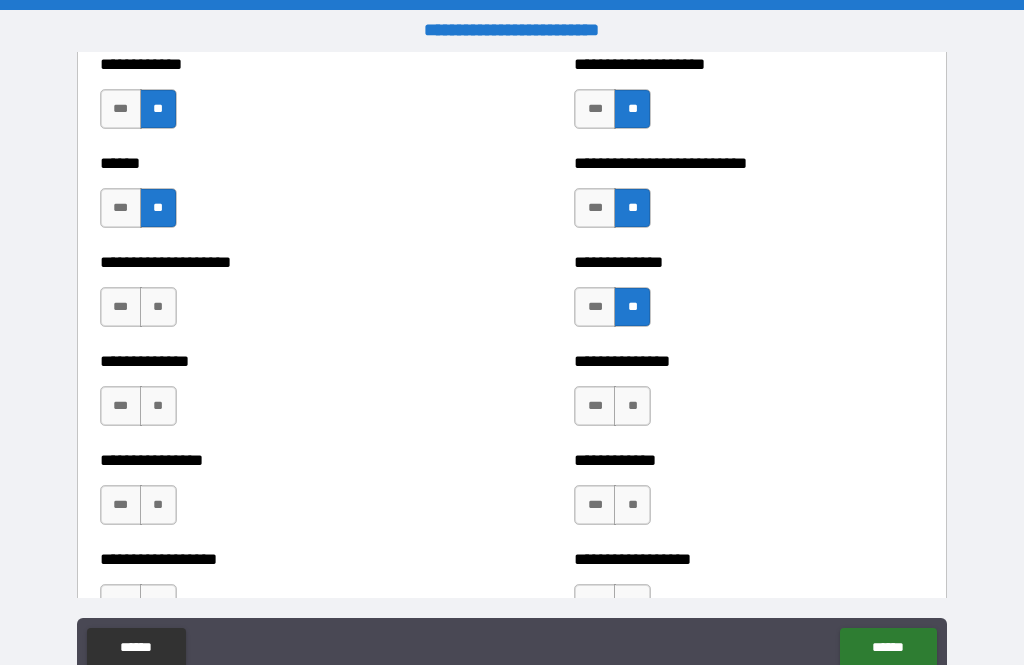 click on "***" at bounding box center [595, 307] 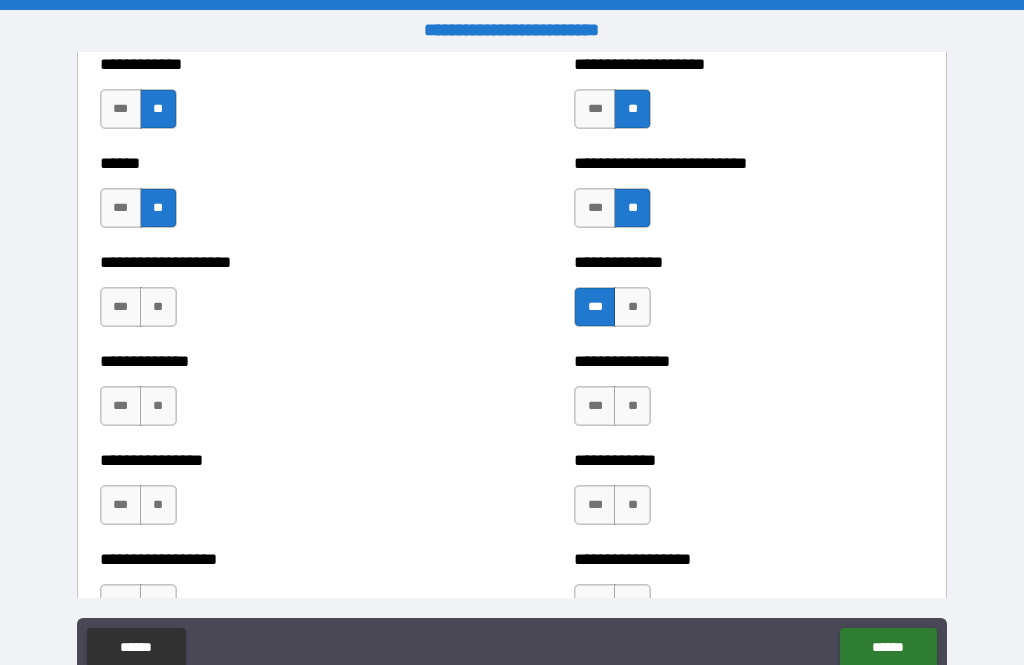 click on "**" at bounding box center (158, 406) 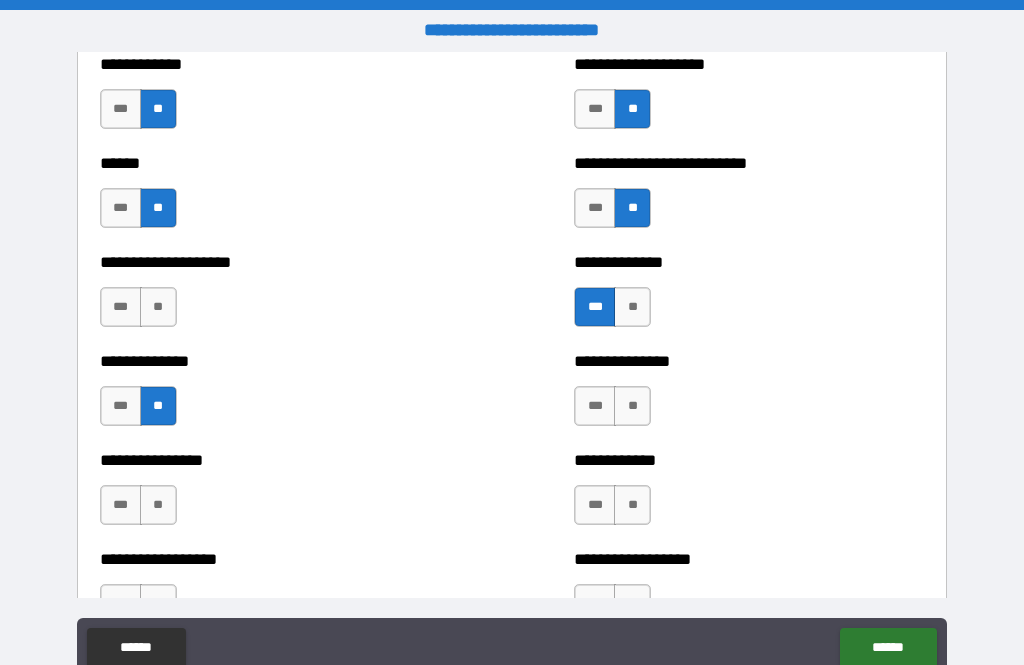click on "**" at bounding box center (632, 406) 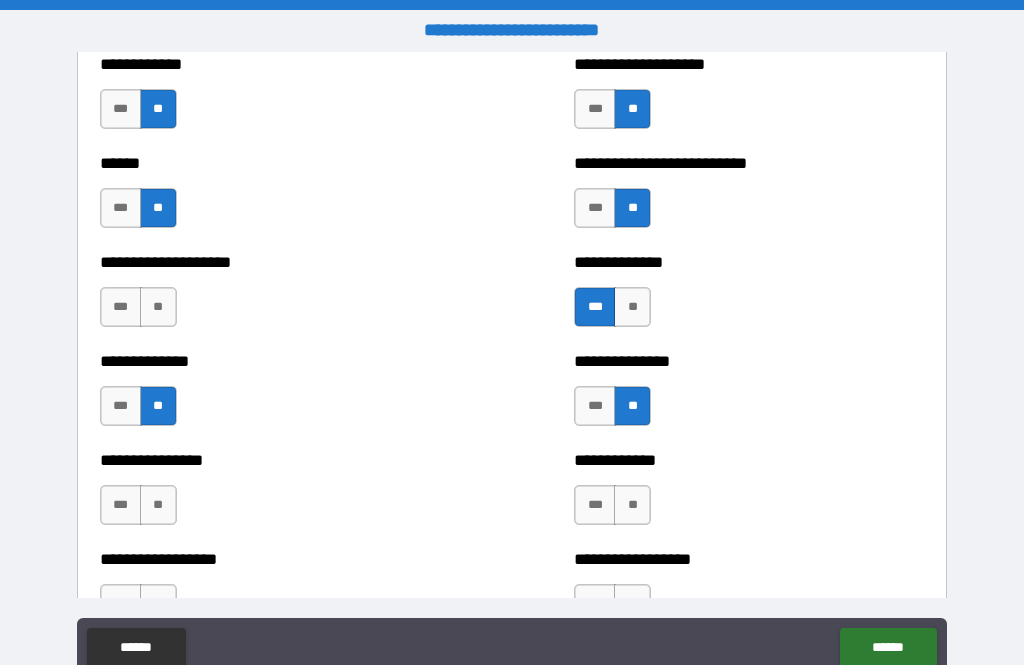 click on "**" at bounding box center (632, 505) 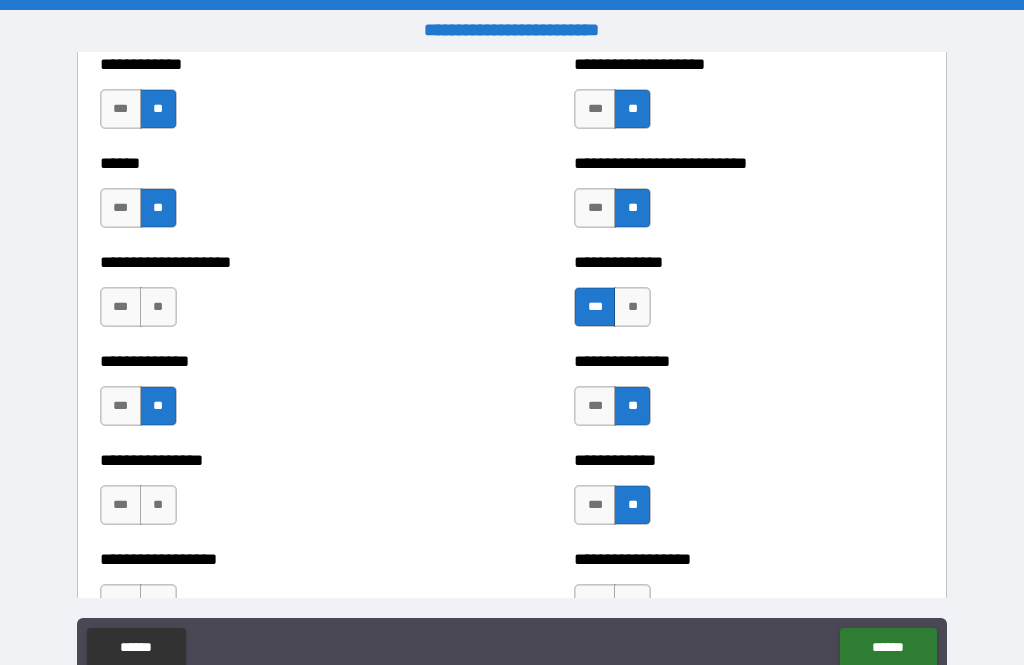 click on "**" at bounding box center (158, 505) 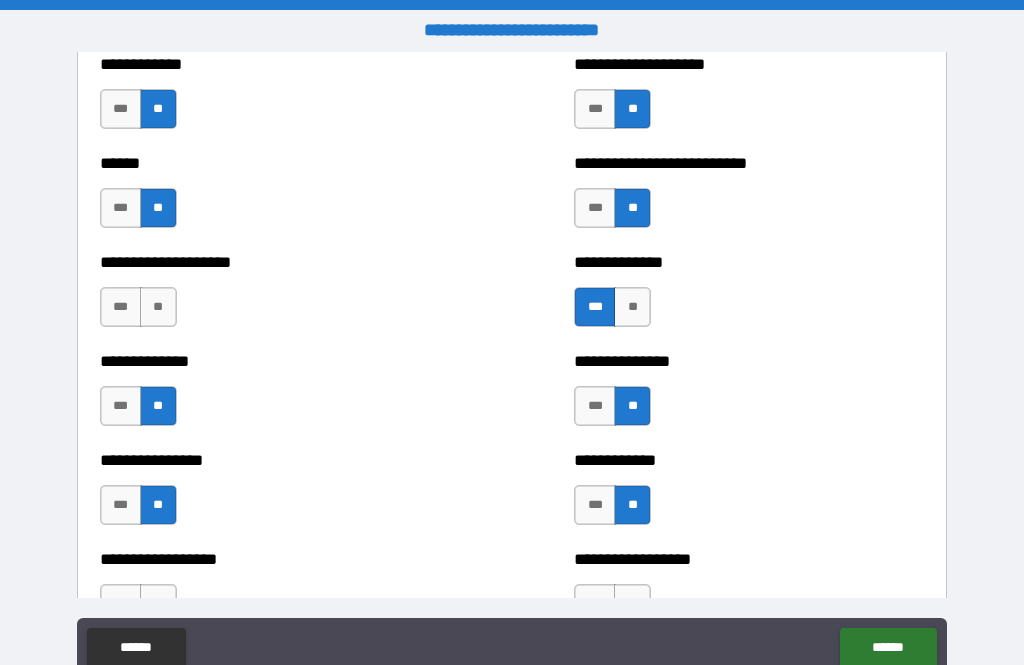 click on "**" at bounding box center (158, 307) 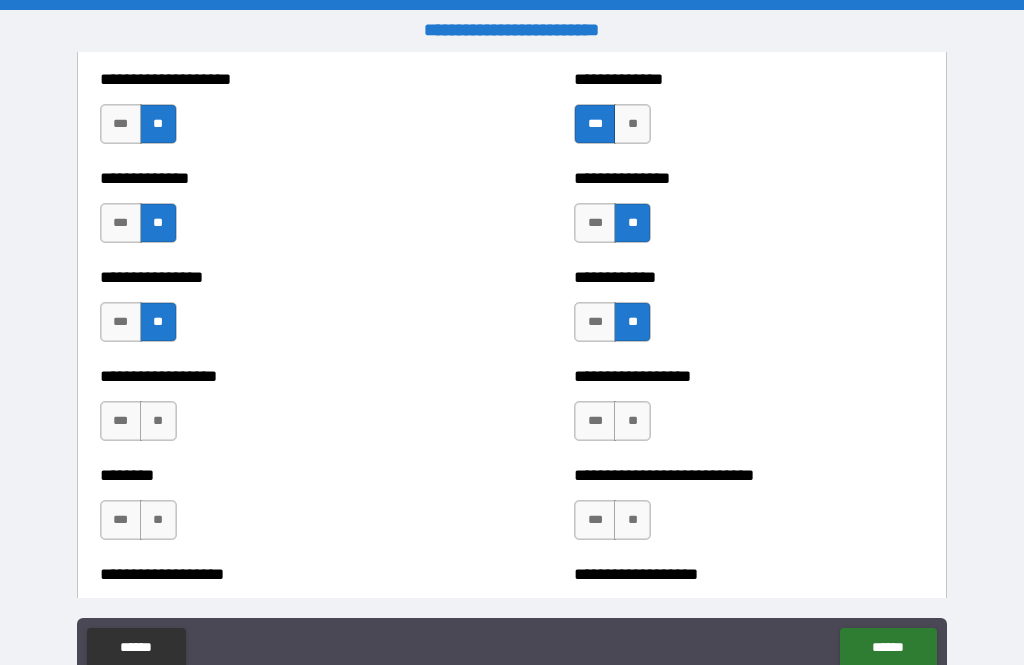 scroll, scrollTop: 4095, scrollLeft: 0, axis: vertical 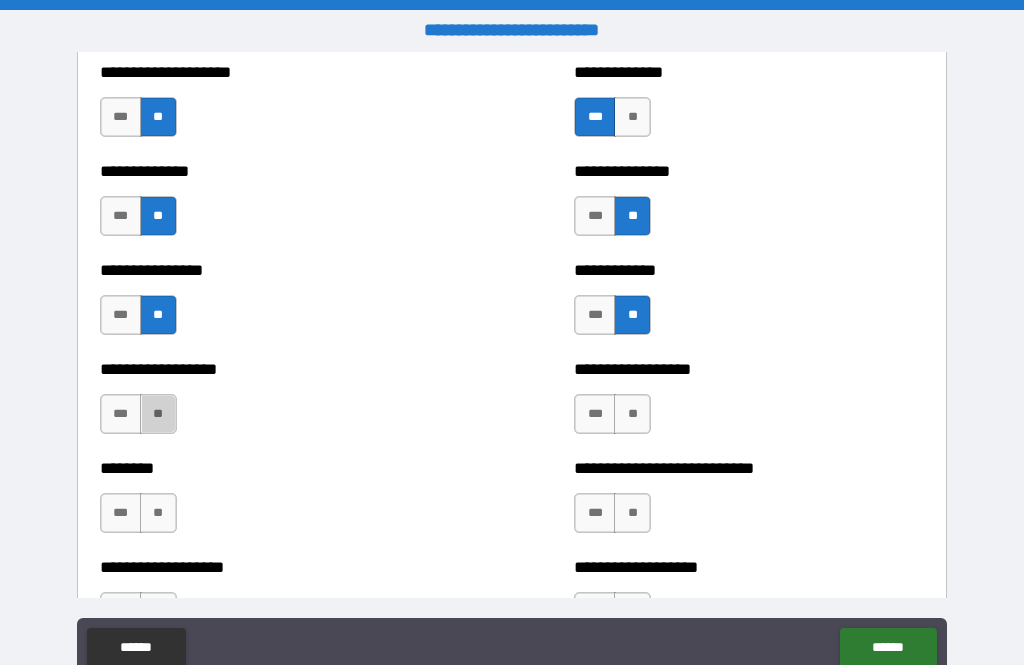 click on "**" at bounding box center (158, 414) 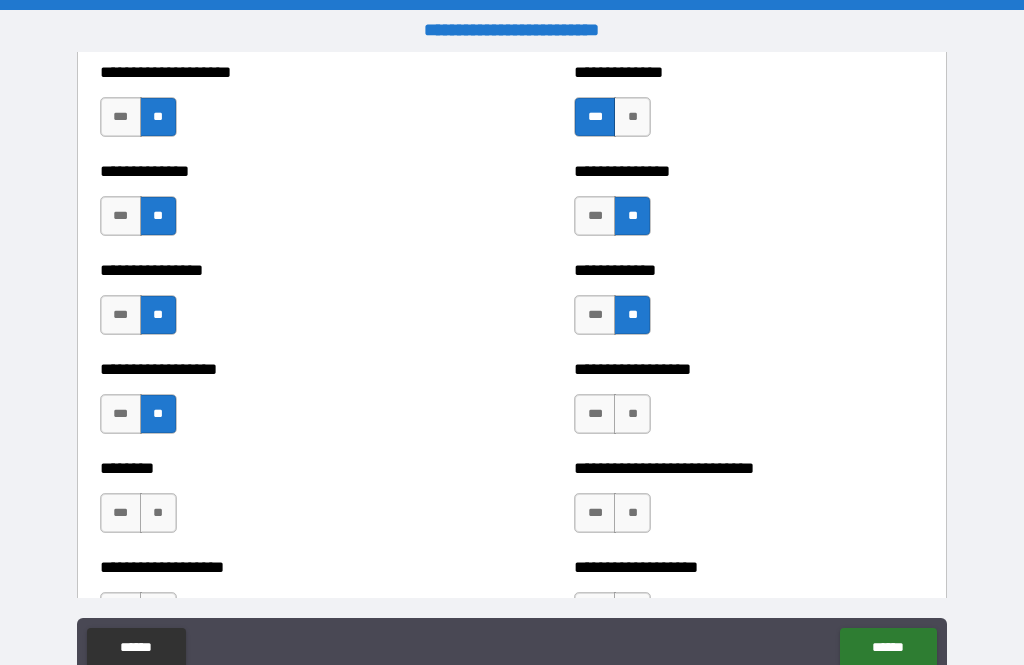 click on "**" at bounding box center [632, 414] 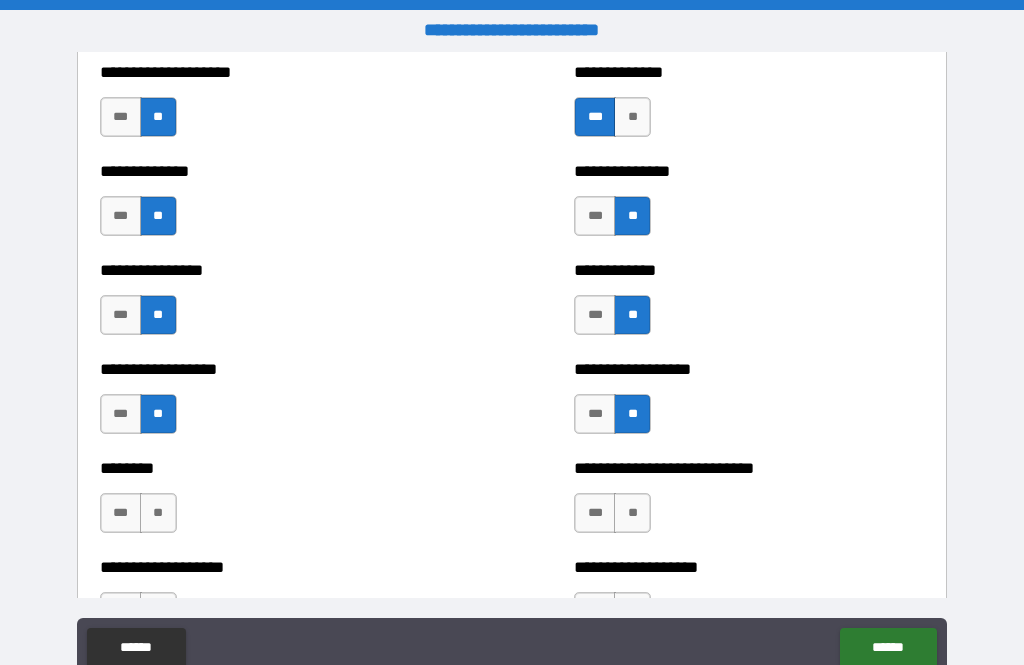 click on "**" at bounding box center (632, 513) 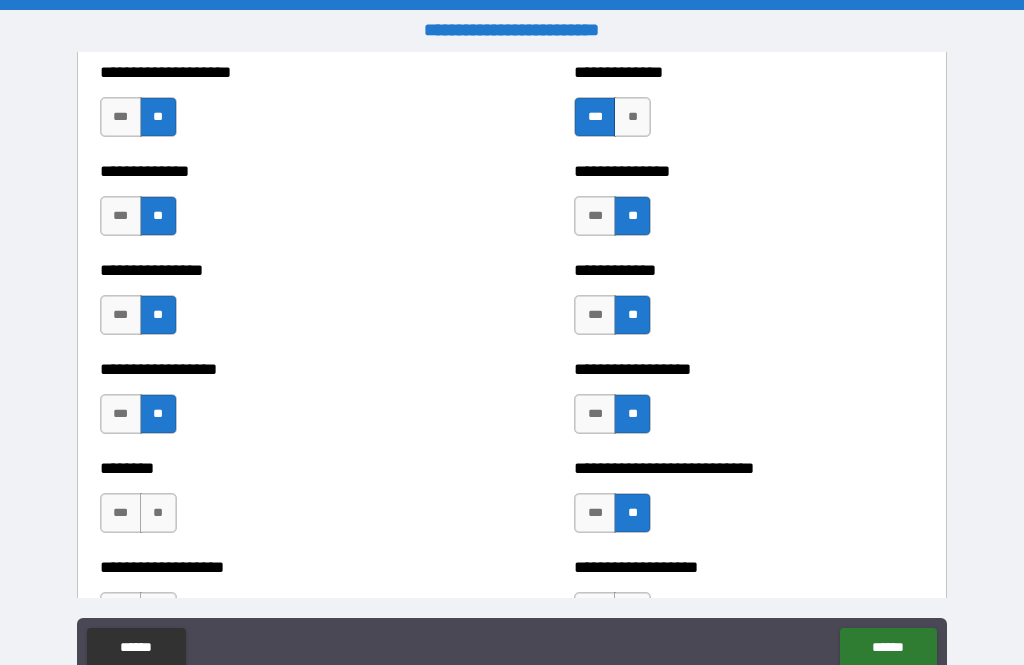 click on "**" at bounding box center [158, 513] 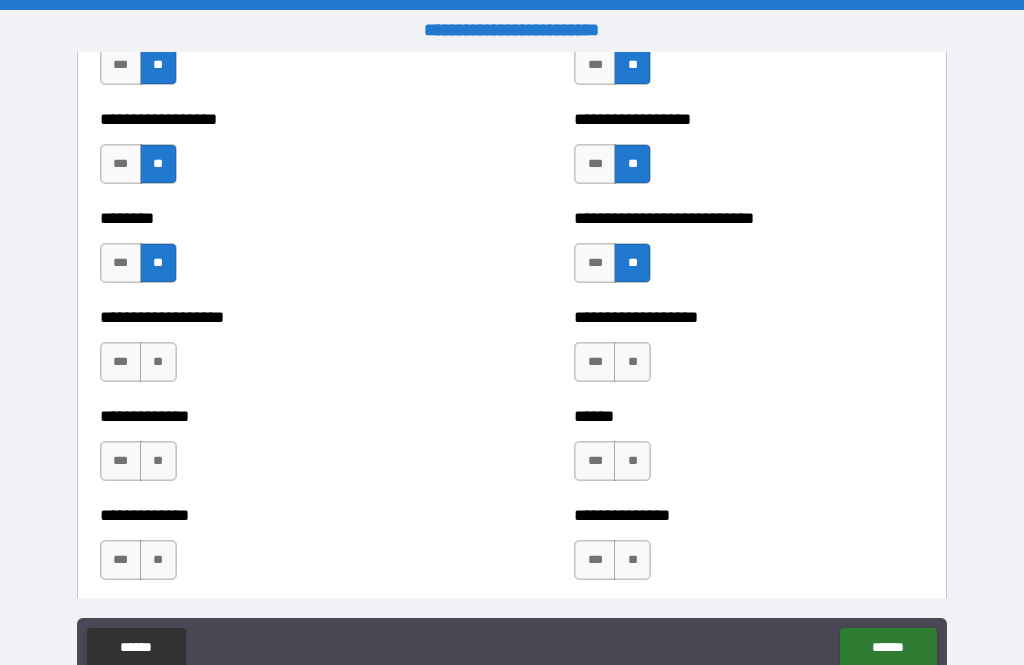 scroll, scrollTop: 4345, scrollLeft: 0, axis: vertical 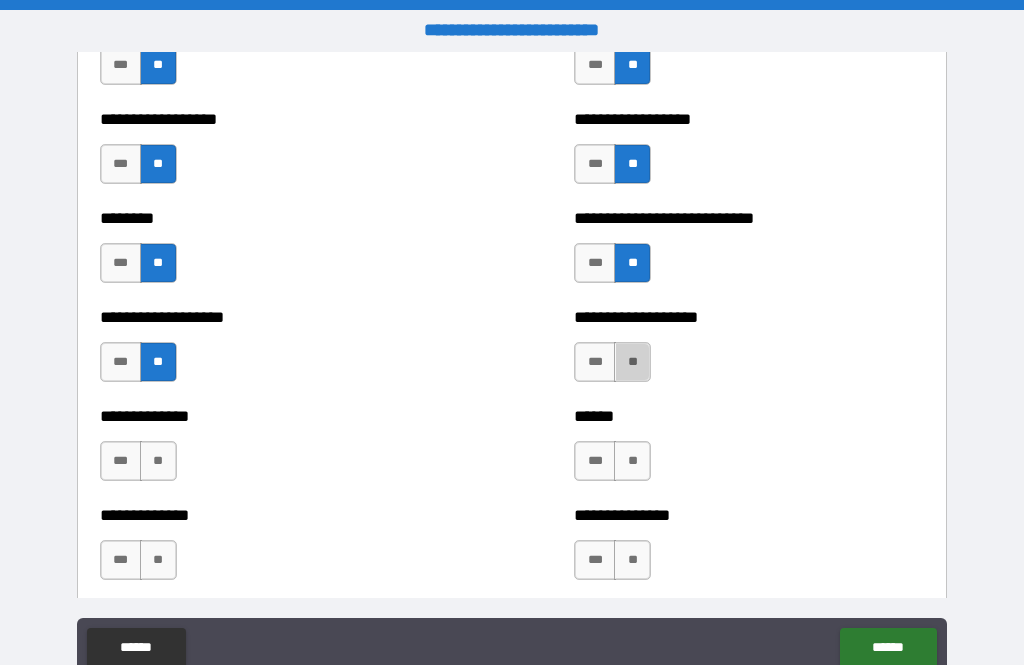 click on "**" at bounding box center [632, 362] 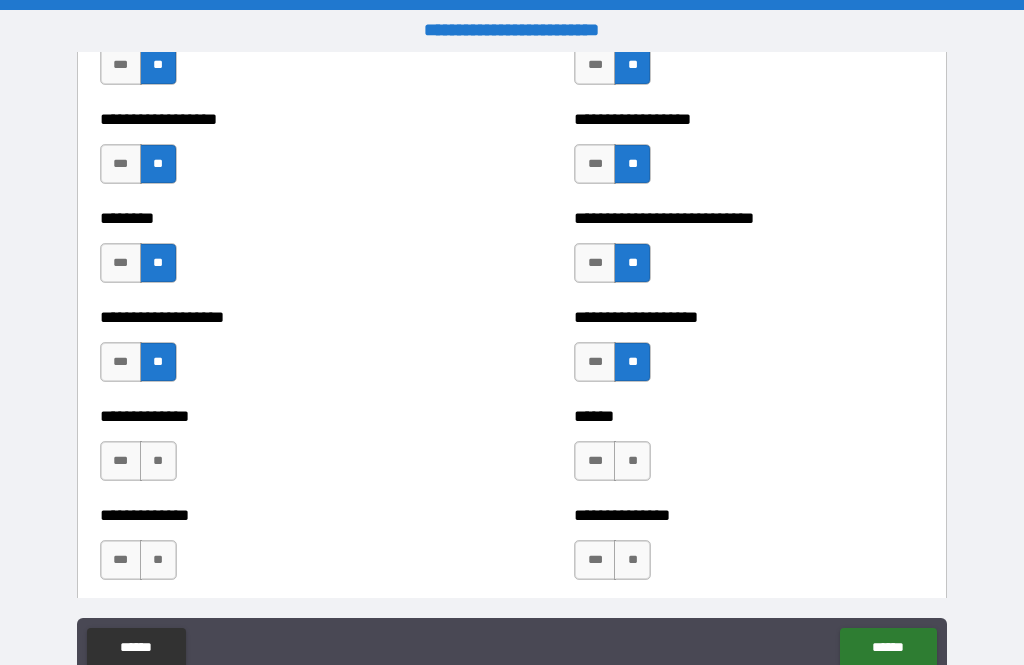 click on "**" at bounding box center (632, 461) 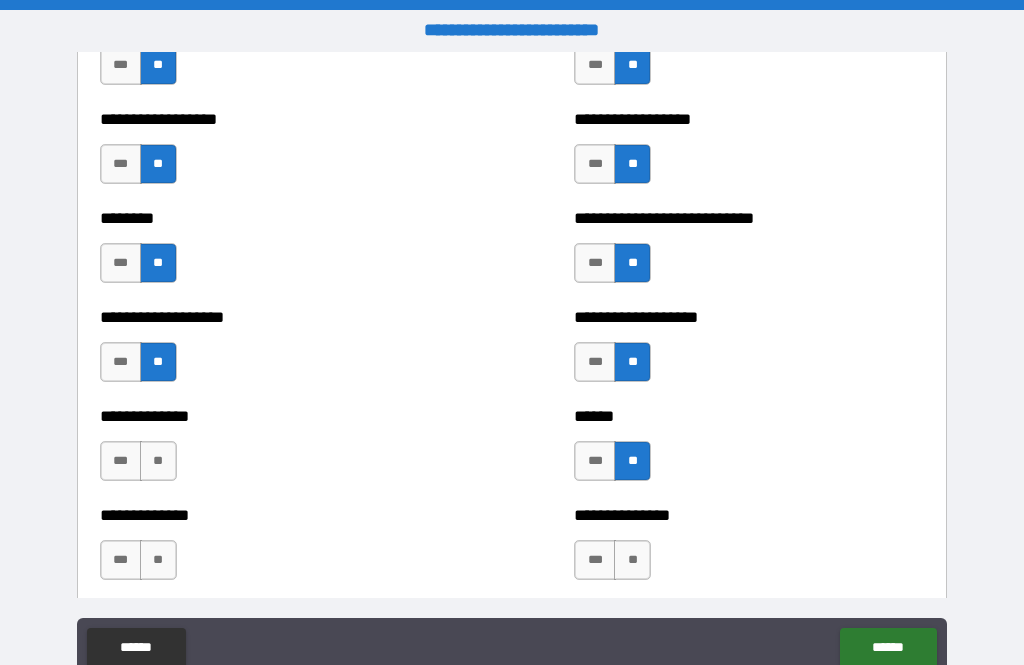 click on "**" at bounding box center (158, 461) 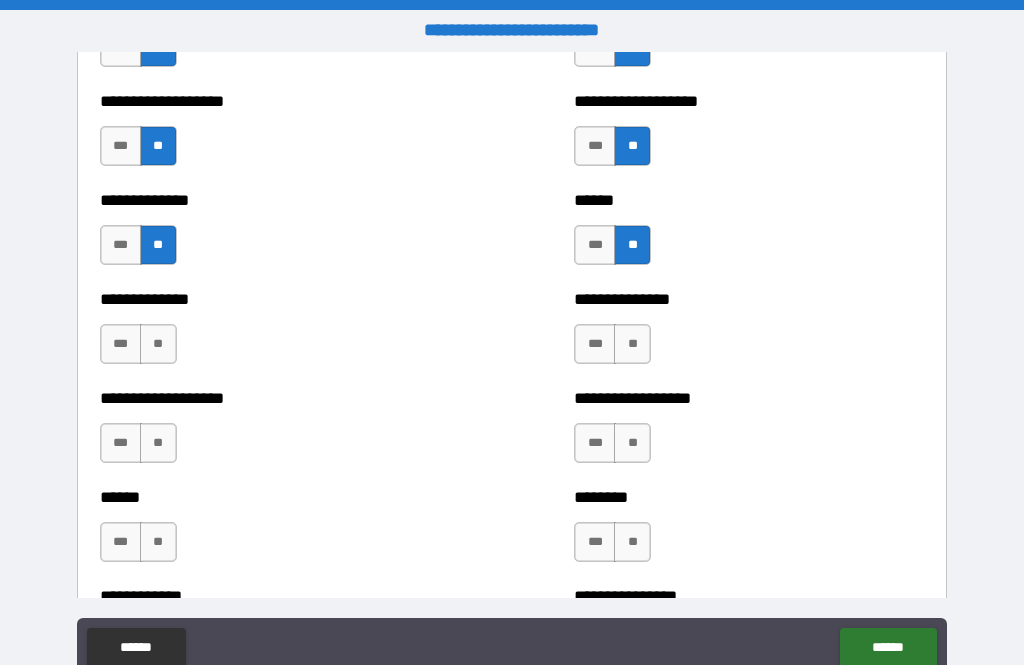 scroll, scrollTop: 4562, scrollLeft: 0, axis: vertical 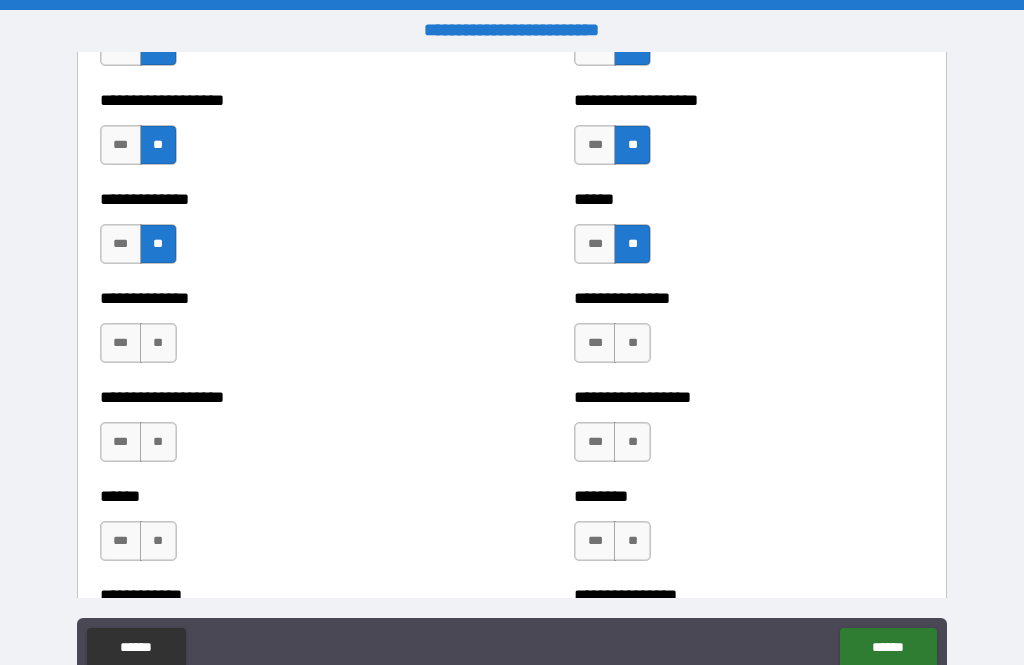 click on "**" at bounding box center (158, 343) 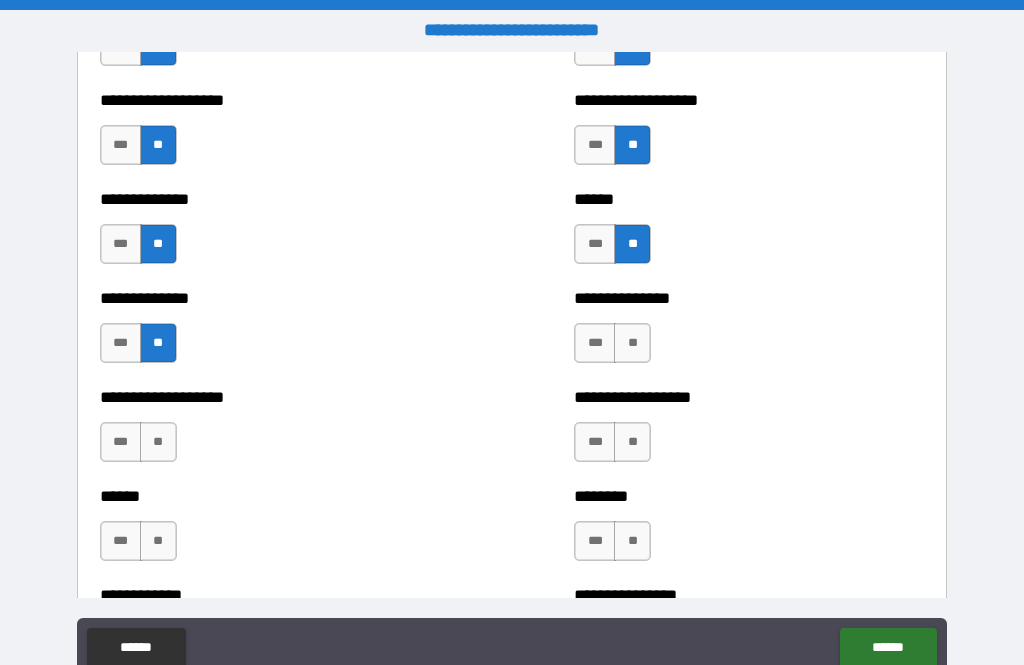 click on "**" at bounding box center [632, 343] 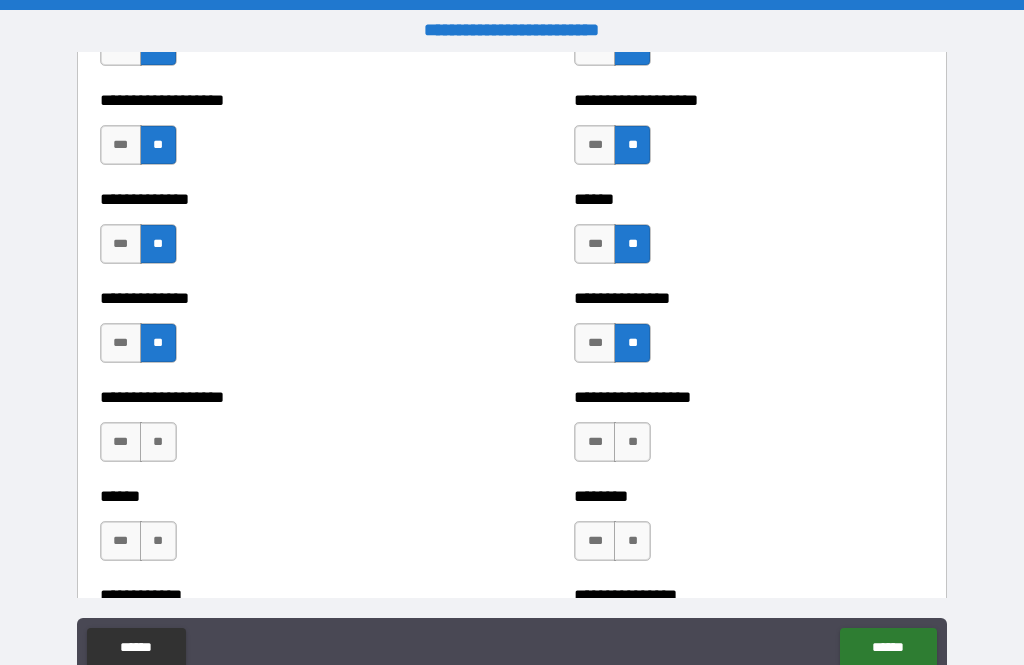 click on "**" at bounding box center (632, 442) 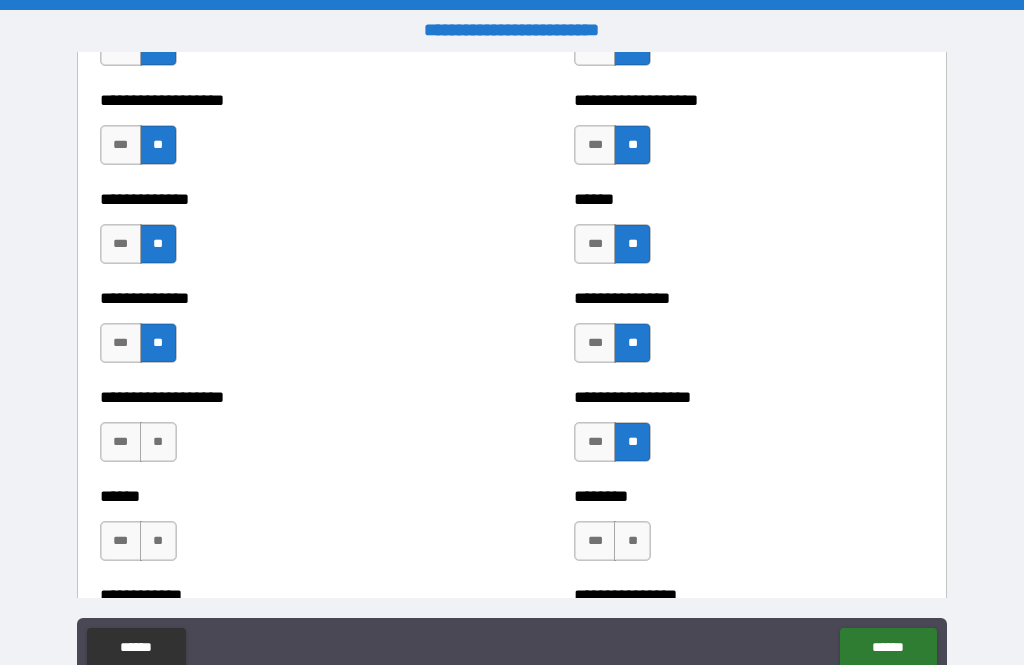 click on "**" at bounding box center (158, 442) 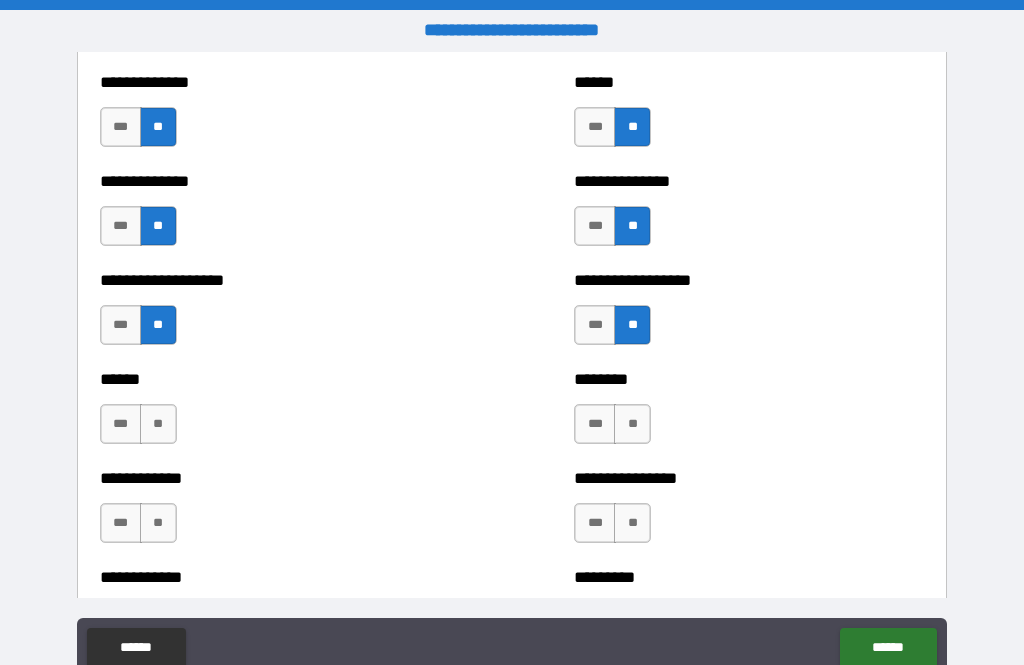 scroll, scrollTop: 4679, scrollLeft: 0, axis: vertical 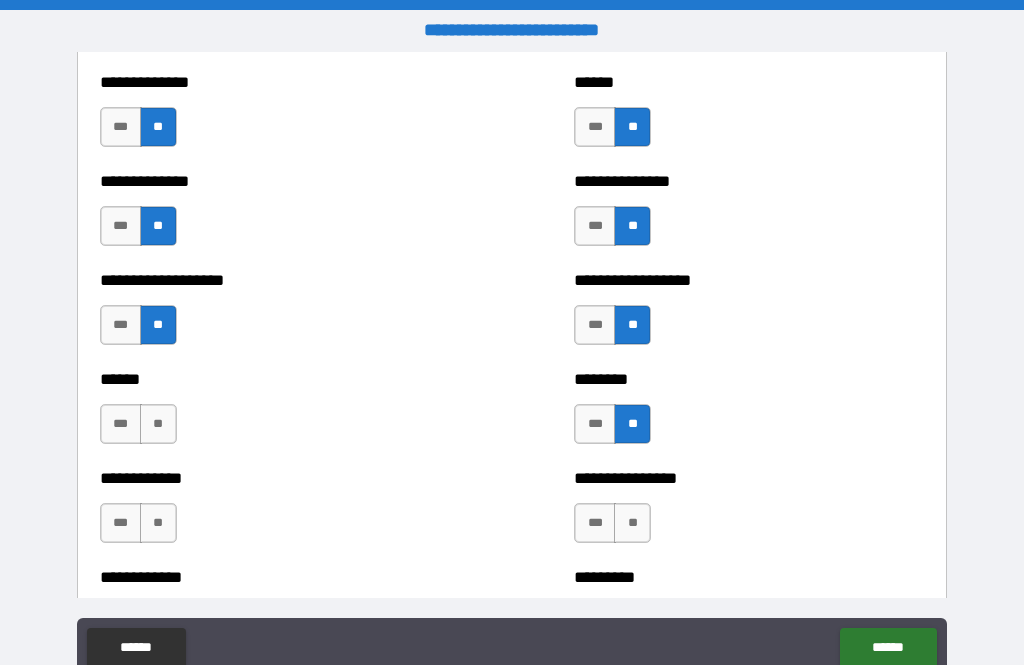 click on "**" at bounding box center (158, 424) 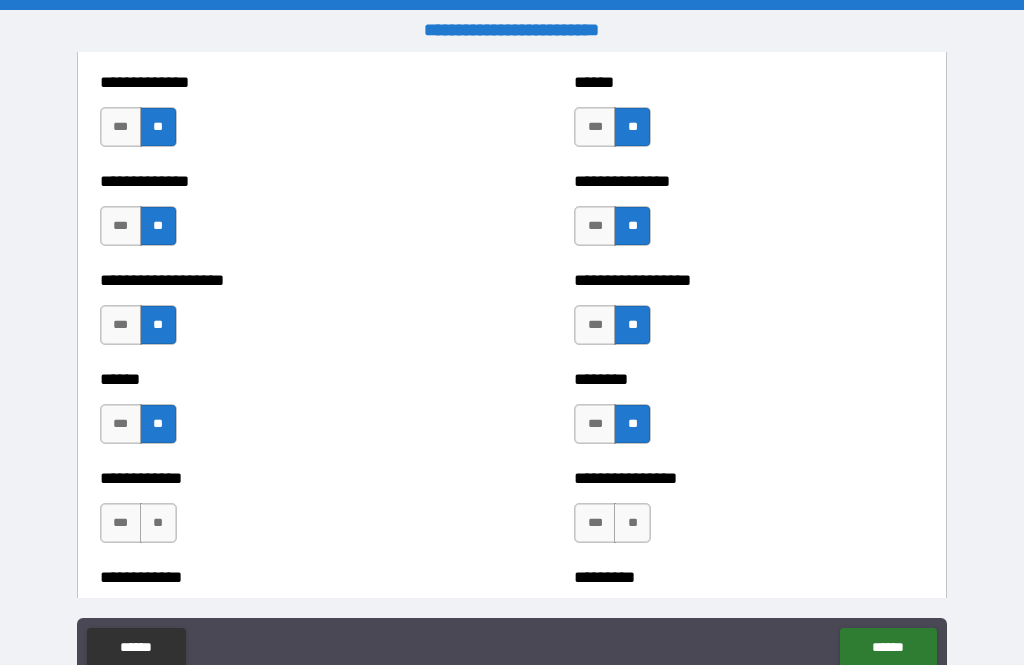 click on "**" at bounding box center [158, 523] 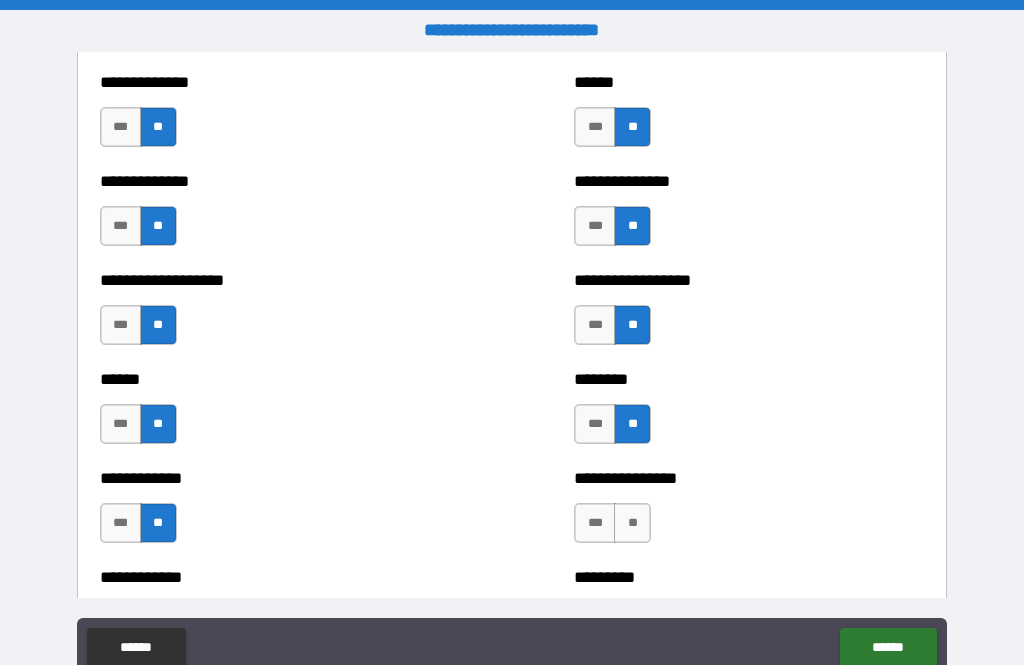 click on "**" at bounding box center (632, 523) 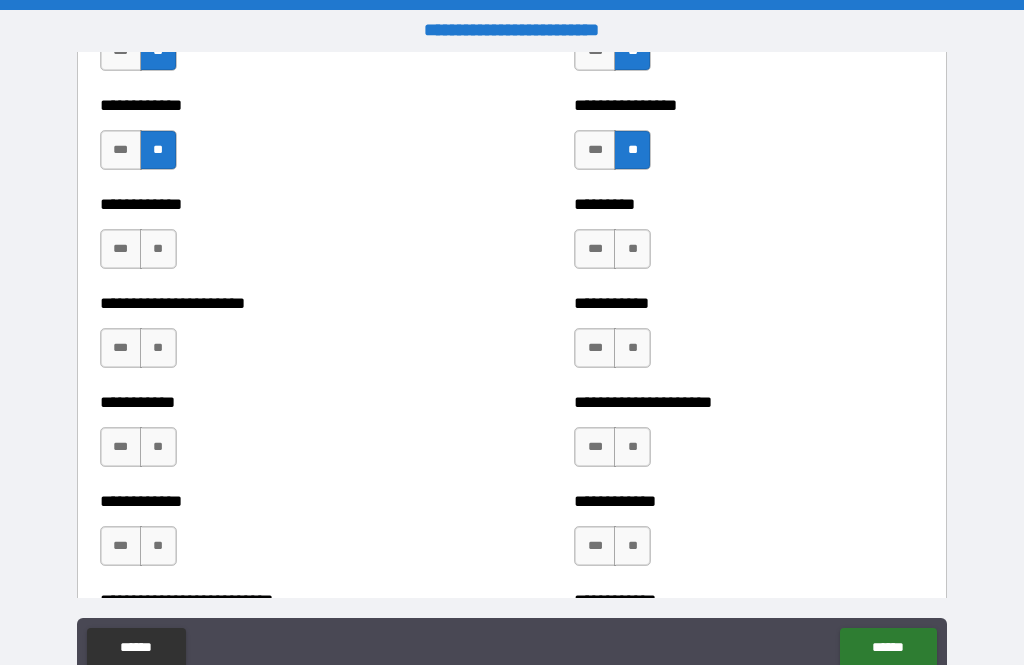 scroll, scrollTop: 5065, scrollLeft: 0, axis: vertical 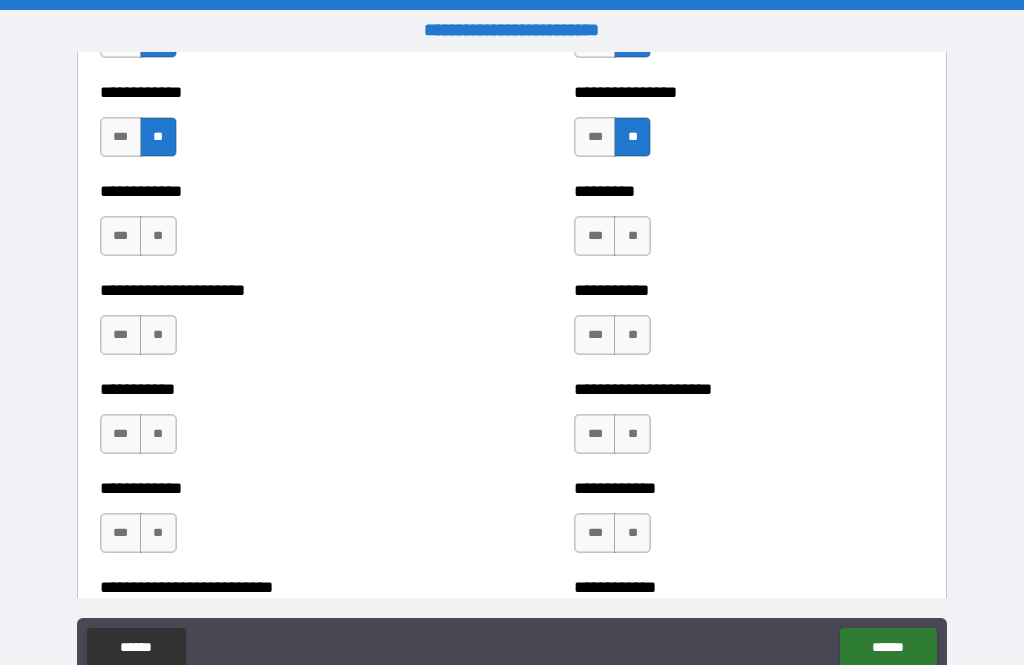 click on "**" at bounding box center (158, 236) 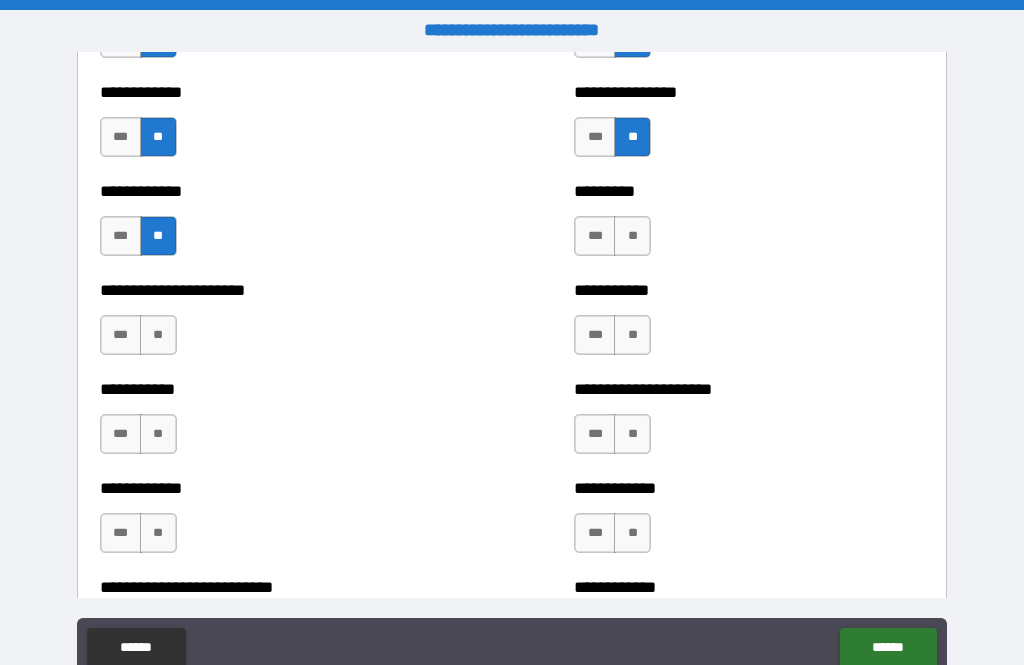 click on "**" at bounding box center (632, 236) 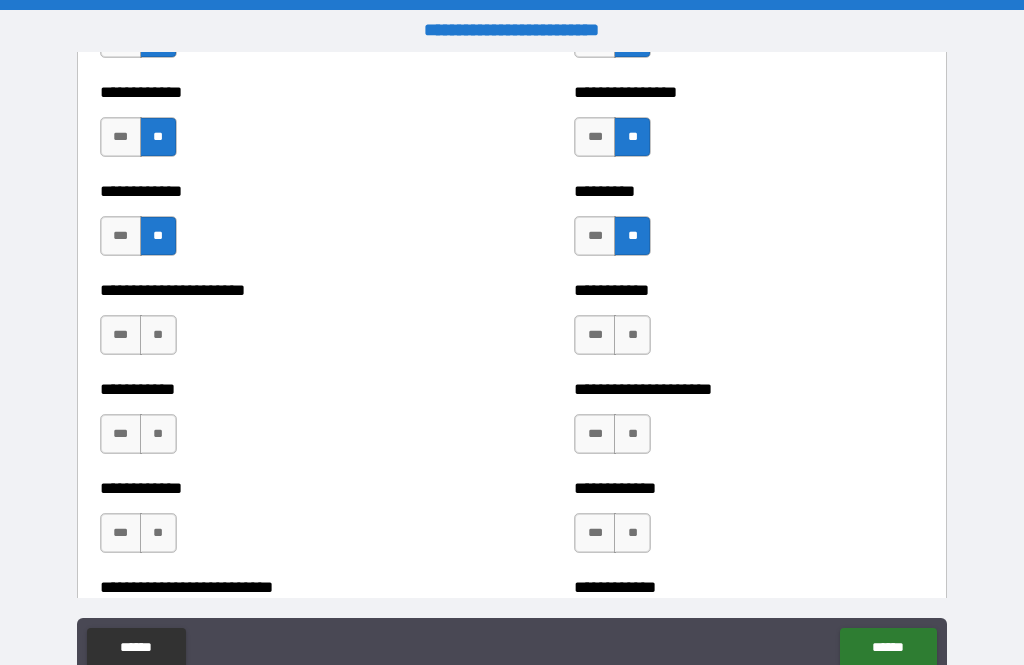 click on "**" at bounding box center (632, 335) 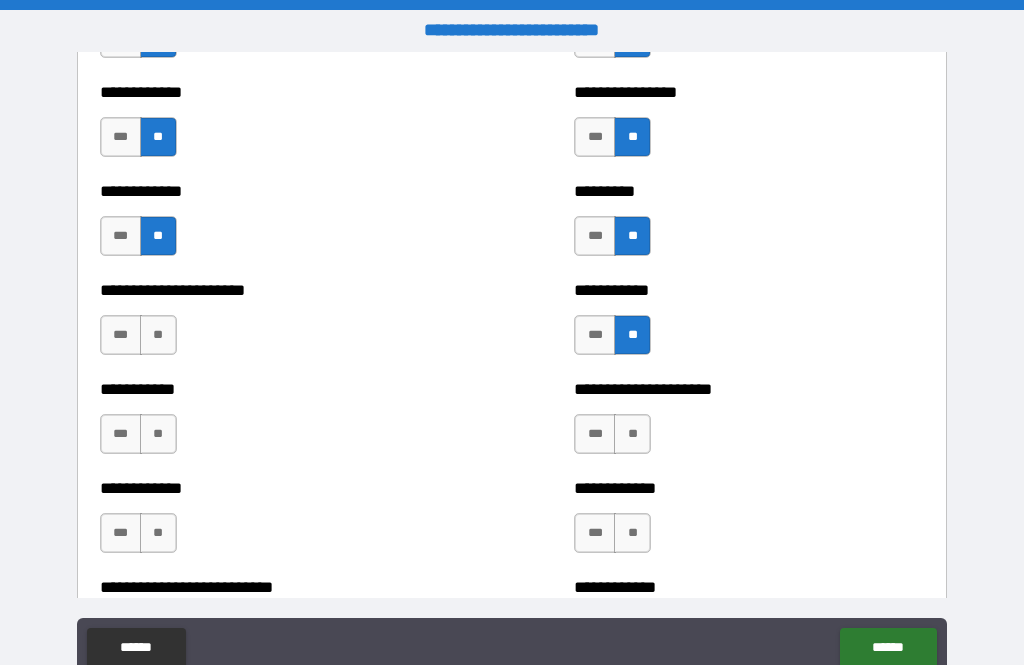 click on "**" at bounding box center [158, 335] 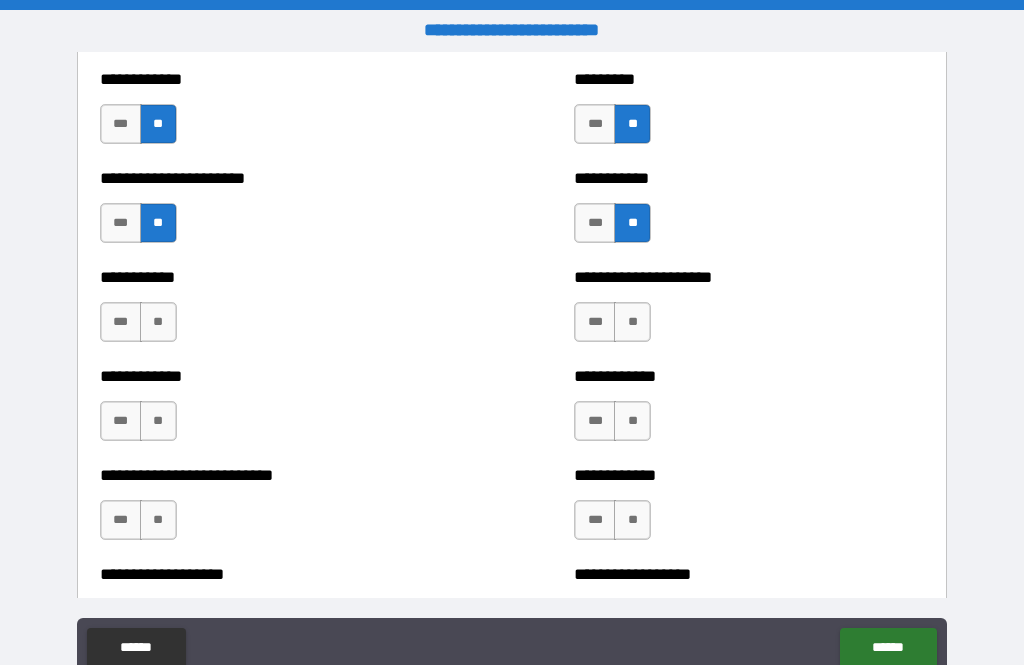 scroll, scrollTop: 5182, scrollLeft: 0, axis: vertical 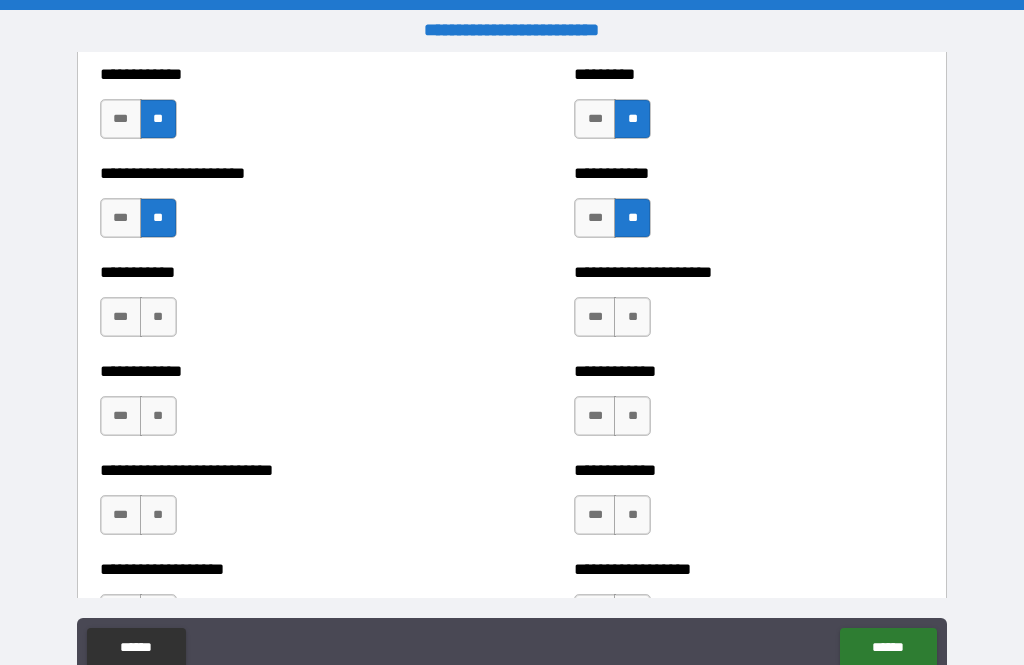 click on "**" at bounding box center (158, 317) 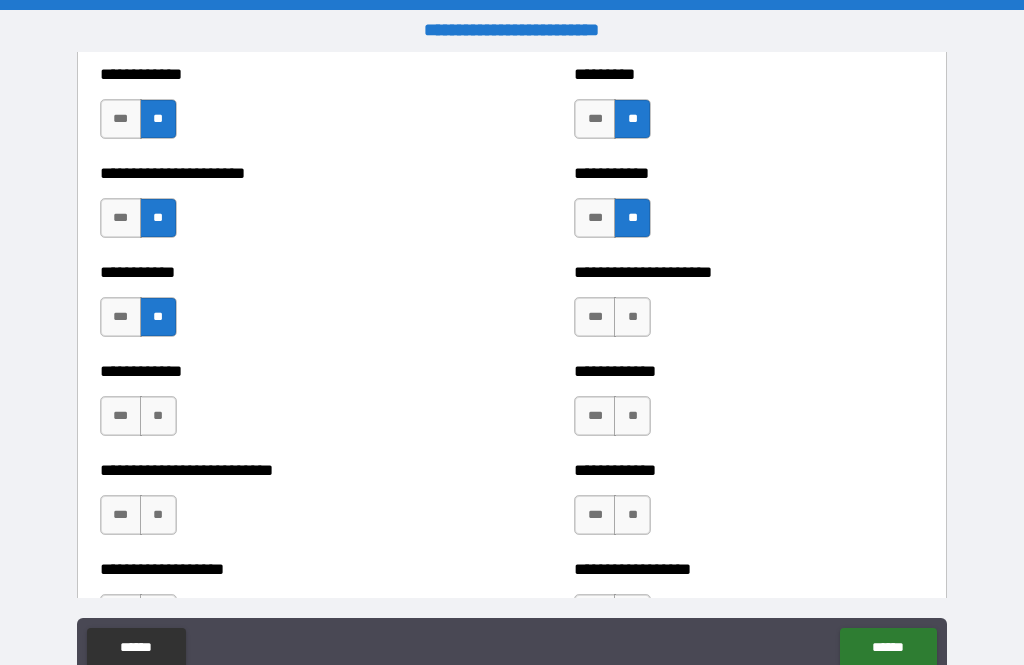 click on "**" at bounding box center [632, 317] 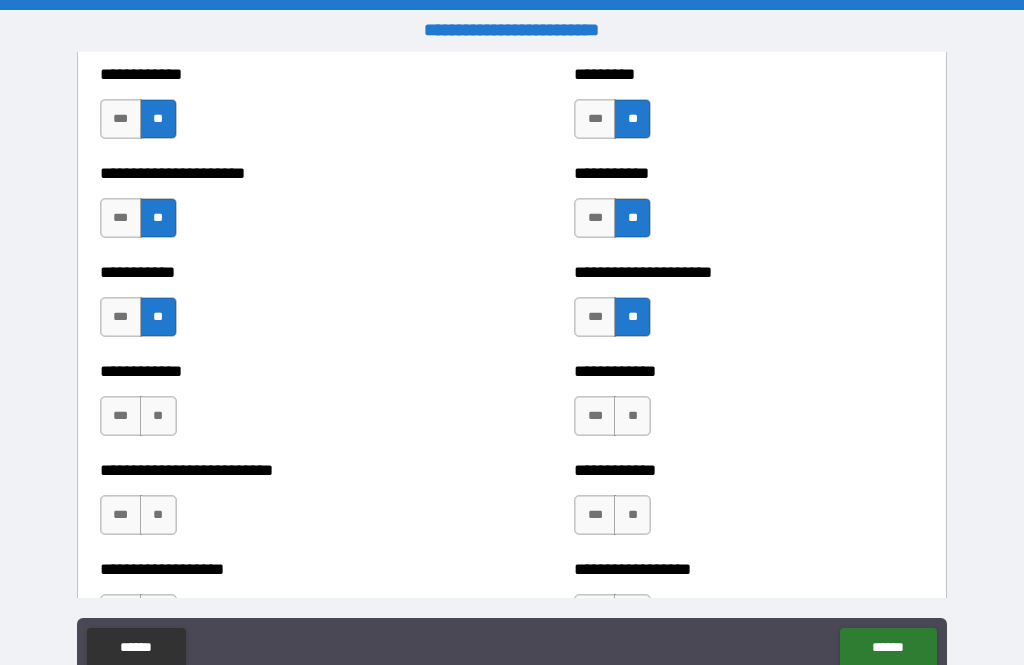 click on "**" at bounding box center (632, 416) 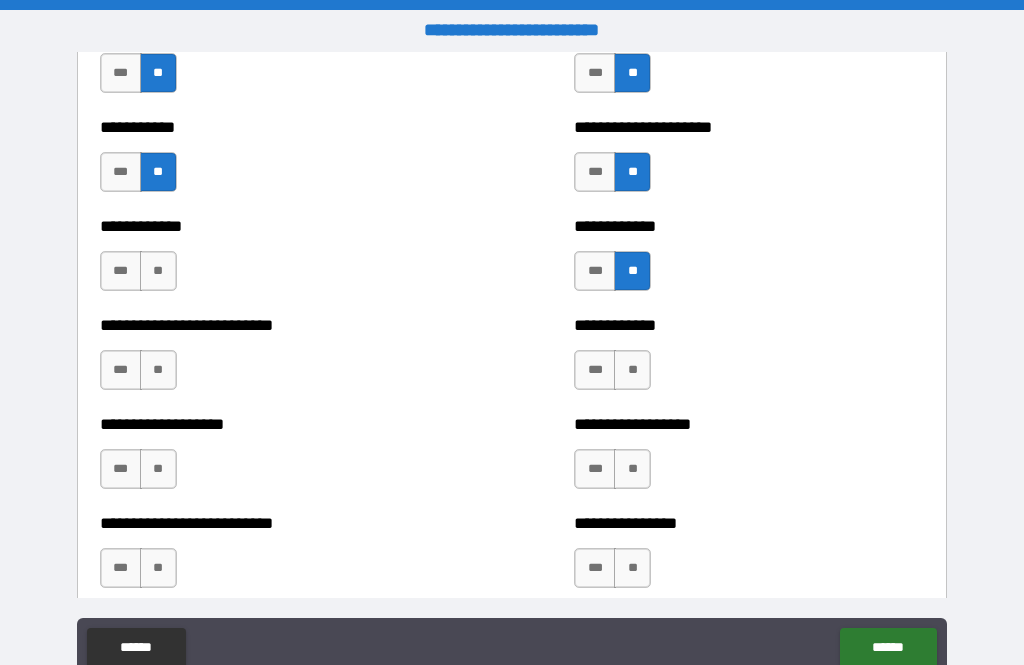 scroll, scrollTop: 5328, scrollLeft: 0, axis: vertical 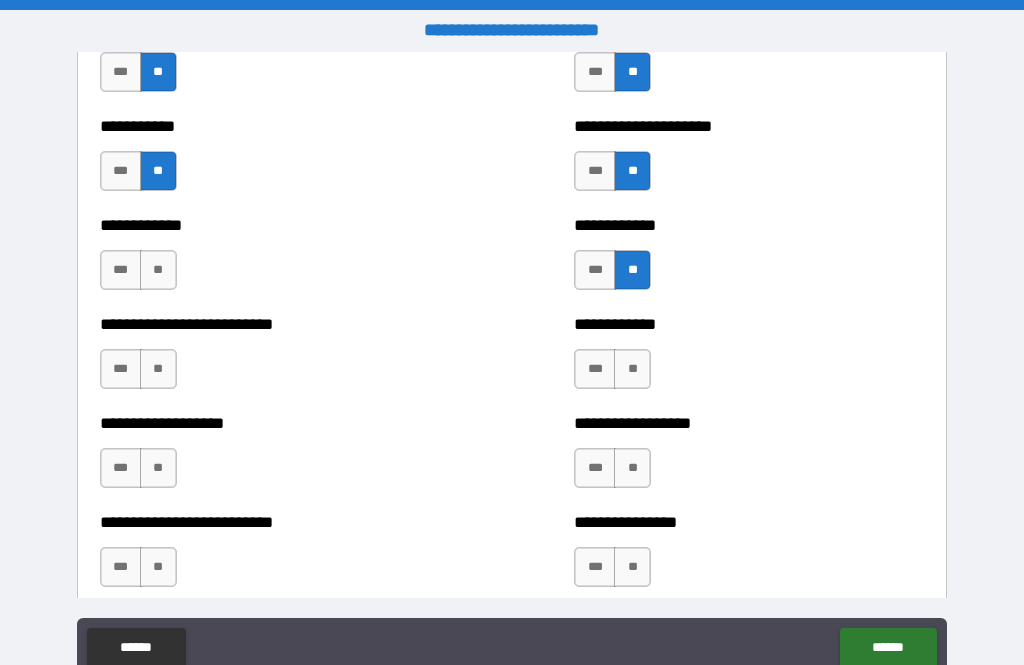 click on "***" at bounding box center [121, 270] 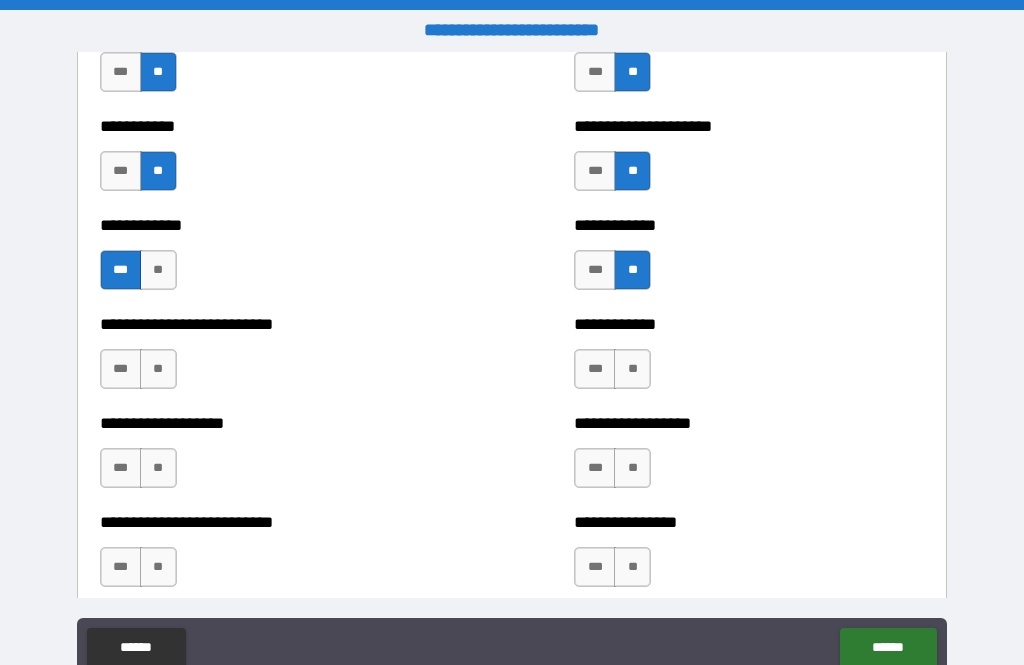 click on "**" at bounding box center [158, 369] 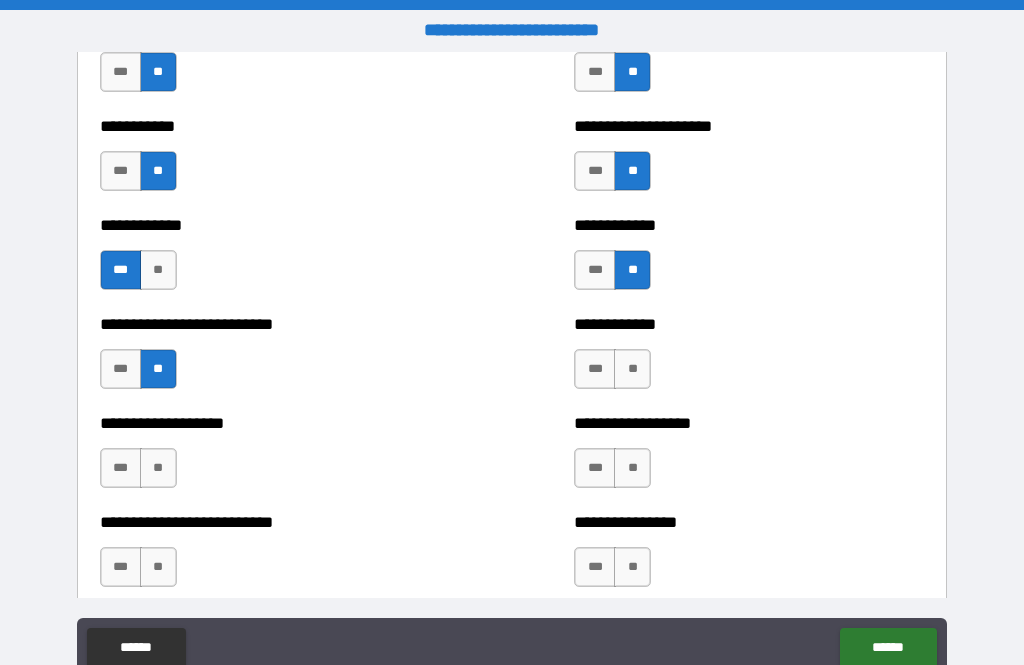 click on "**" at bounding box center [632, 369] 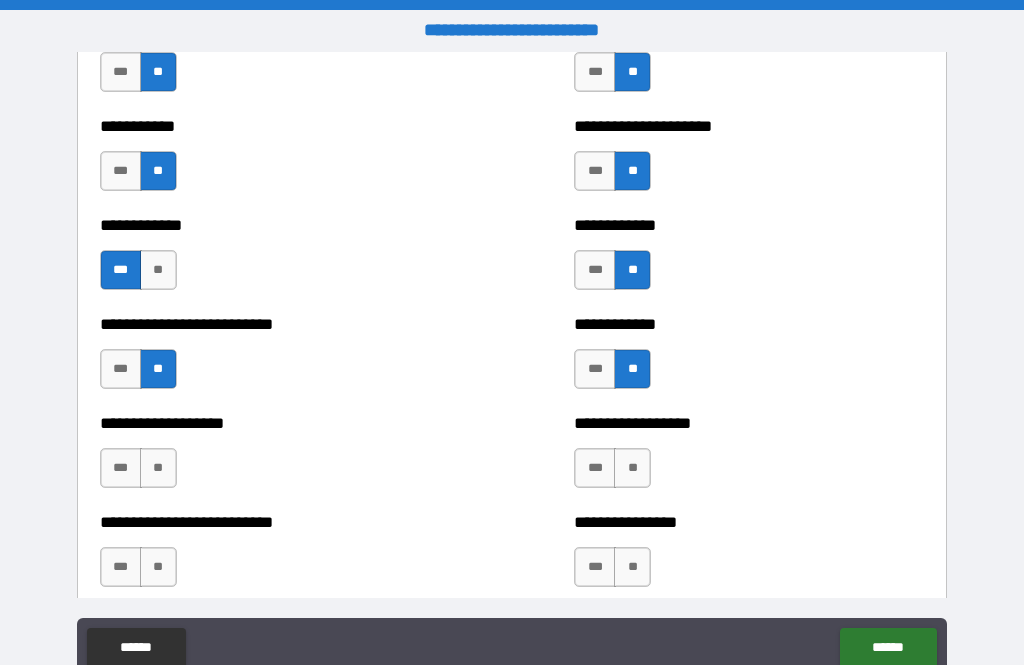 click on "**" at bounding box center [632, 468] 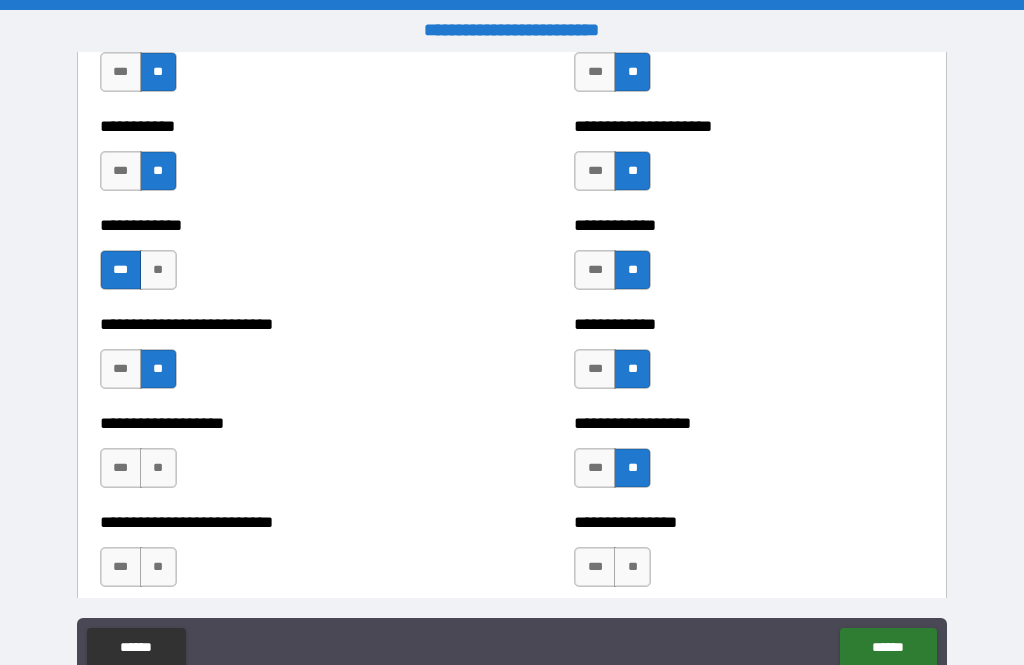 click on "**" at bounding box center (158, 468) 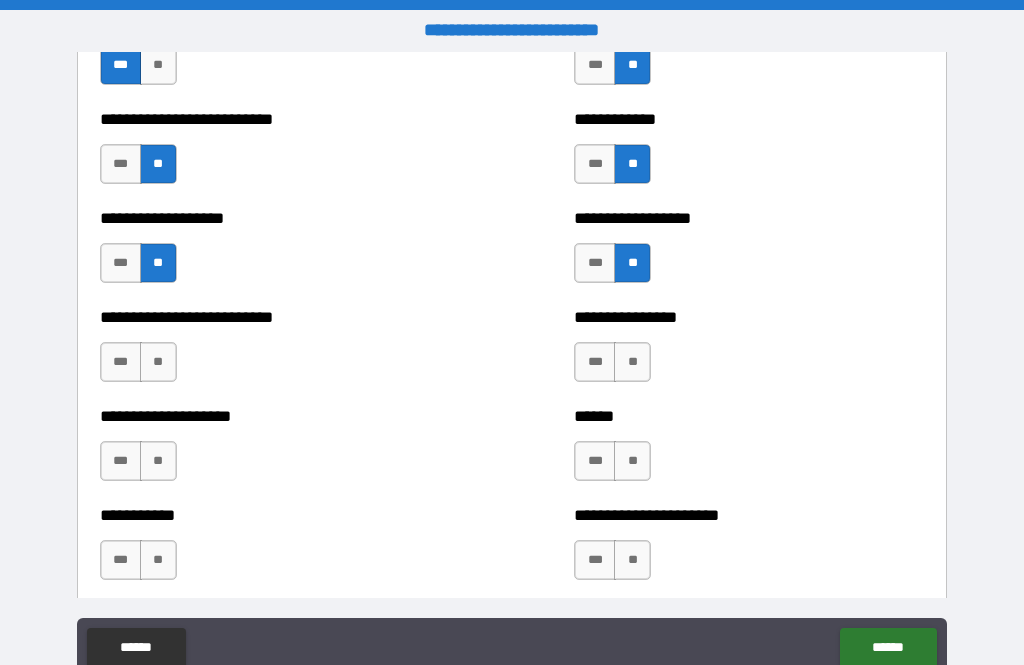 scroll, scrollTop: 5535, scrollLeft: 0, axis: vertical 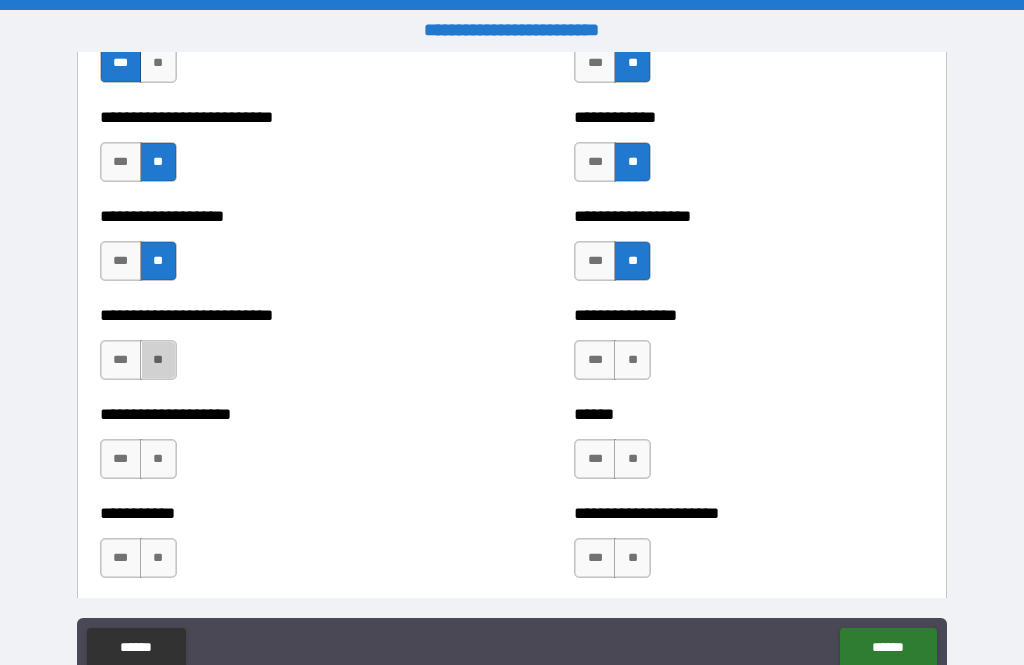 click on "**" at bounding box center [158, 360] 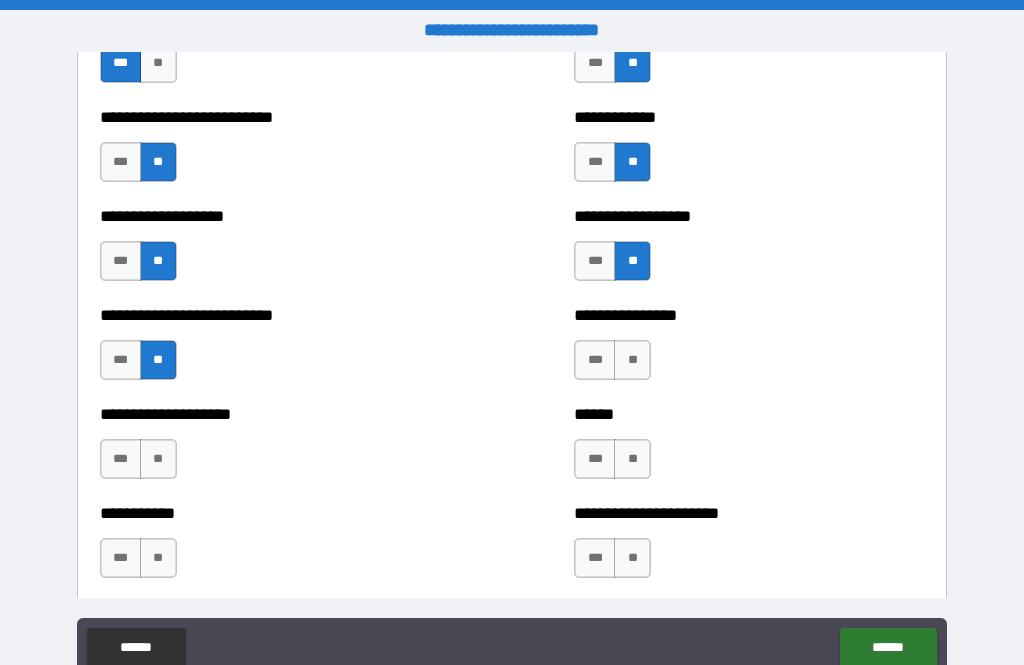 click on "**" at bounding box center (632, 360) 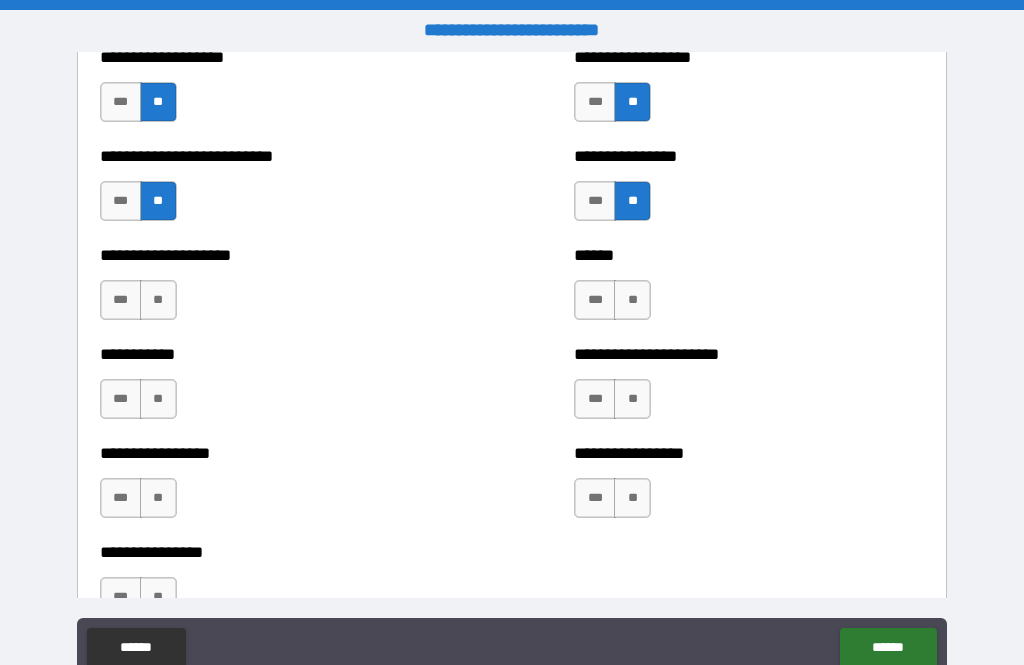 scroll, scrollTop: 5698, scrollLeft: 0, axis: vertical 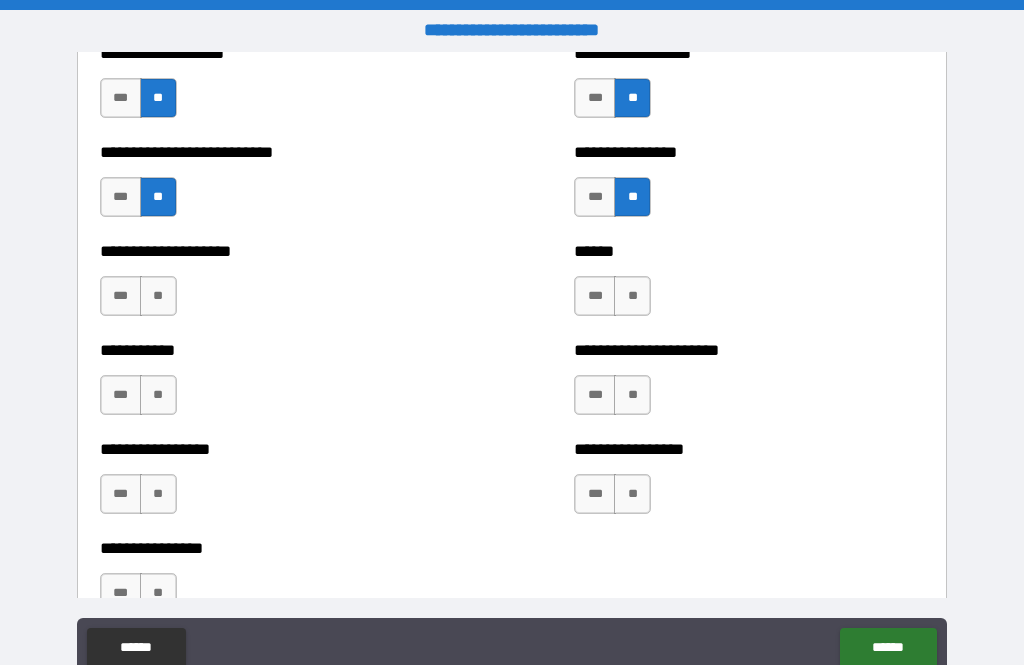 click on "**" at bounding box center [632, 296] 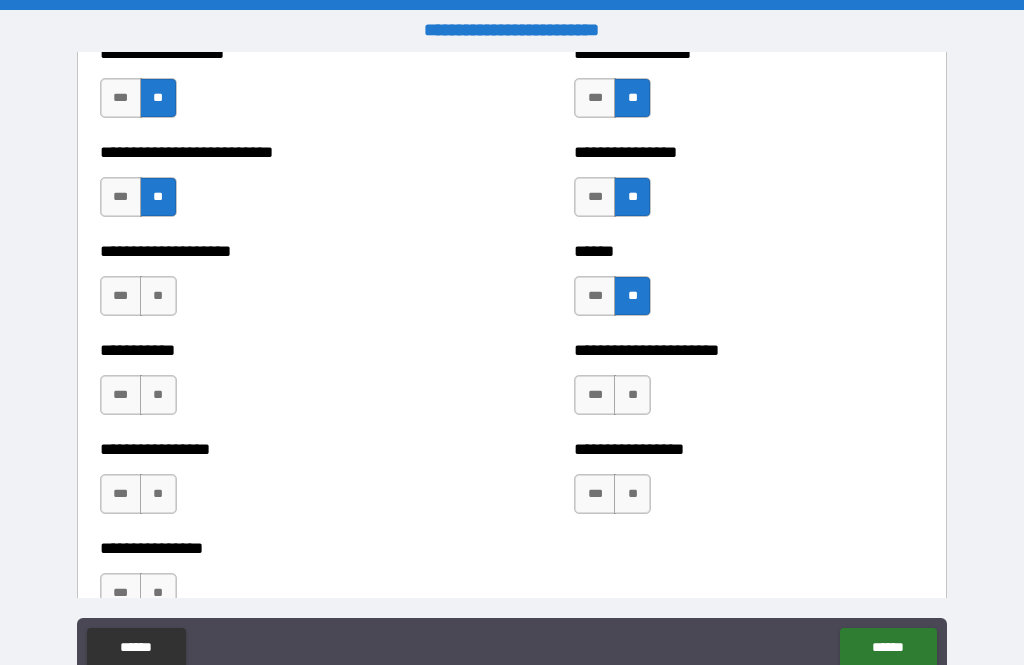 click on "**" at bounding box center (158, 296) 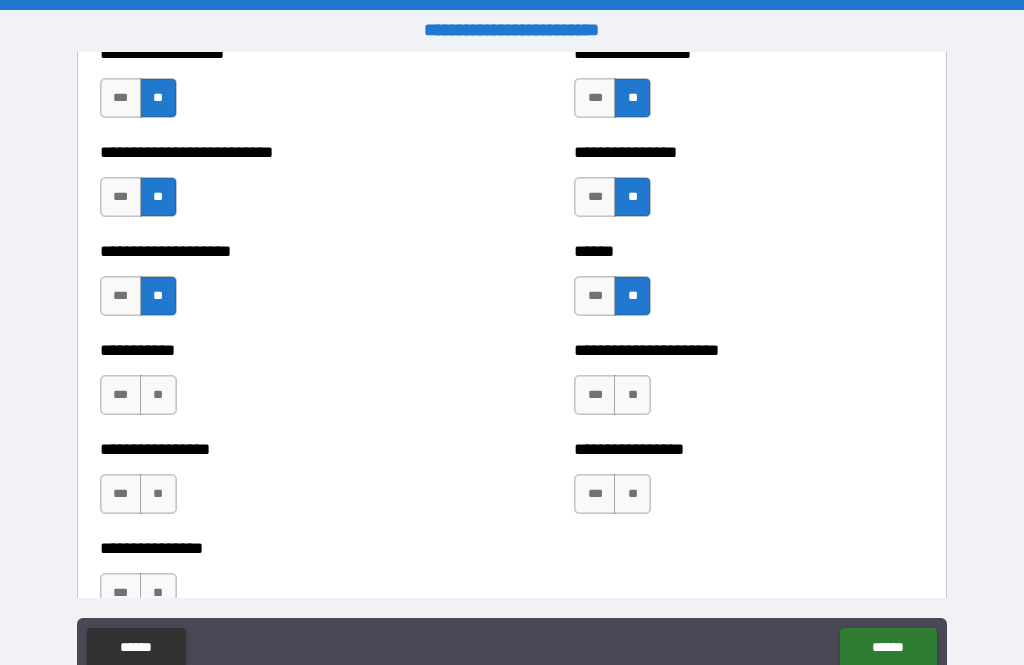 click on "**" at bounding box center (158, 395) 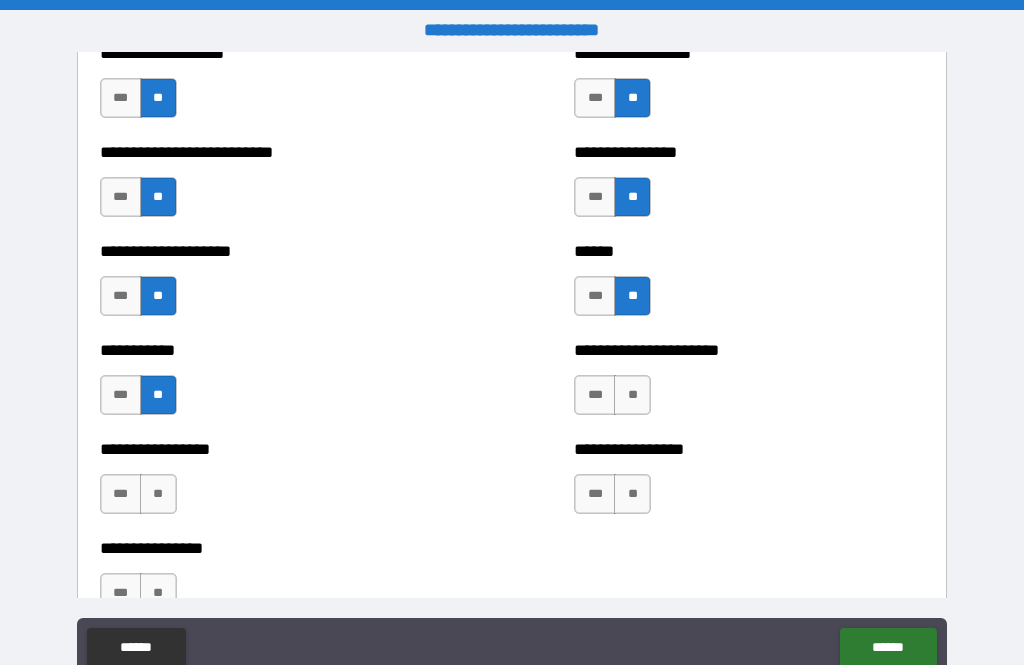 click on "**" at bounding box center (632, 395) 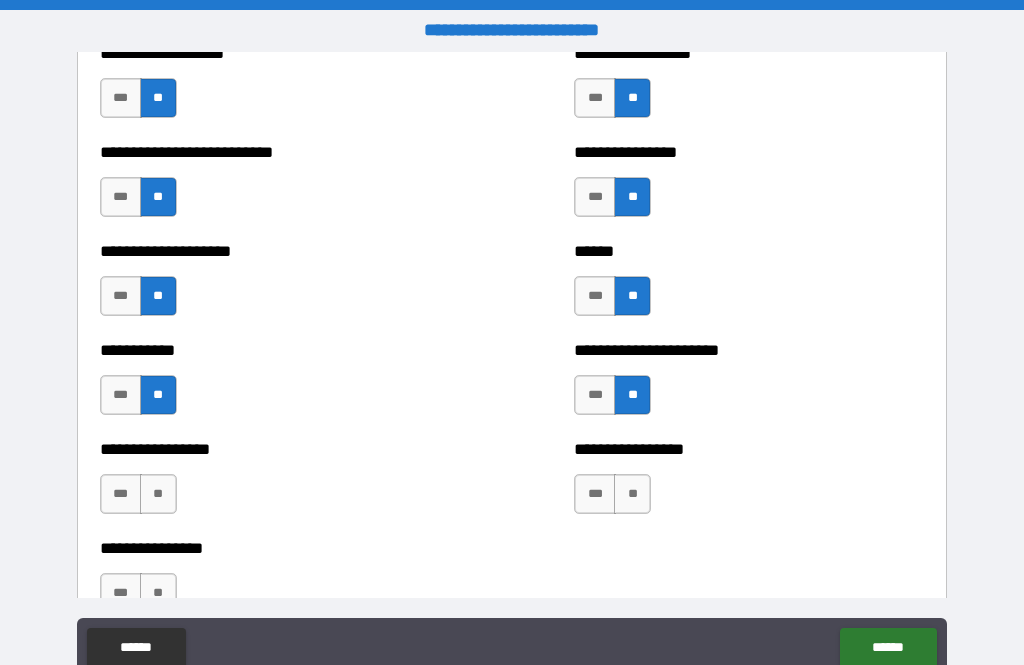 click on "**" at bounding box center (632, 494) 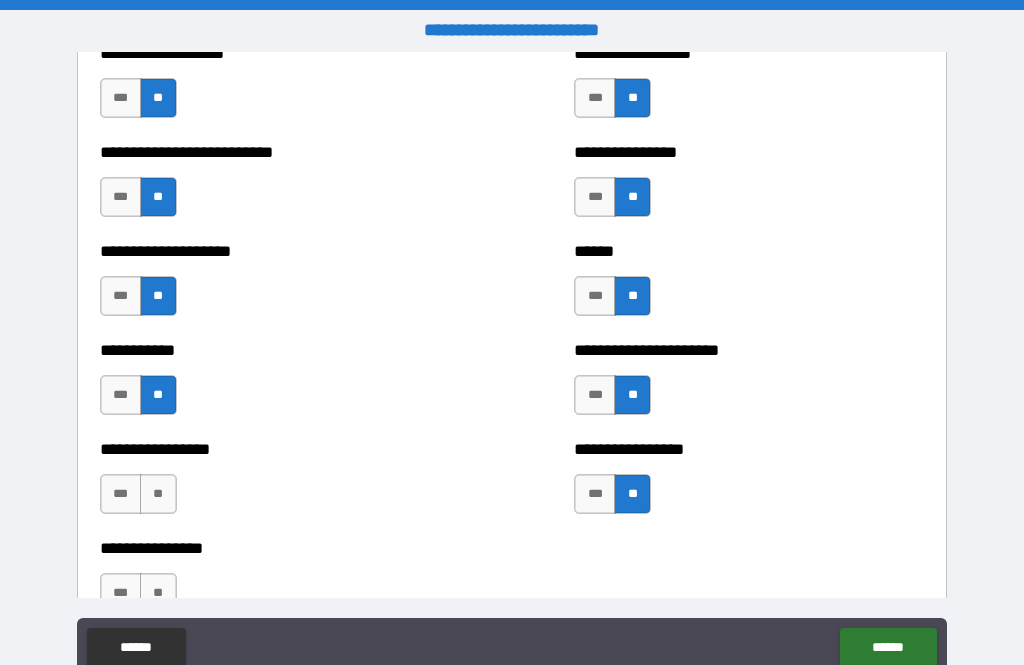 click on "**" at bounding box center (158, 494) 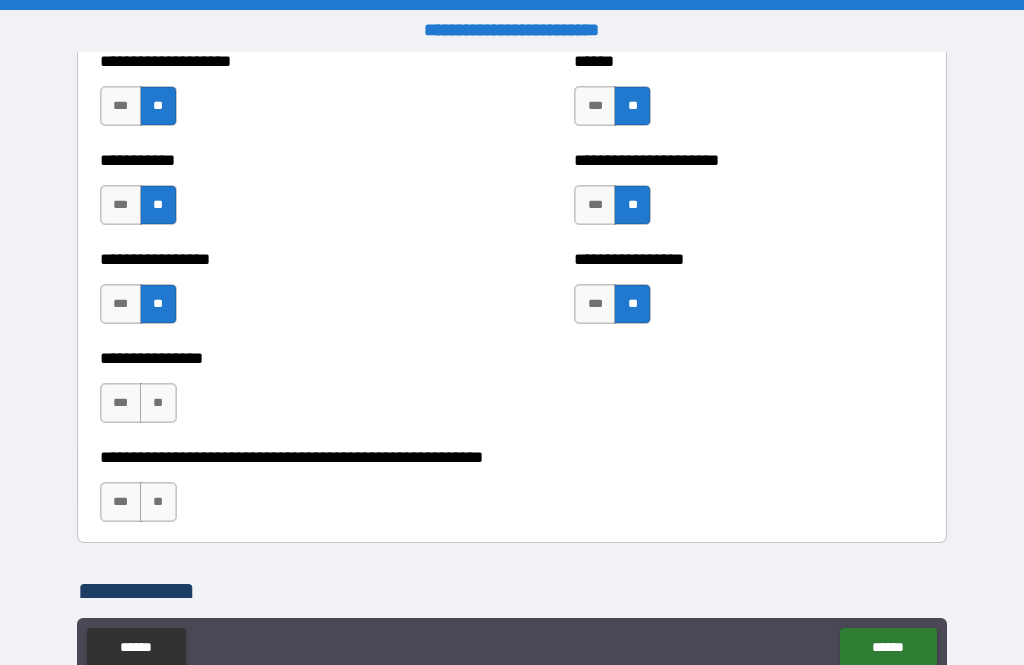 scroll, scrollTop: 5889, scrollLeft: 0, axis: vertical 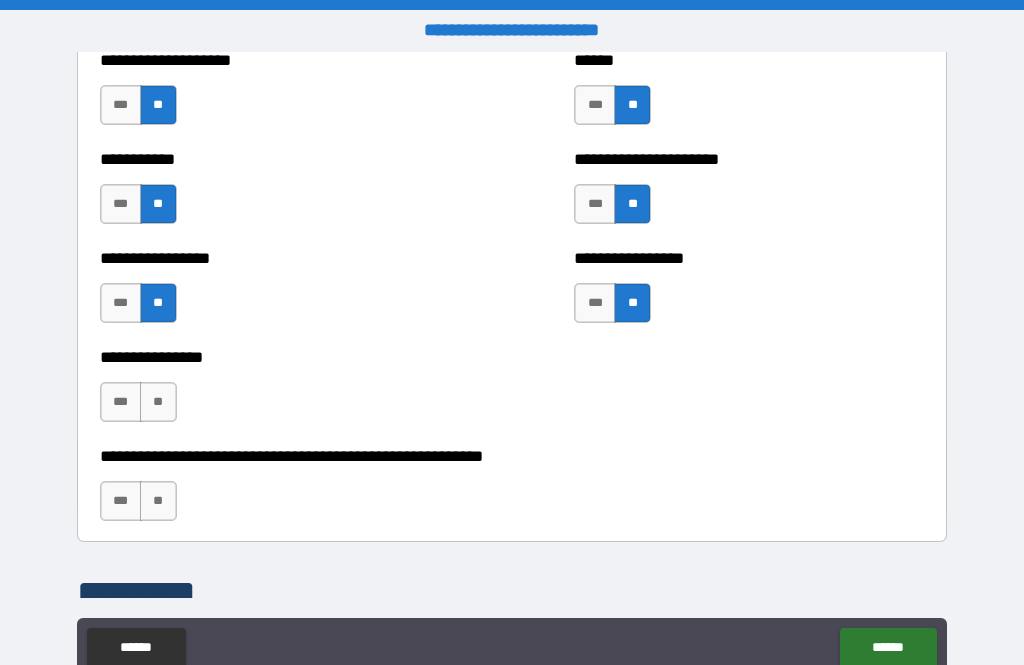 click on "**" at bounding box center [158, 402] 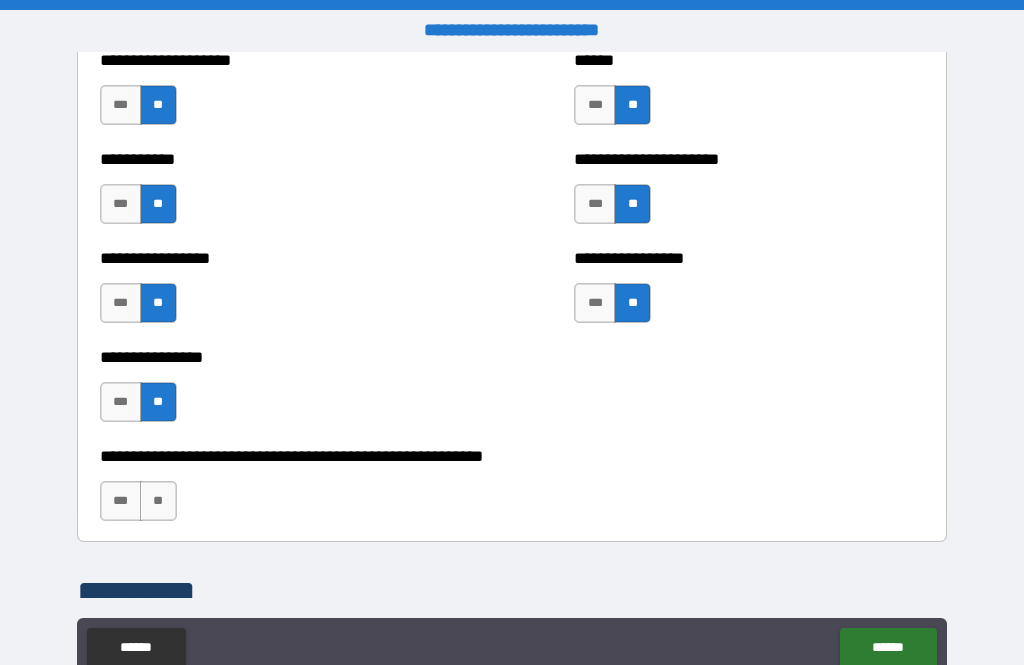 click on "**" at bounding box center (158, 501) 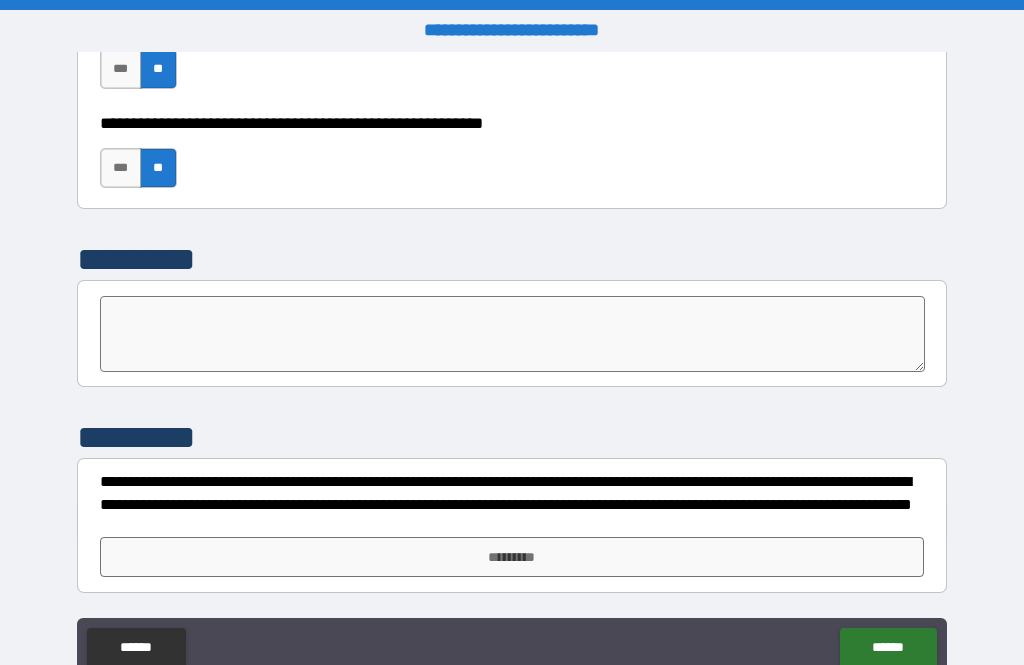 scroll, scrollTop: 6222, scrollLeft: 0, axis: vertical 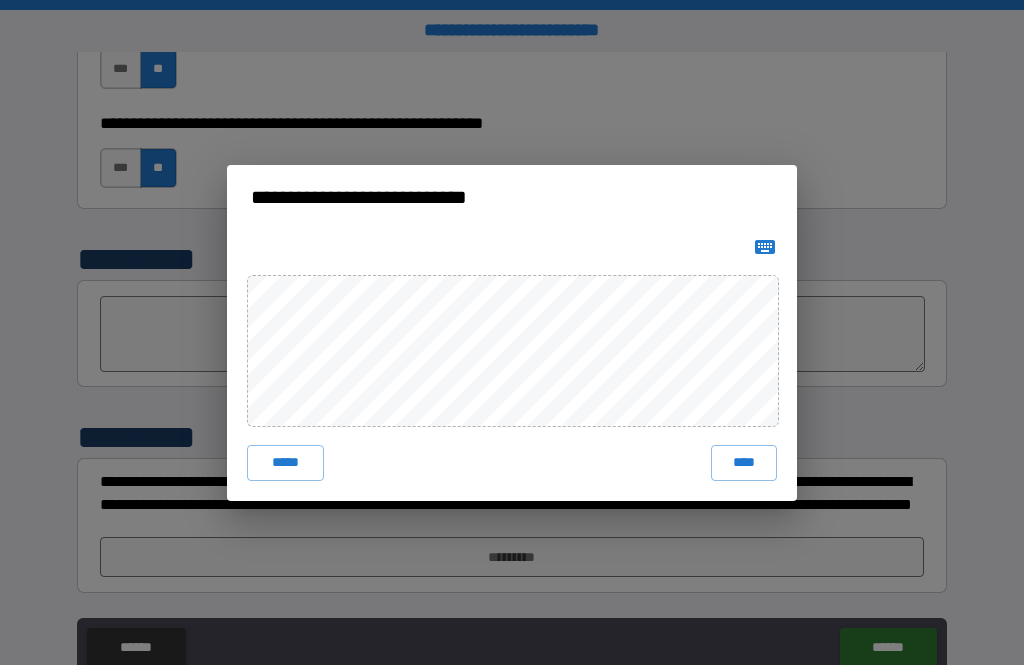 click on "****" at bounding box center (744, 463) 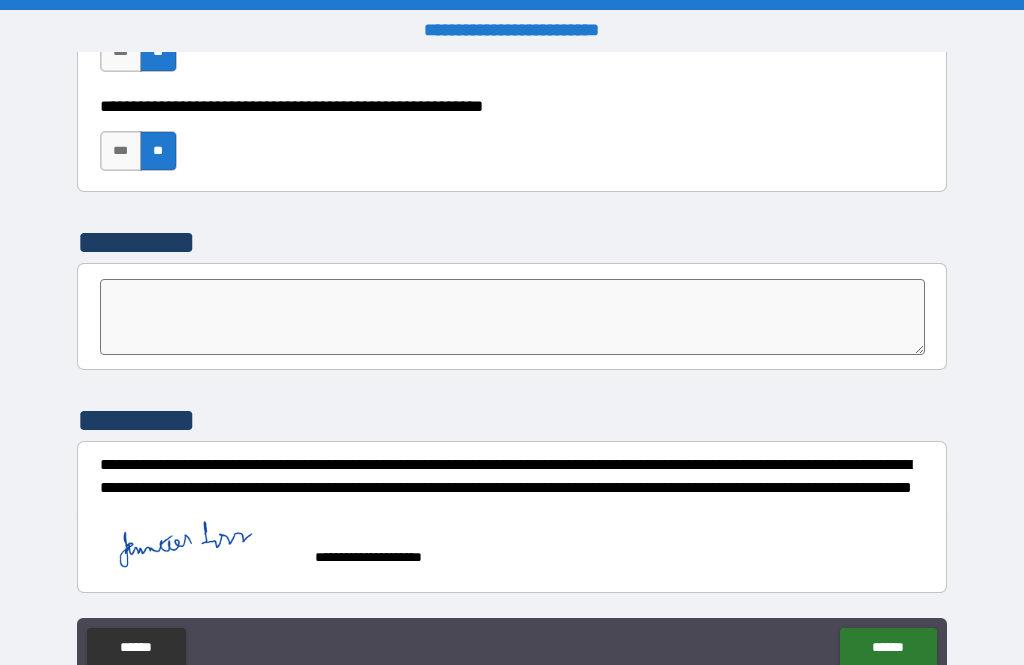 scroll, scrollTop: 6239, scrollLeft: 0, axis: vertical 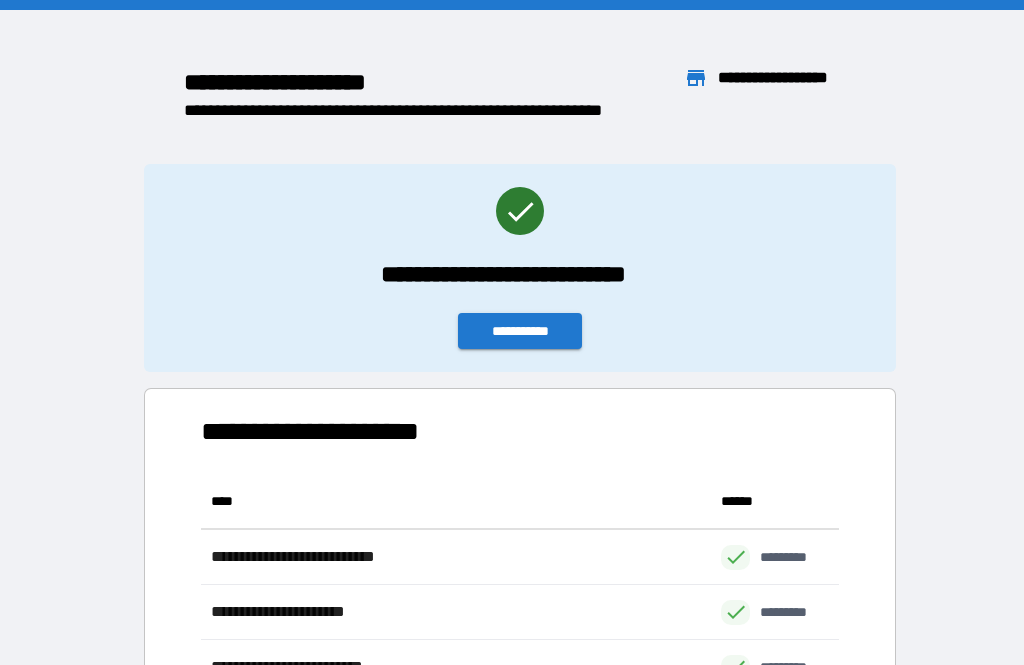 click on "**********" at bounding box center (520, 331) 